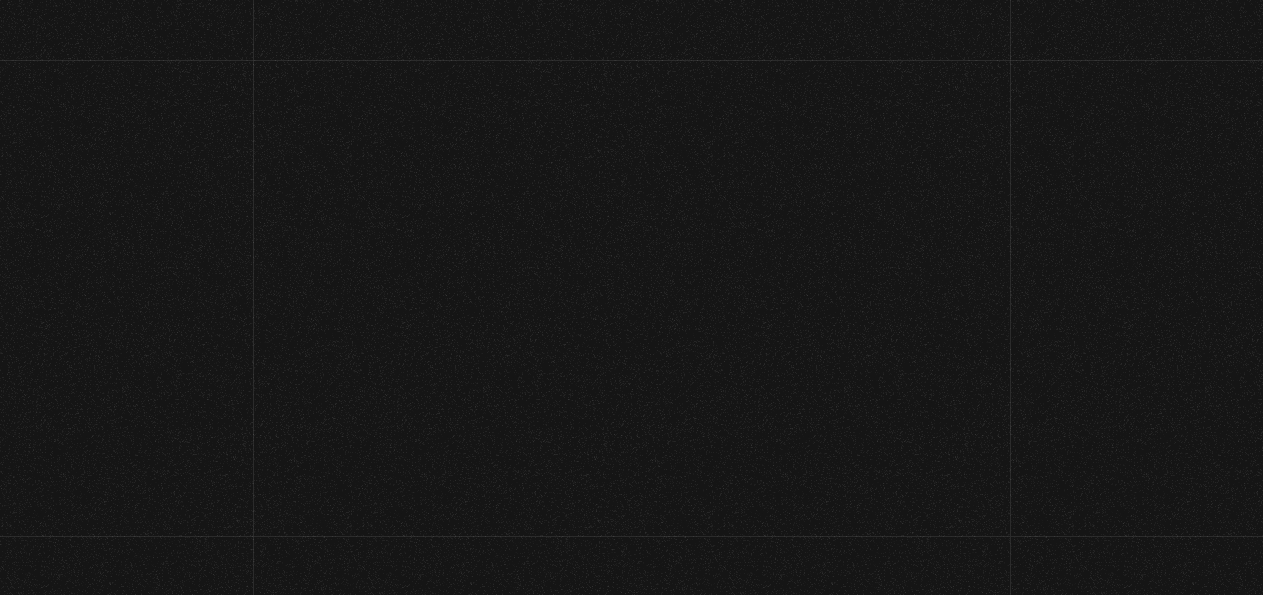 scroll, scrollTop: 0, scrollLeft: 0, axis: both 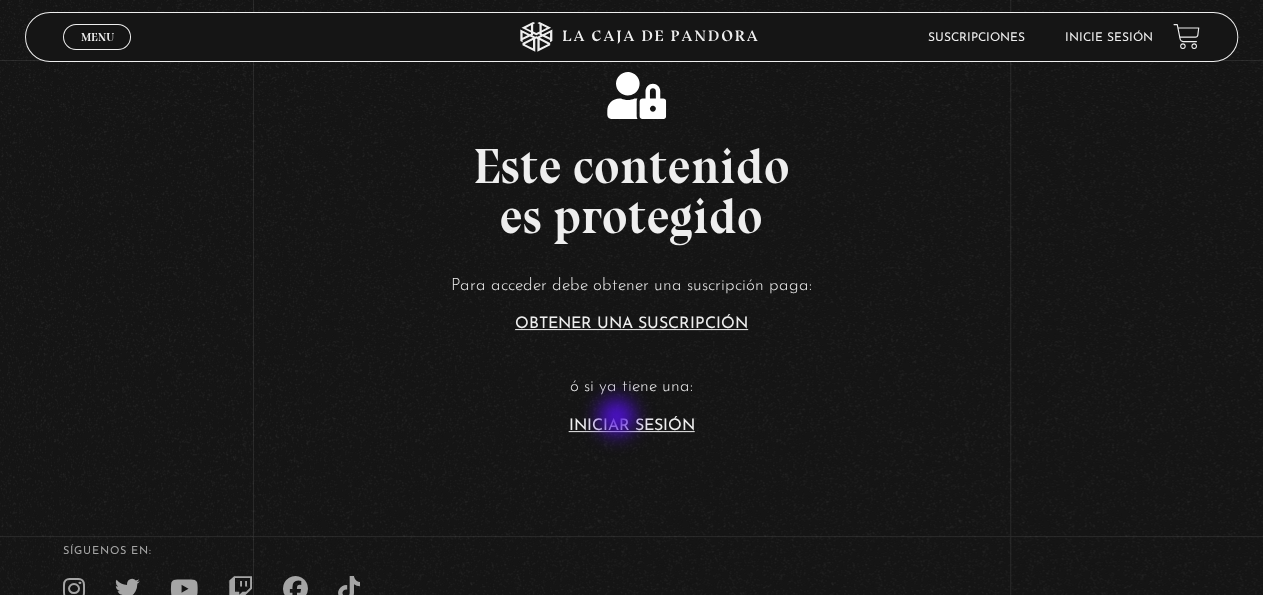 click on "Iniciar Sesión" at bounding box center [632, 426] 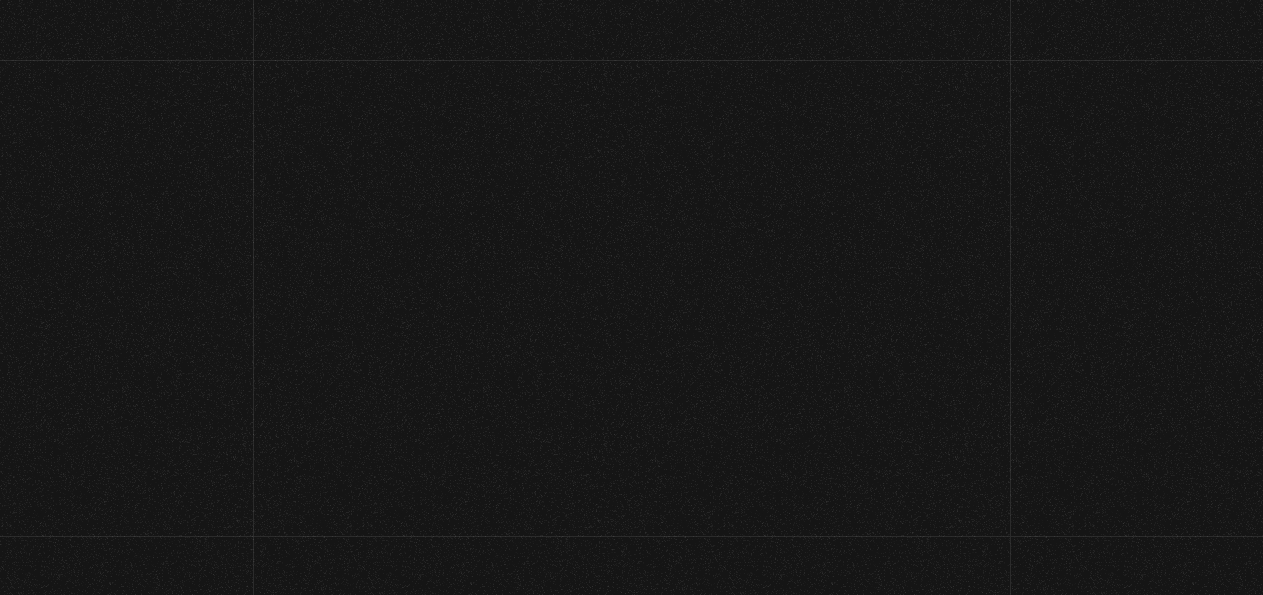 scroll, scrollTop: 0, scrollLeft: 0, axis: both 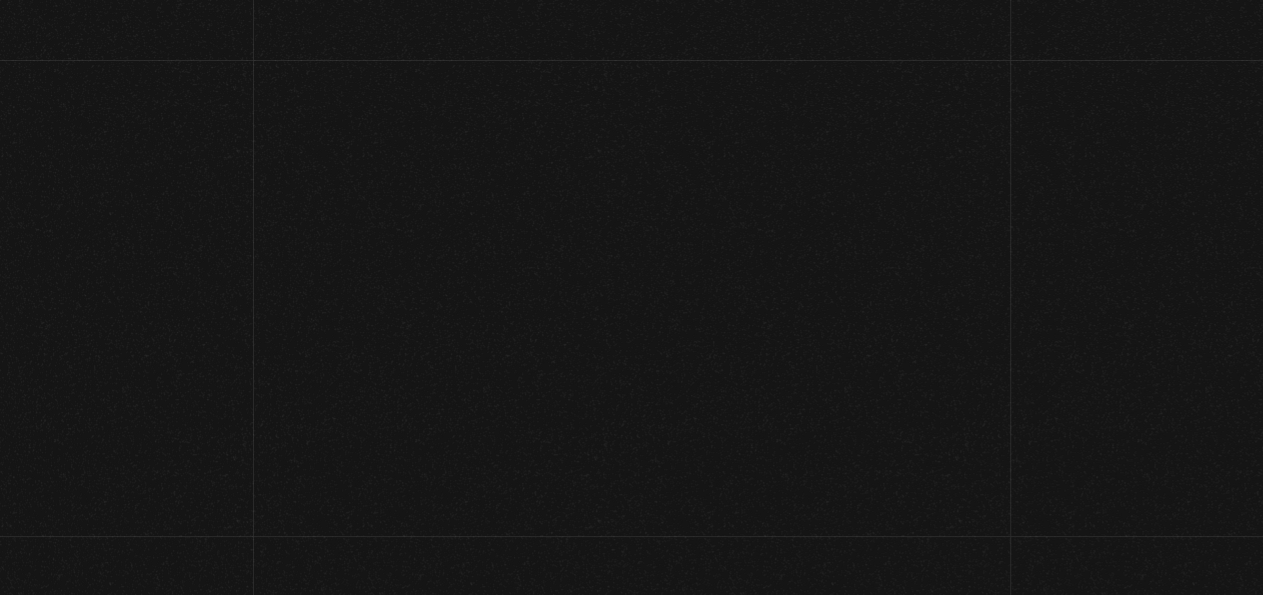 type on "[USERNAME]@[EXAMPLE.COM]" 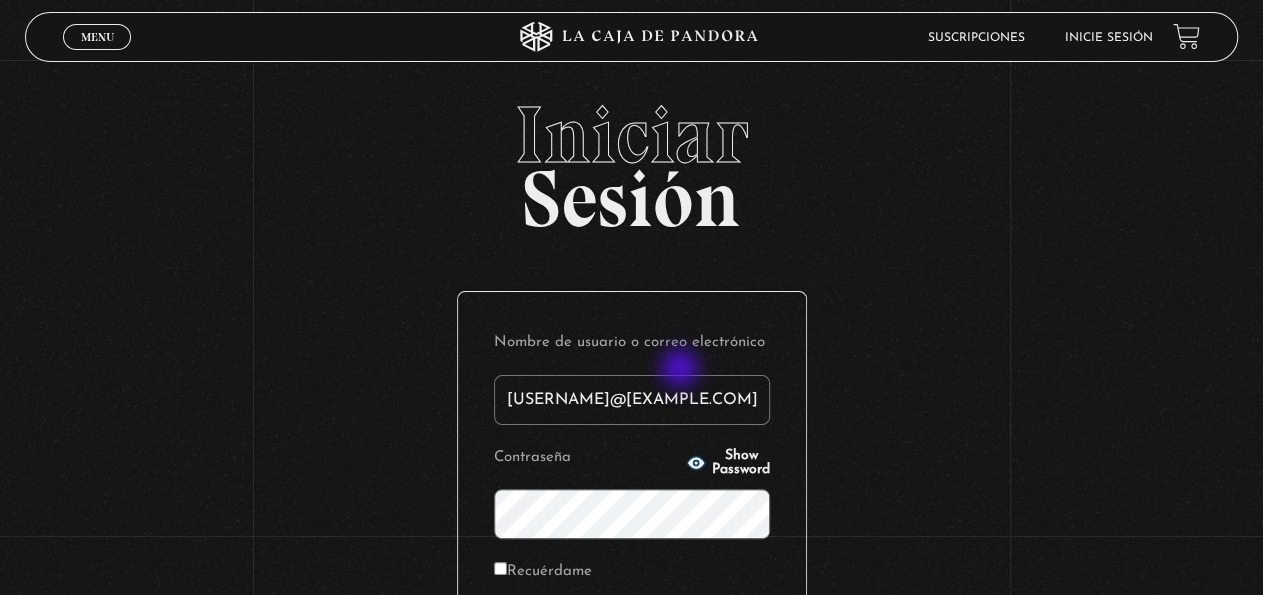 scroll, scrollTop: 1, scrollLeft: 0, axis: vertical 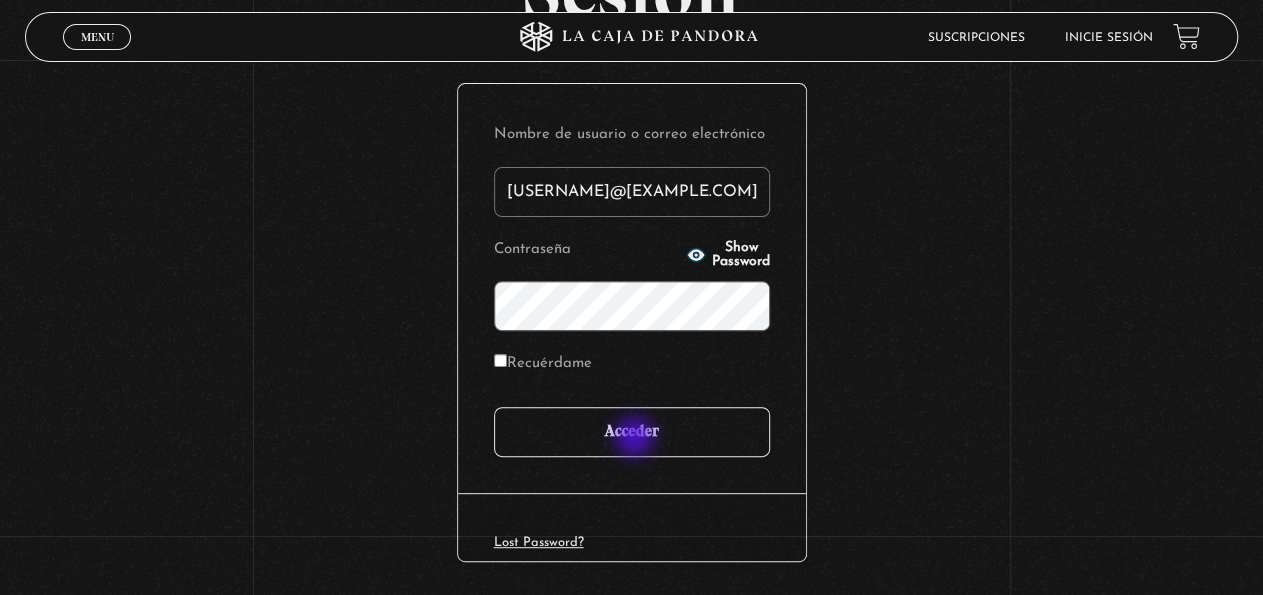 click on "Acceder" at bounding box center [632, 432] 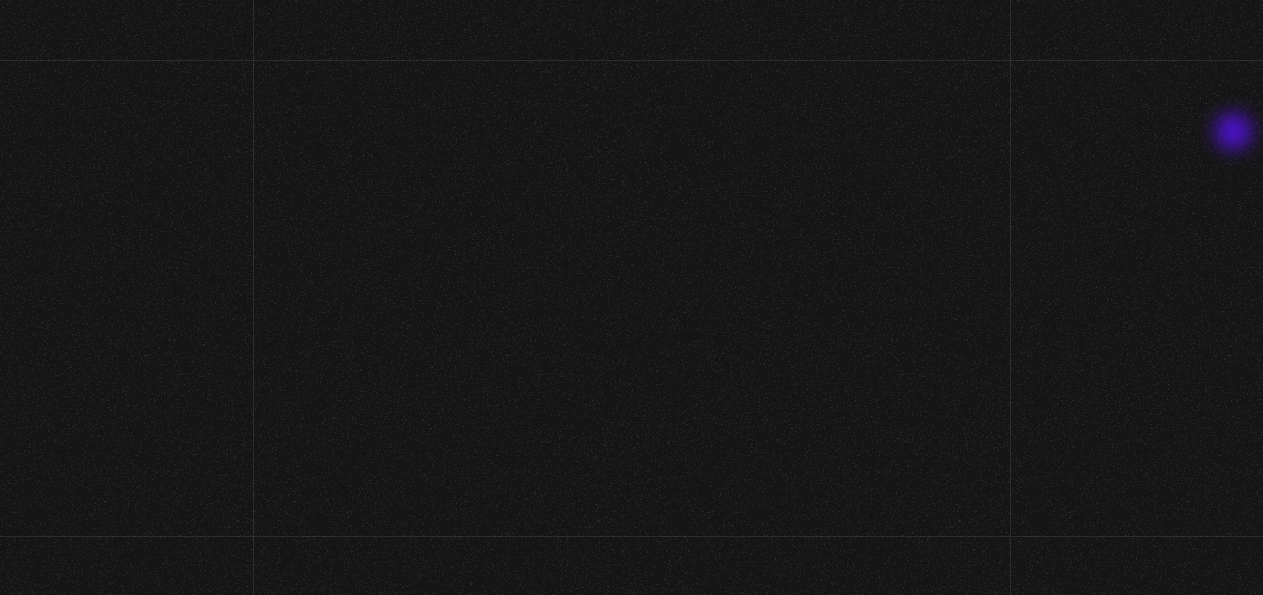 scroll, scrollTop: 0, scrollLeft: 0, axis: both 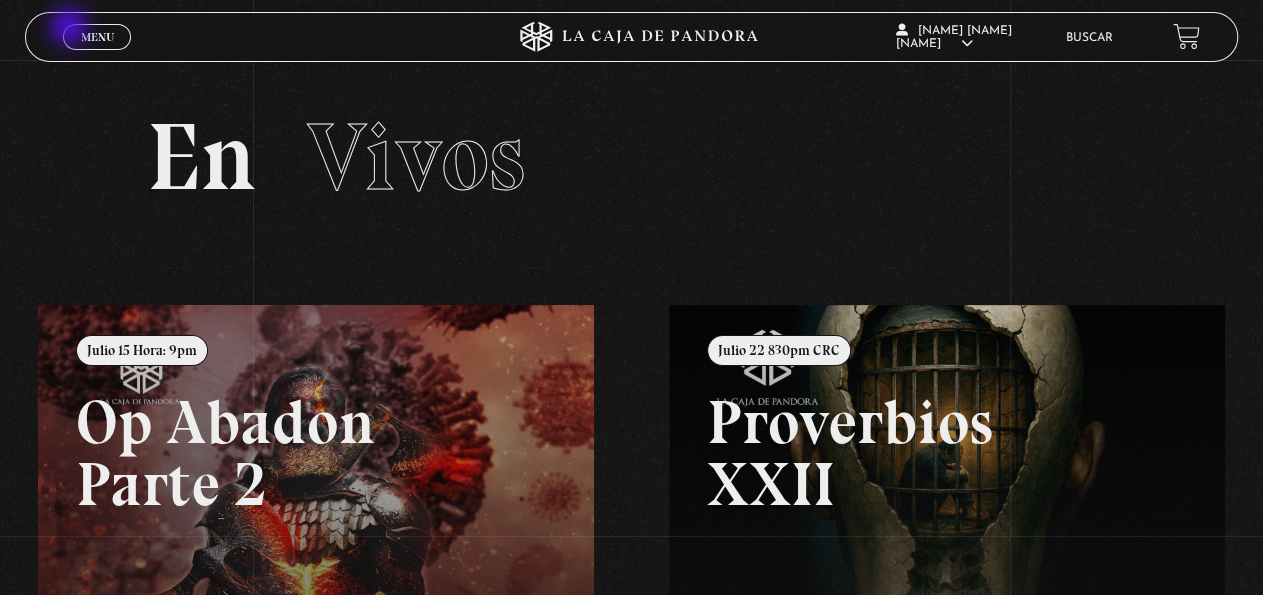 click on "Menu Cerrar" at bounding box center (97, 37) 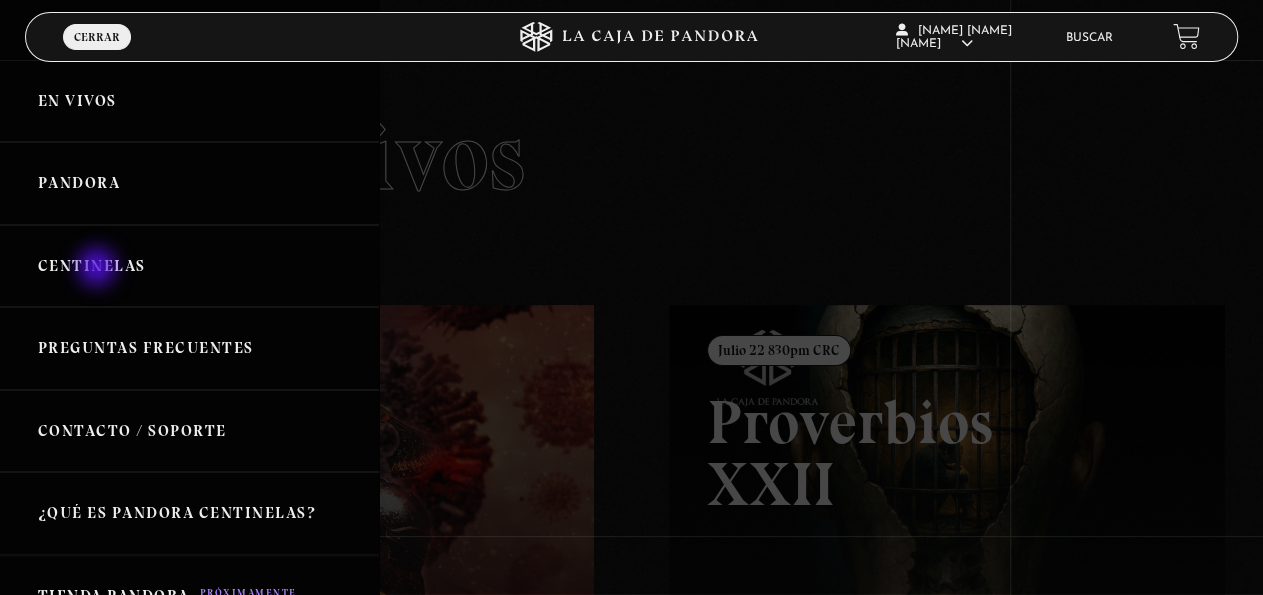 click on "Centinelas" at bounding box center [189, 266] 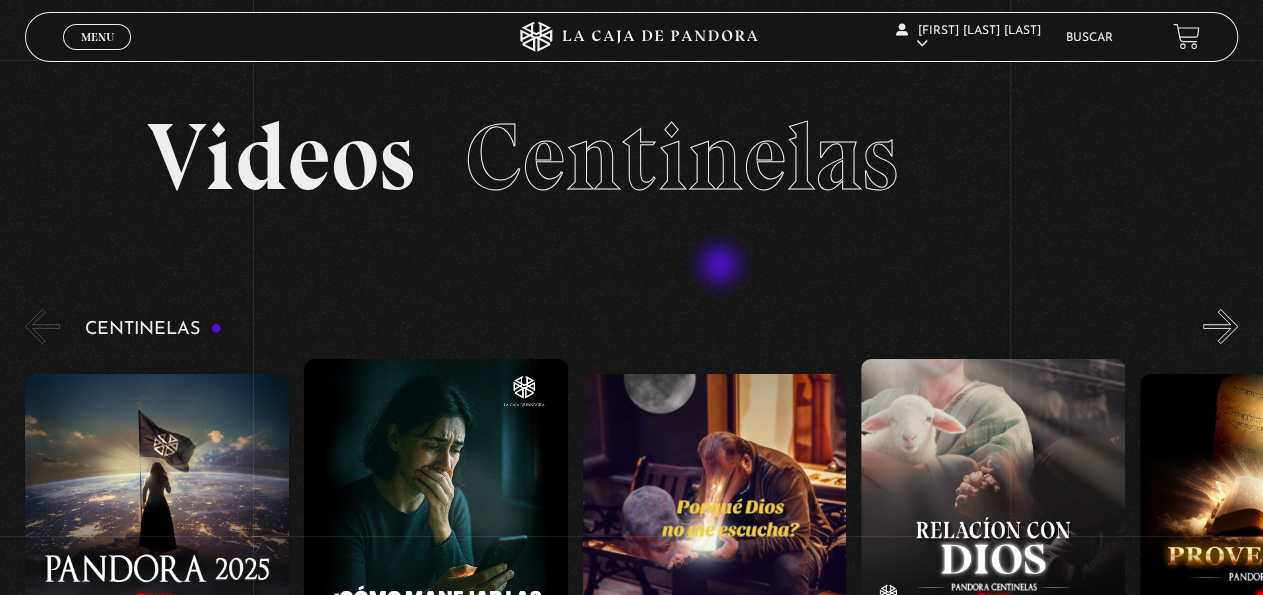 scroll, scrollTop: 104, scrollLeft: 0, axis: vertical 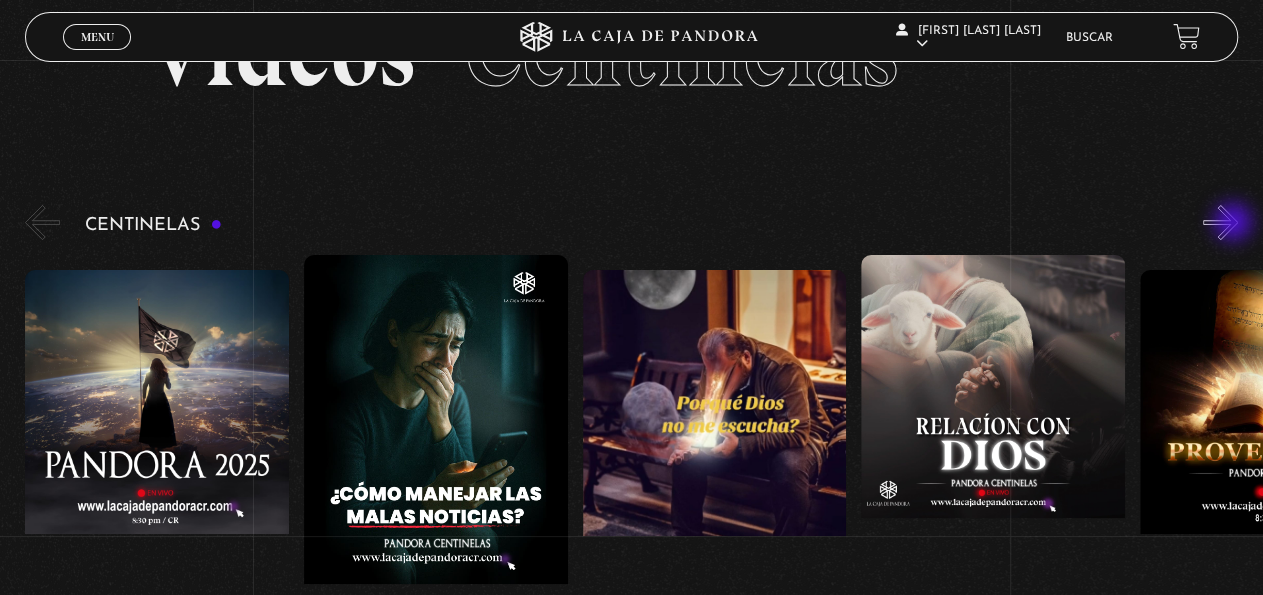 click on "»" at bounding box center (1220, 222) 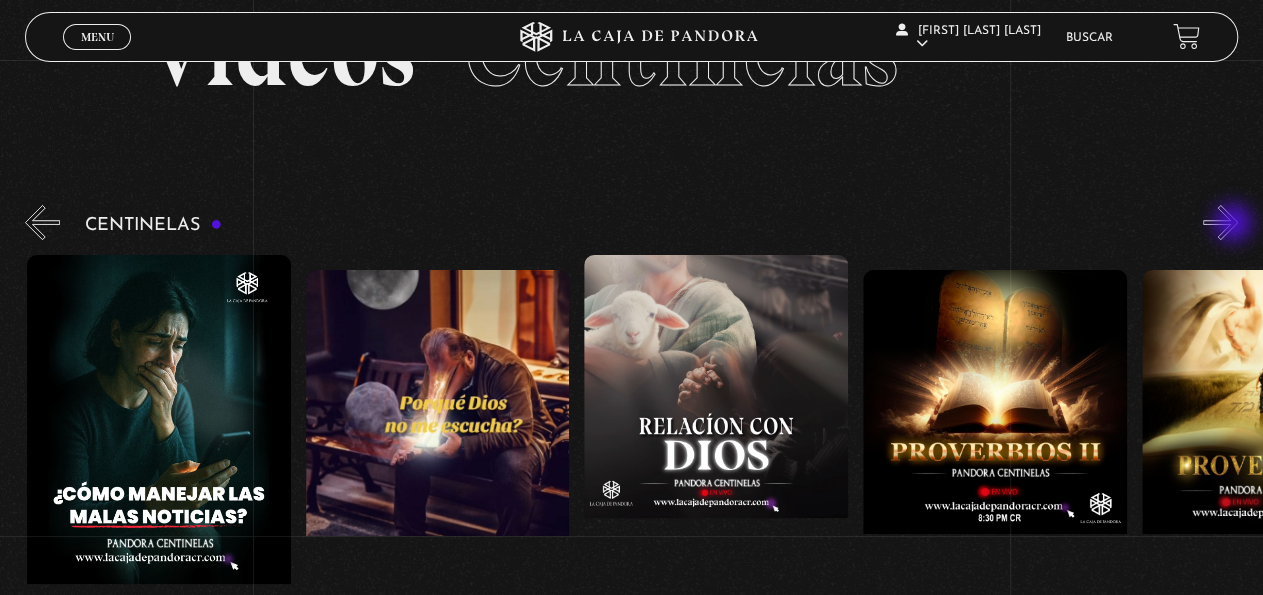 click on "»" at bounding box center (1220, 222) 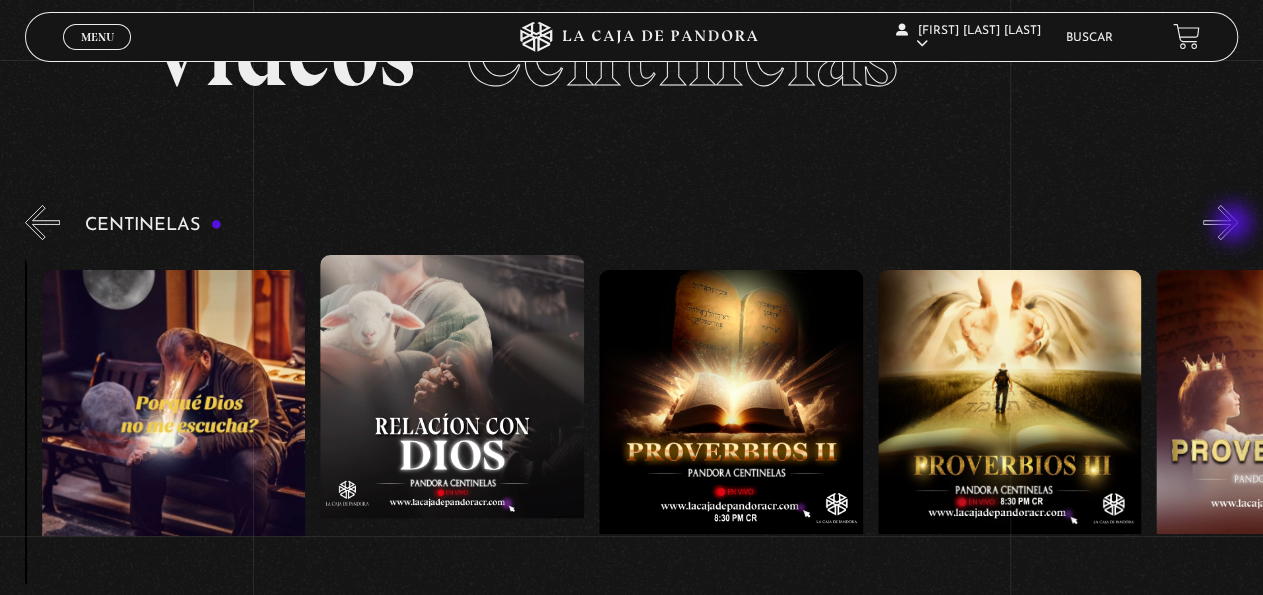 click on "»" at bounding box center (1220, 222) 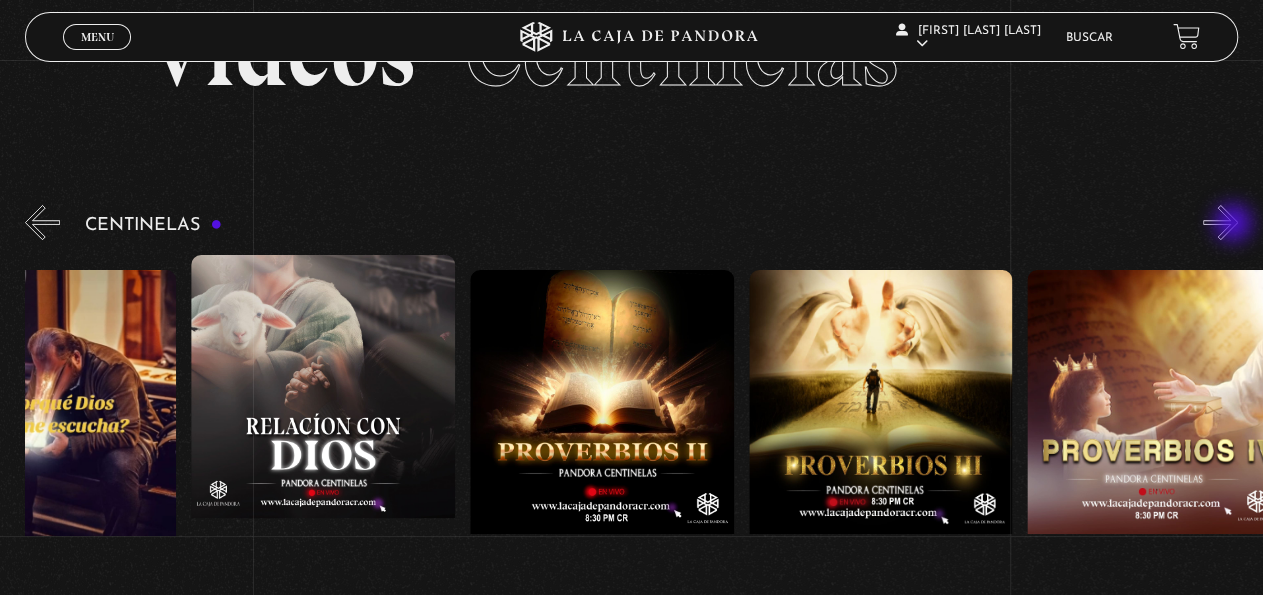click on "»" at bounding box center [1220, 222] 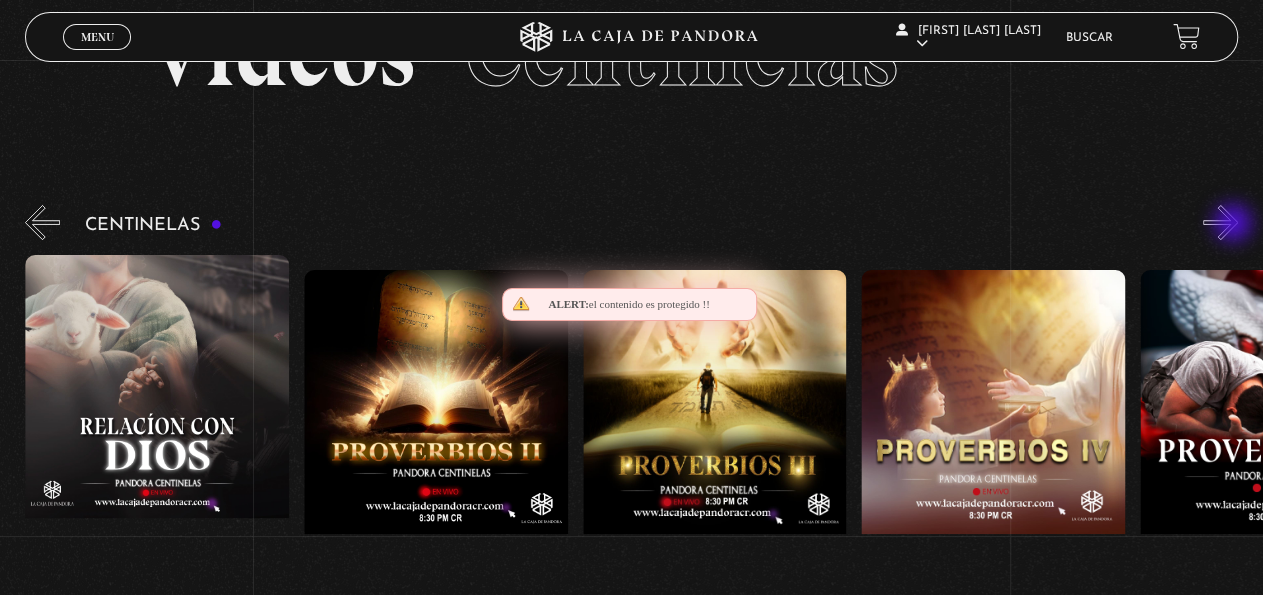 click on "»" at bounding box center (1220, 222) 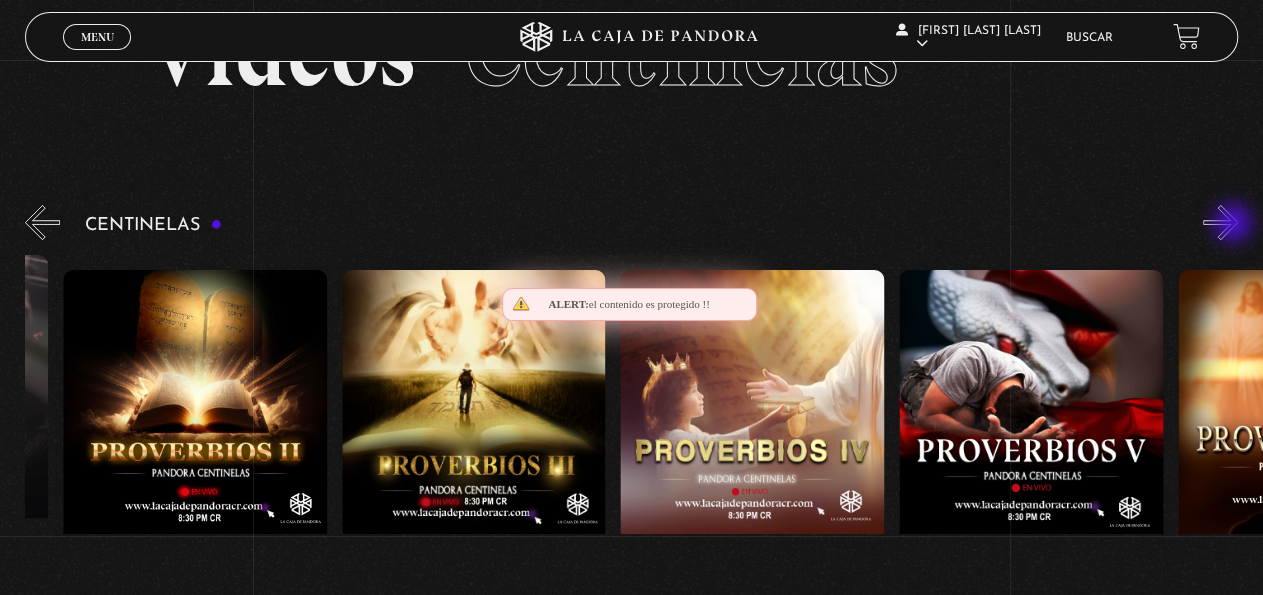 click on "»" at bounding box center [1220, 222] 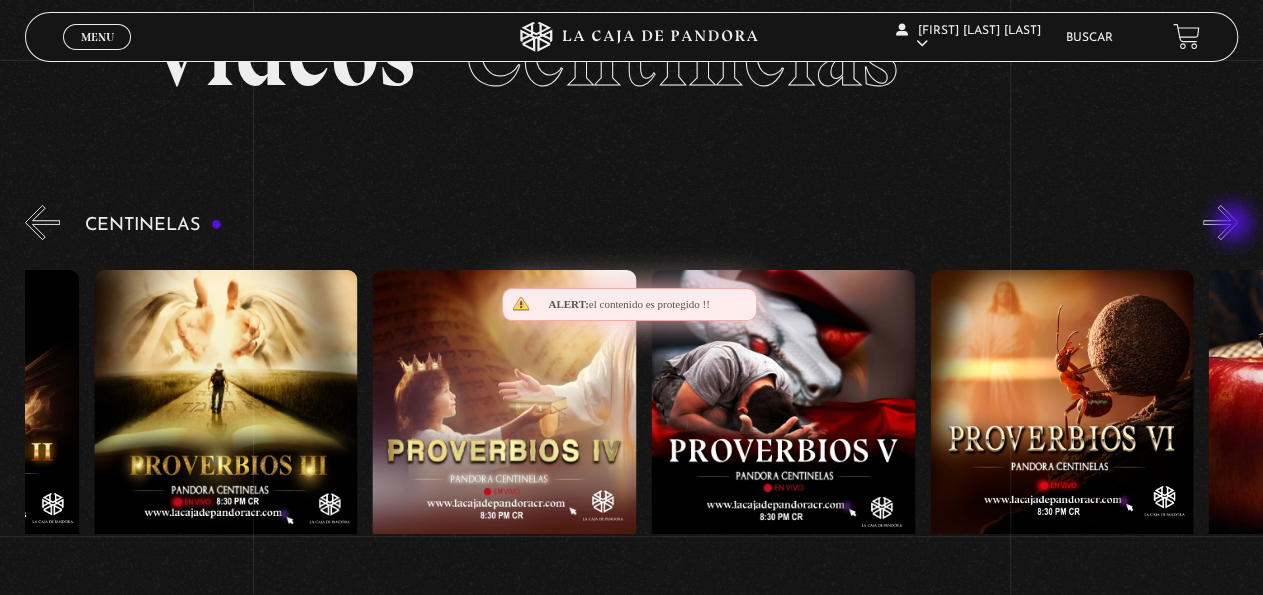 click on "»" at bounding box center (1220, 222) 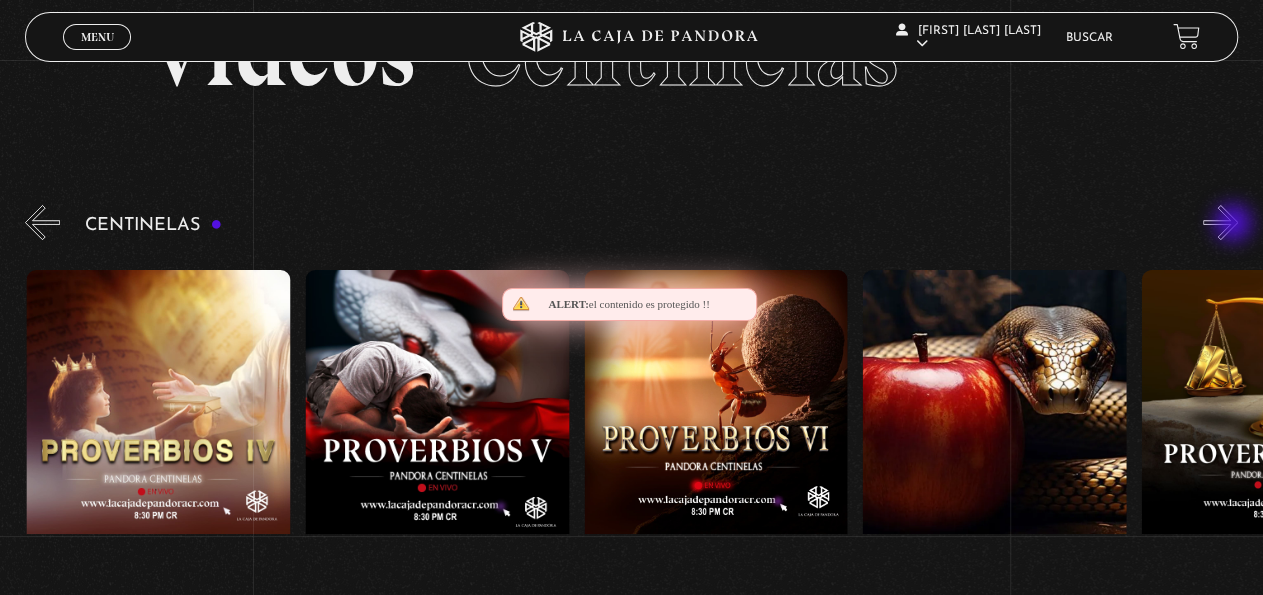 click on "»" at bounding box center [1220, 222] 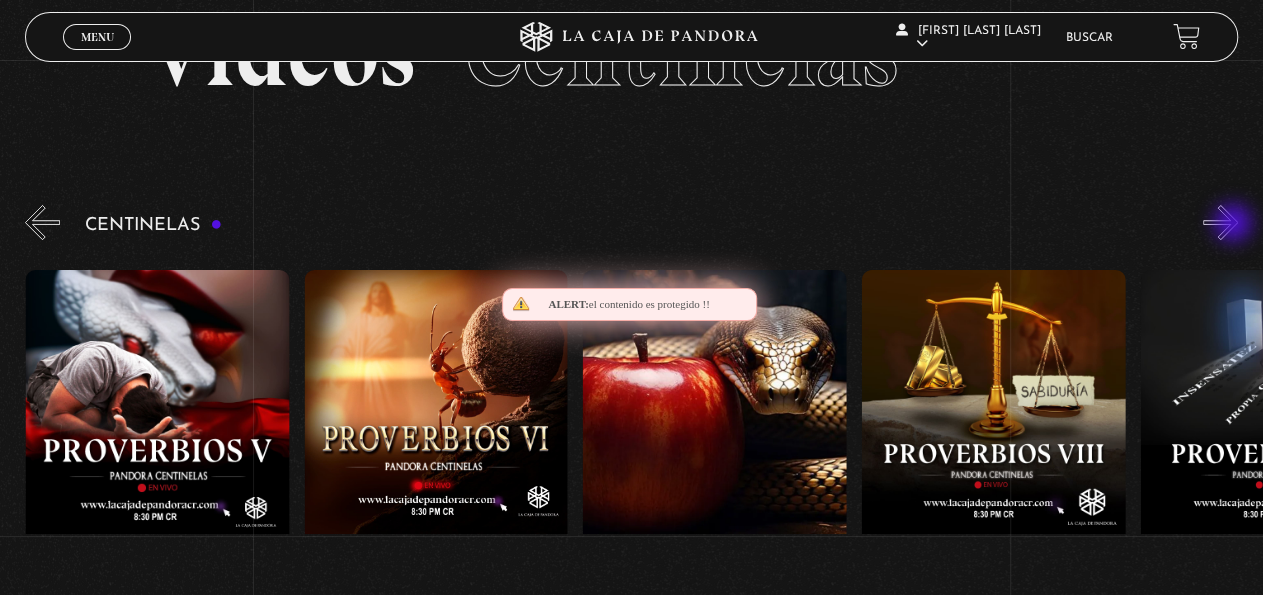 click on "»" at bounding box center (1220, 222) 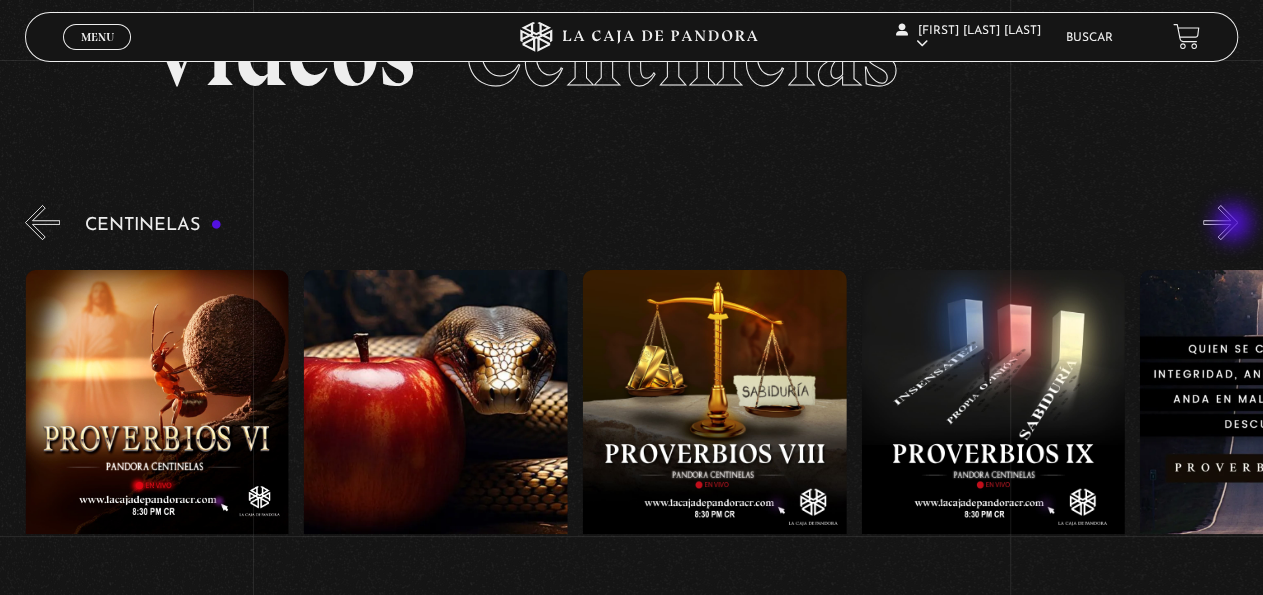click on "»" at bounding box center (1220, 222) 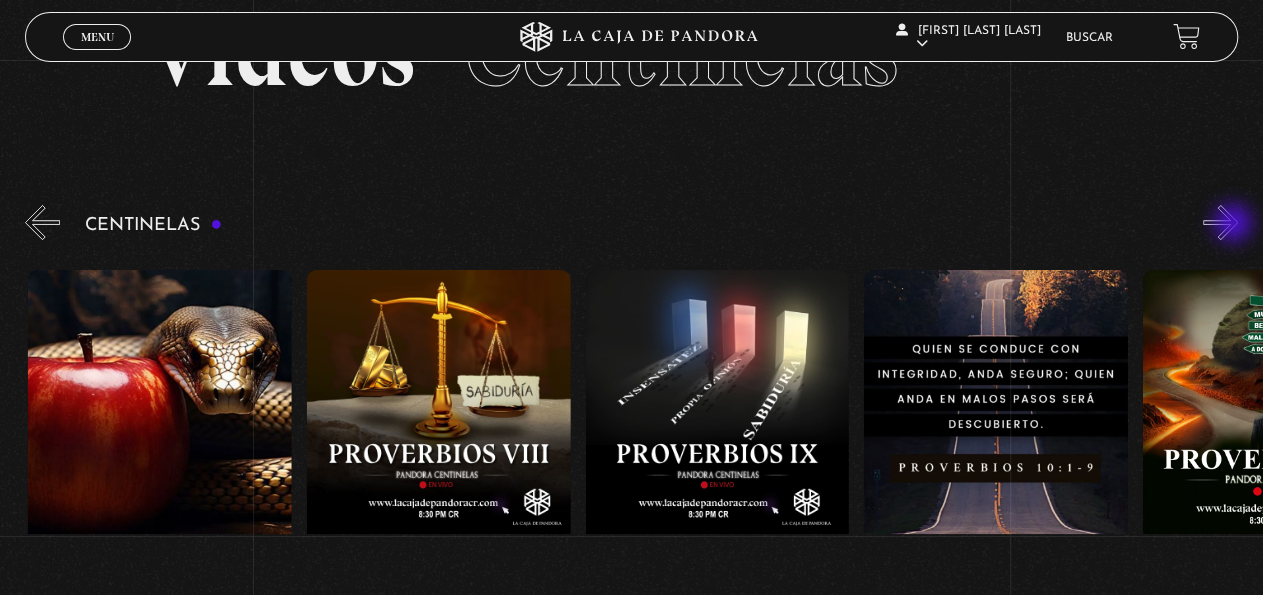 click on "»" at bounding box center (1220, 222) 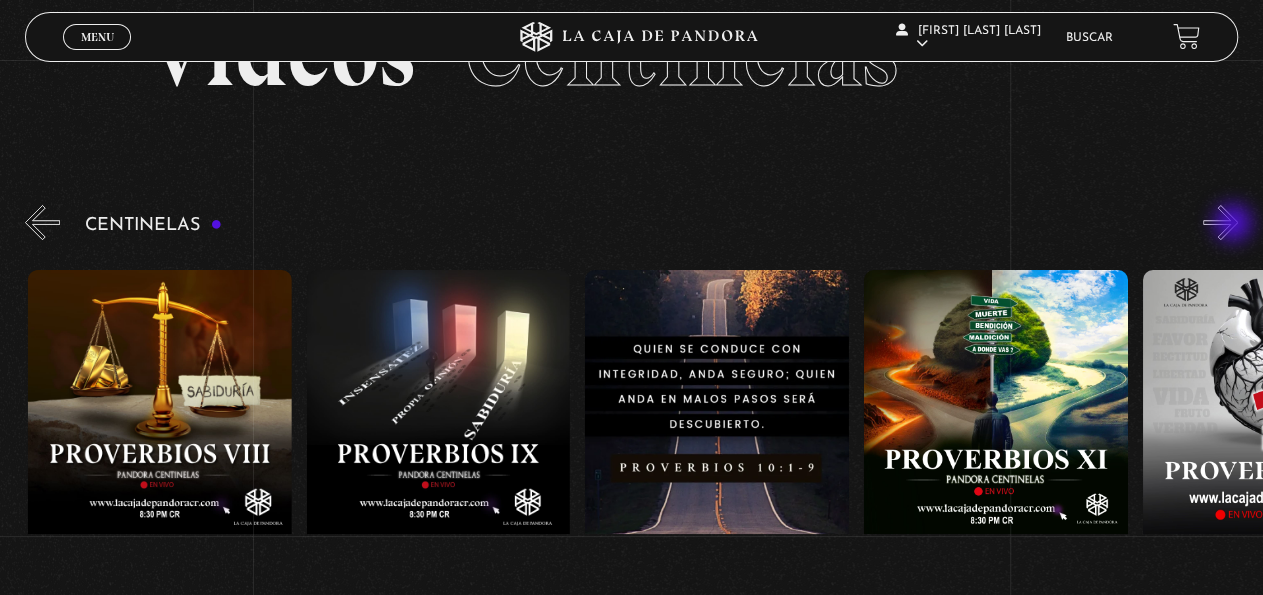 click on "»" at bounding box center [1220, 222] 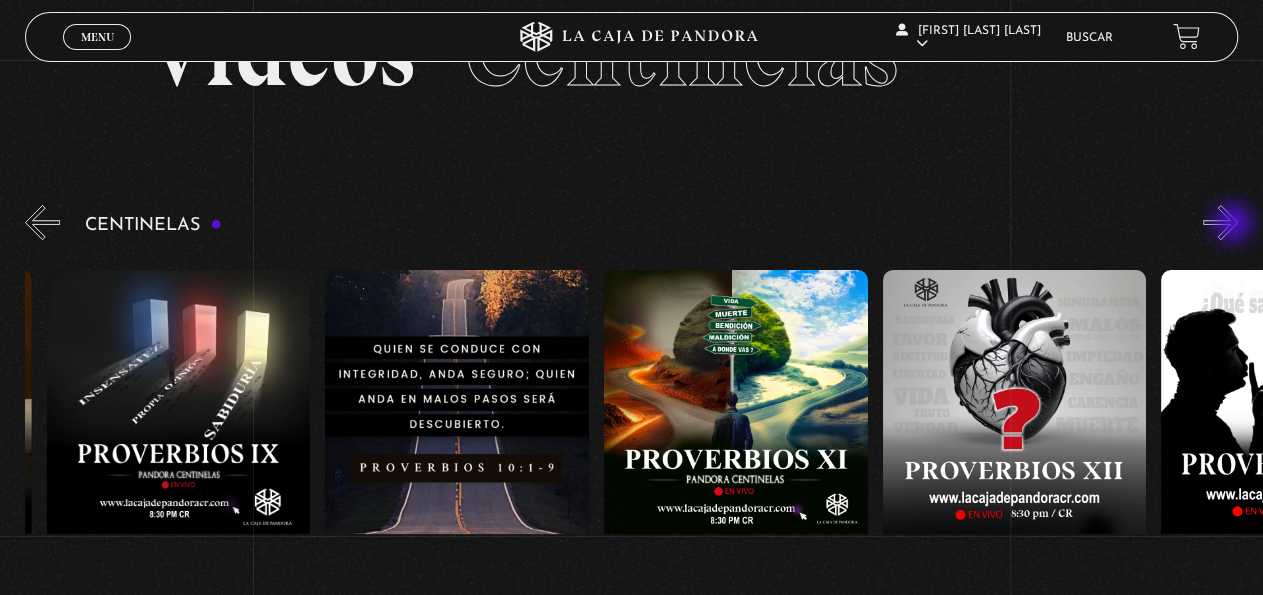click on "»" at bounding box center (1220, 222) 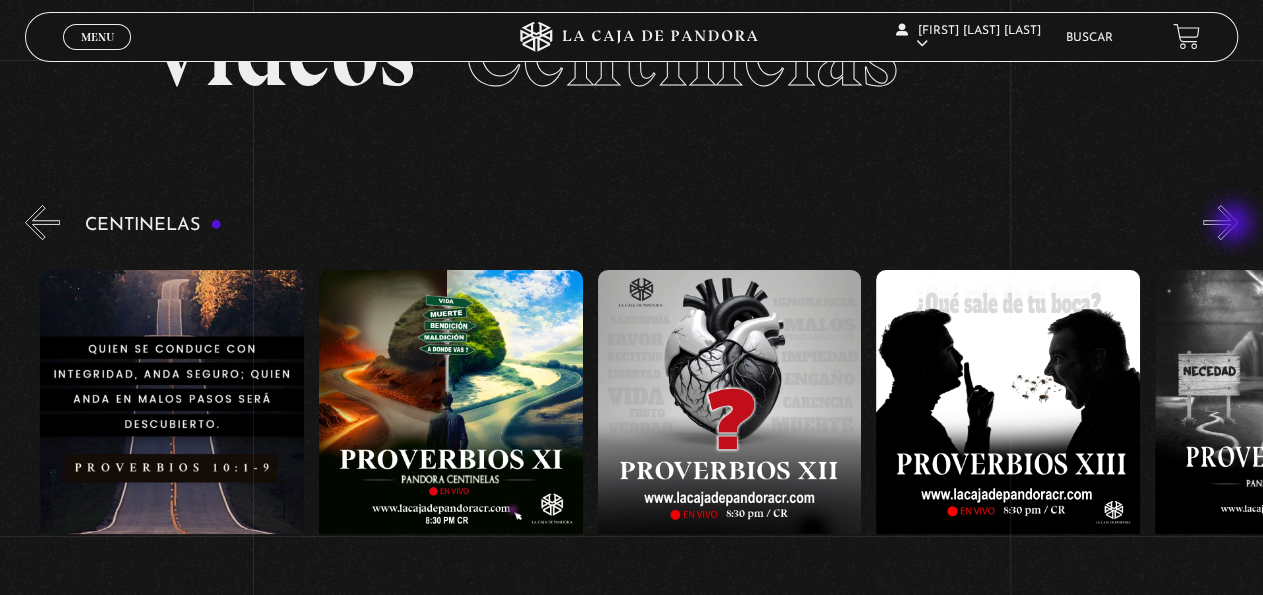click on "»" at bounding box center (1220, 222) 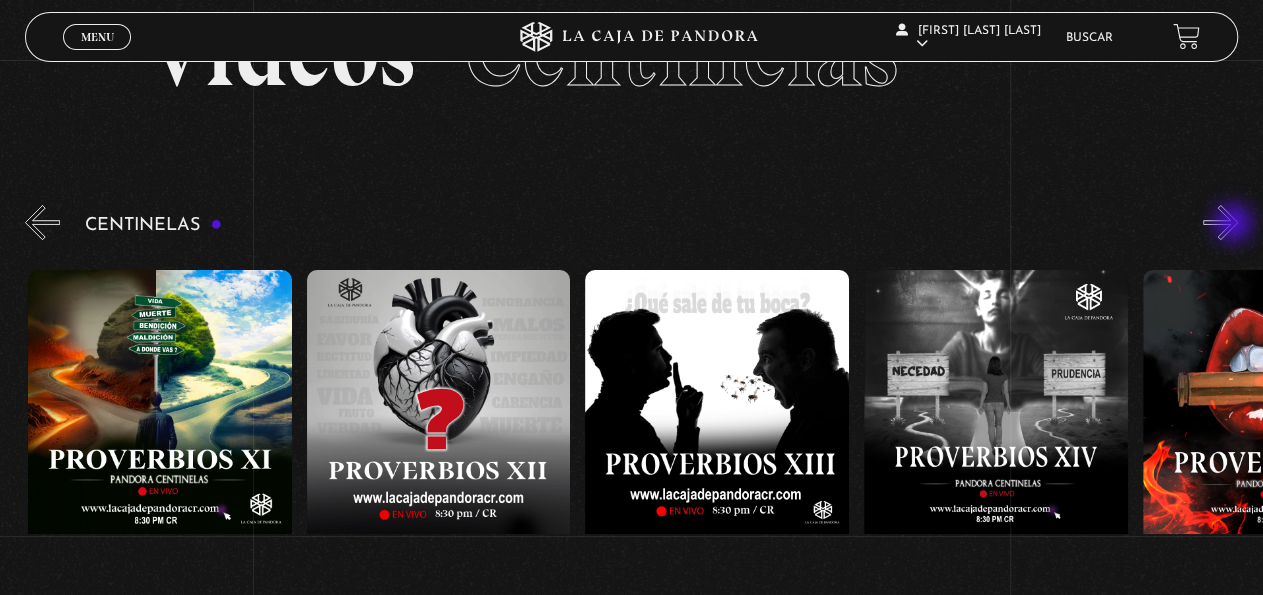 click on "»" at bounding box center [1220, 222] 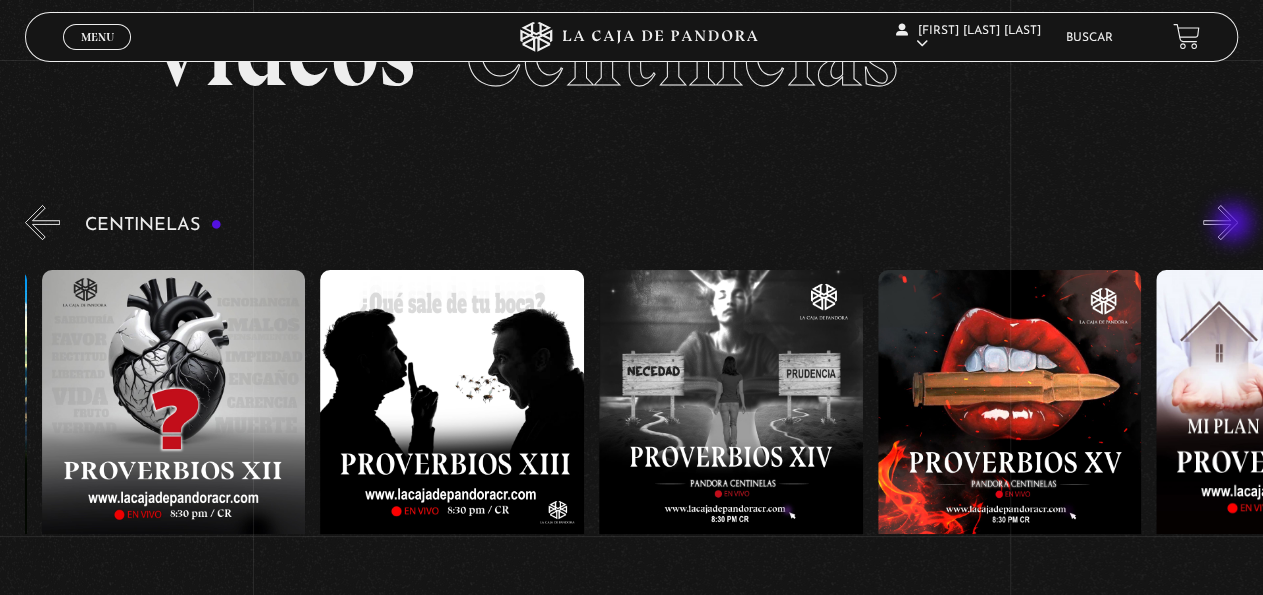 click on "»" at bounding box center [1220, 222] 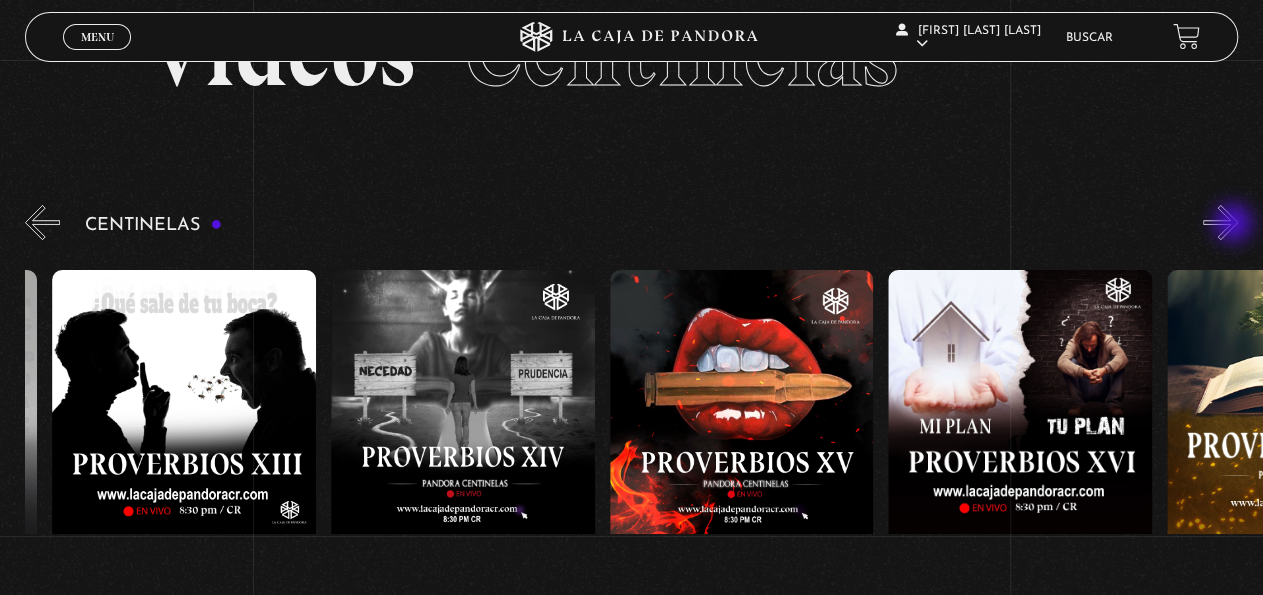 click on "»" at bounding box center [1220, 222] 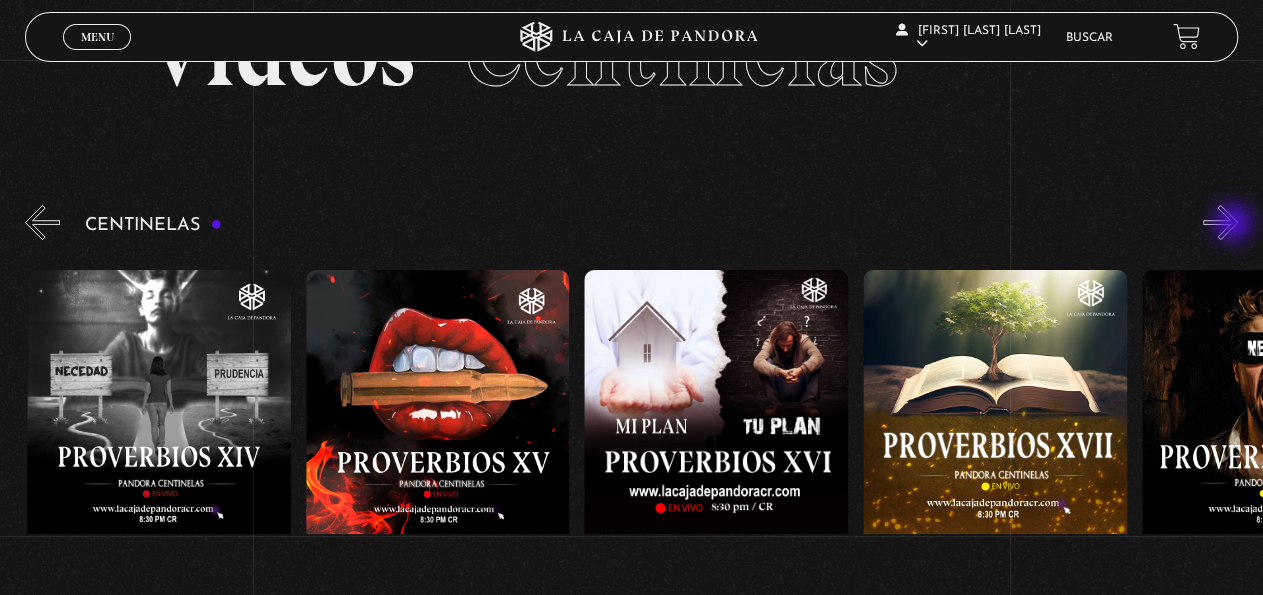 click on "»" at bounding box center [1220, 222] 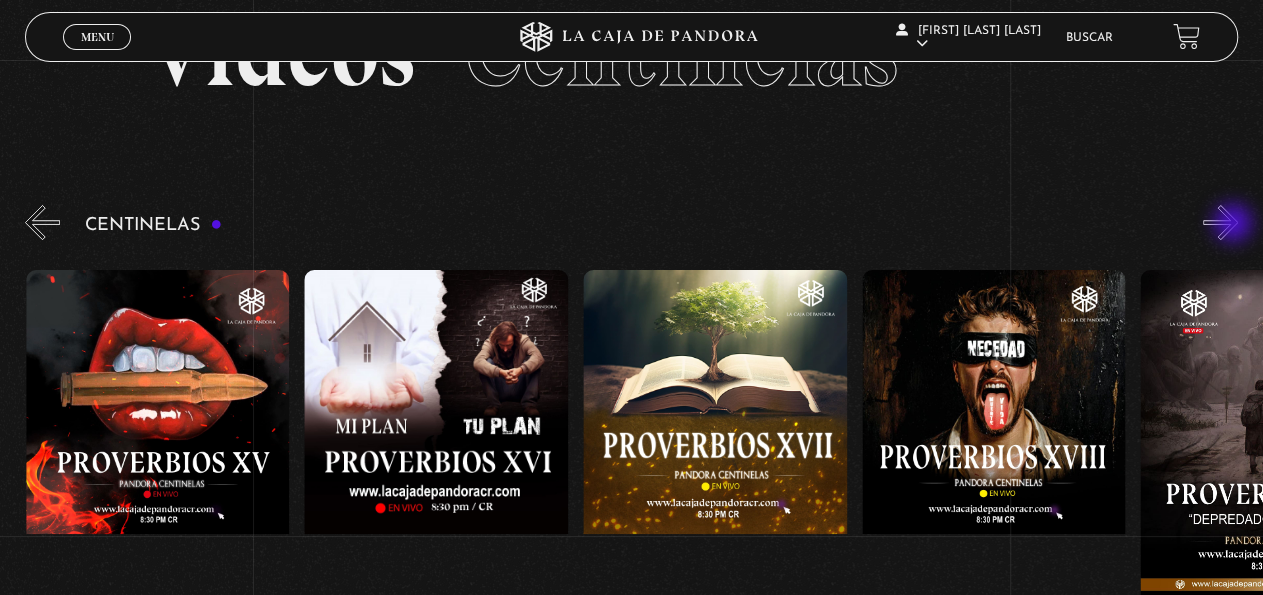 click on "»" at bounding box center (1220, 222) 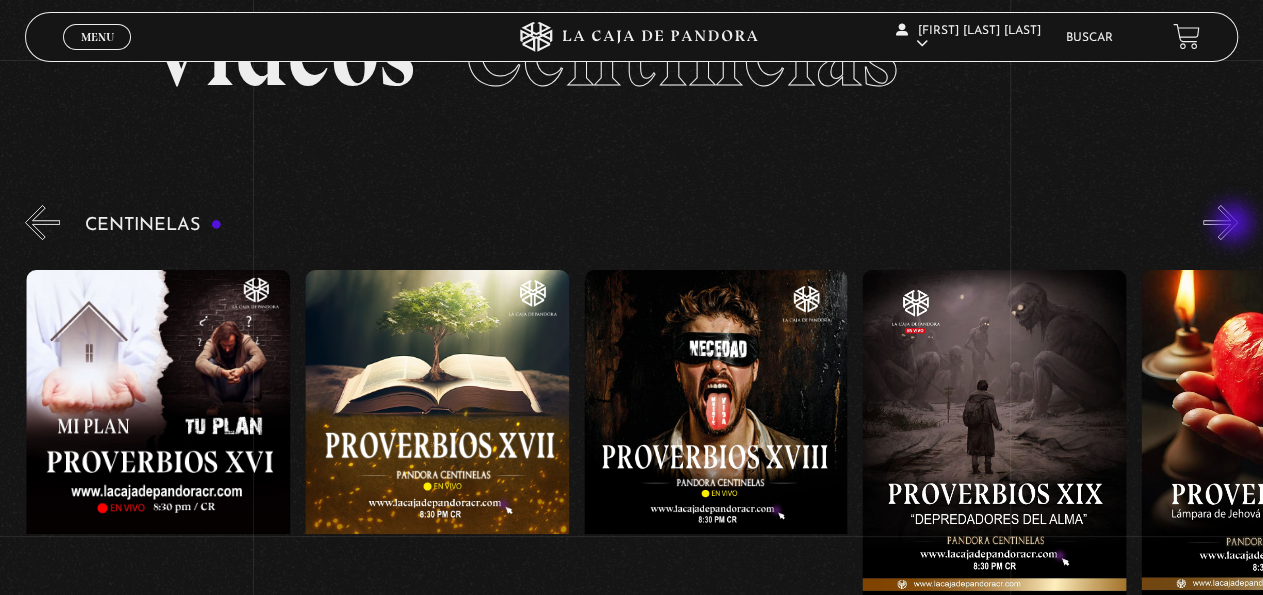 scroll, scrollTop: 0, scrollLeft: 5016, axis: horizontal 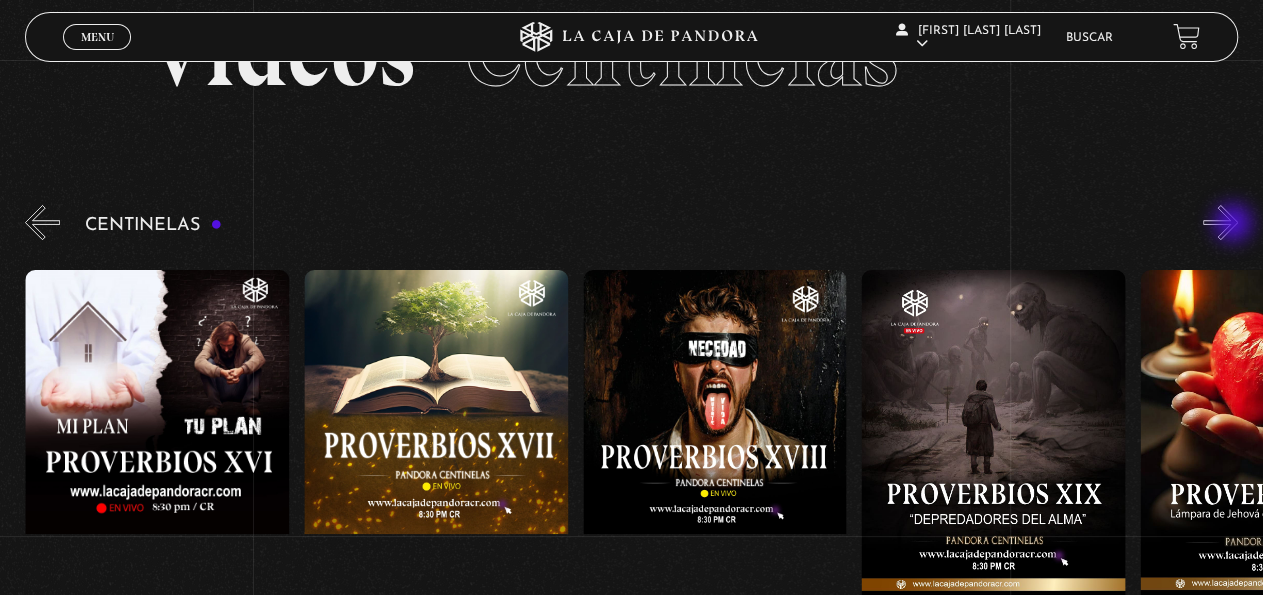click on "»" at bounding box center [1220, 222] 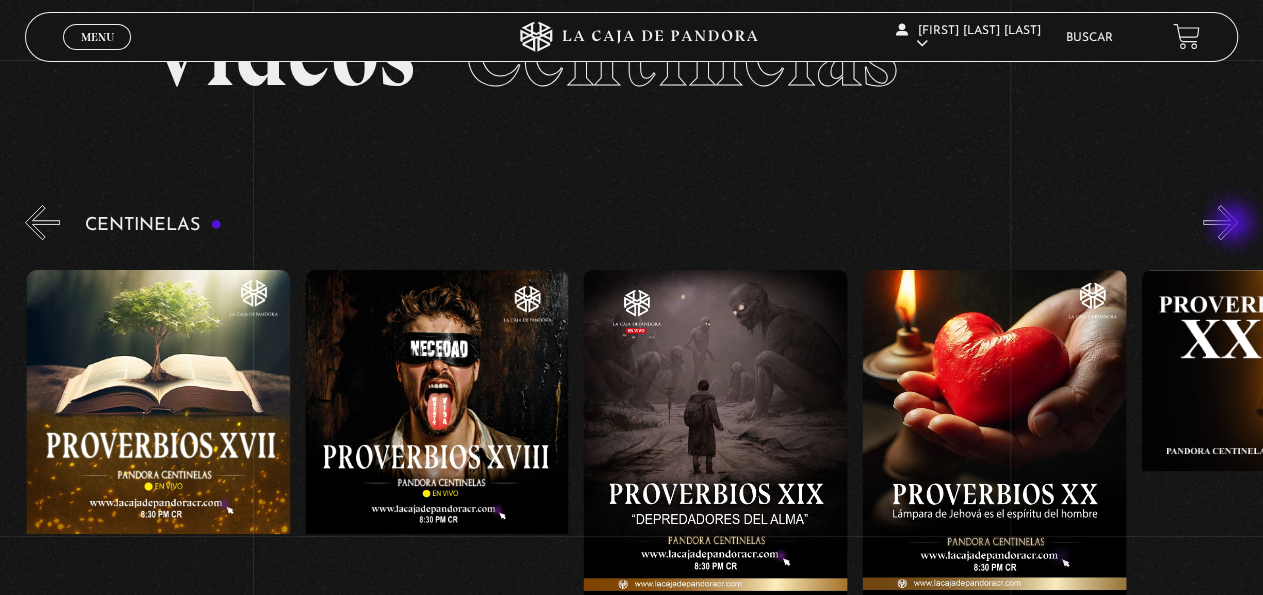 click on "»" at bounding box center [1220, 222] 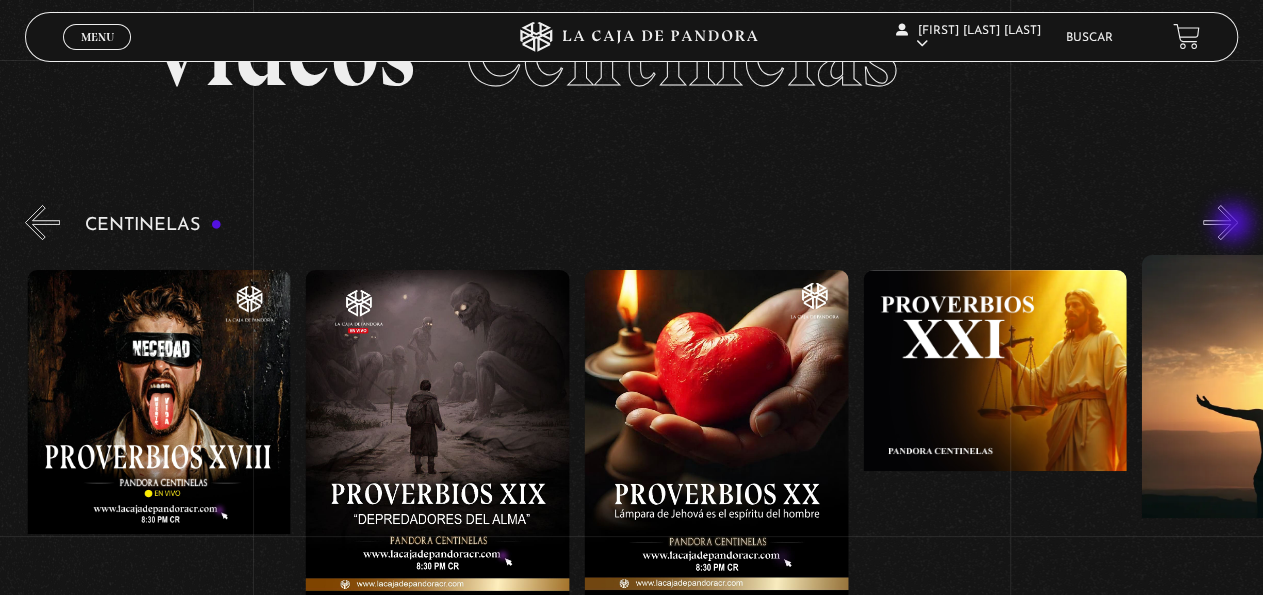 scroll, scrollTop: 0, scrollLeft: 5573, axis: horizontal 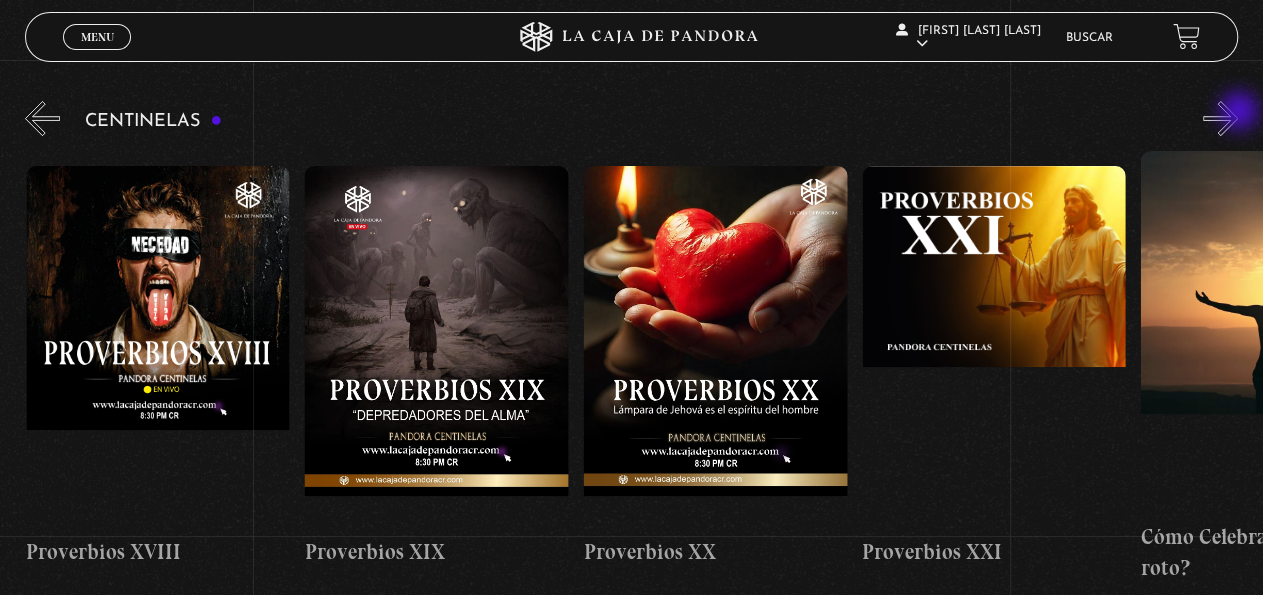 click on "»" at bounding box center [1220, 118] 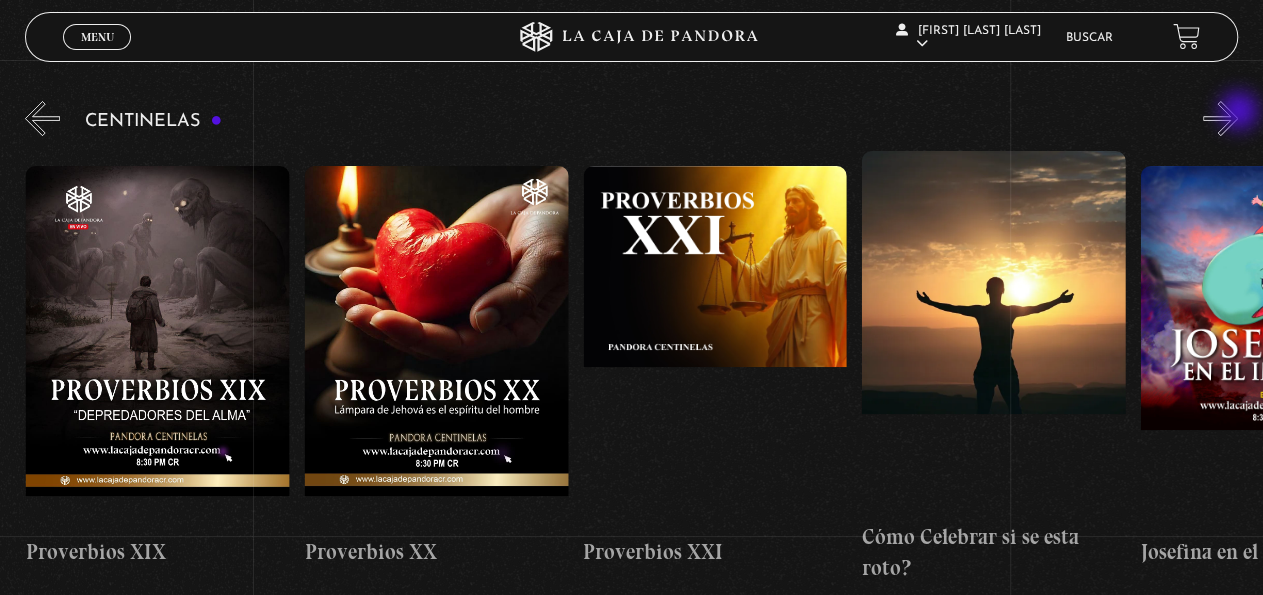 click on "»" at bounding box center (1220, 118) 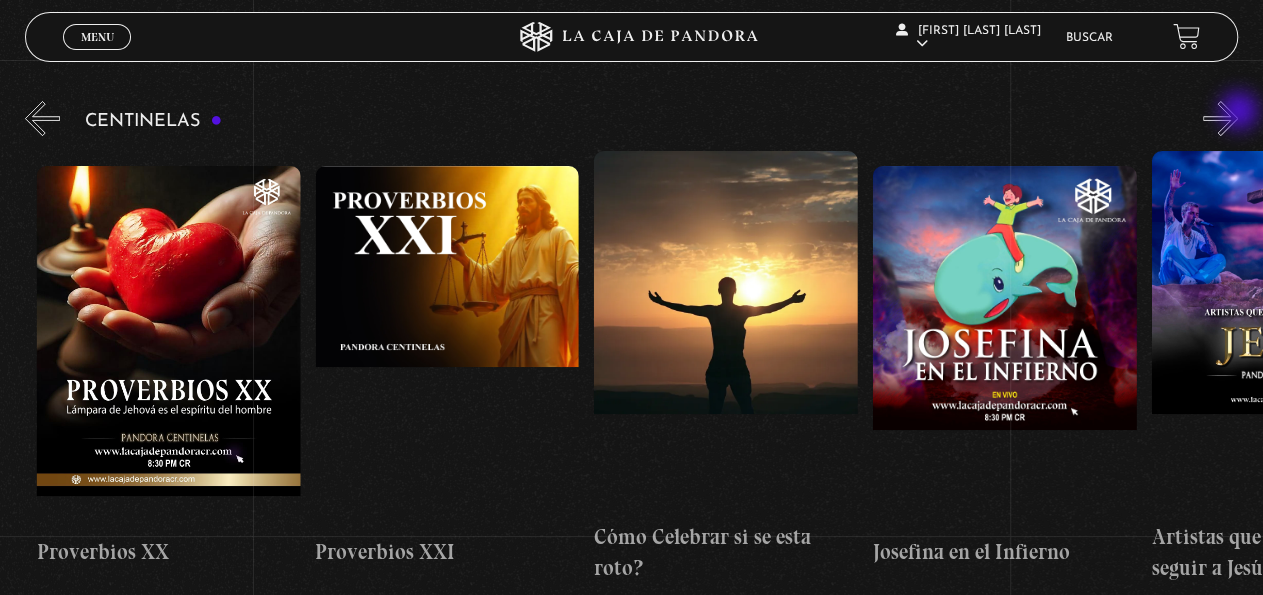 click on "»" at bounding box center [1220, 118] 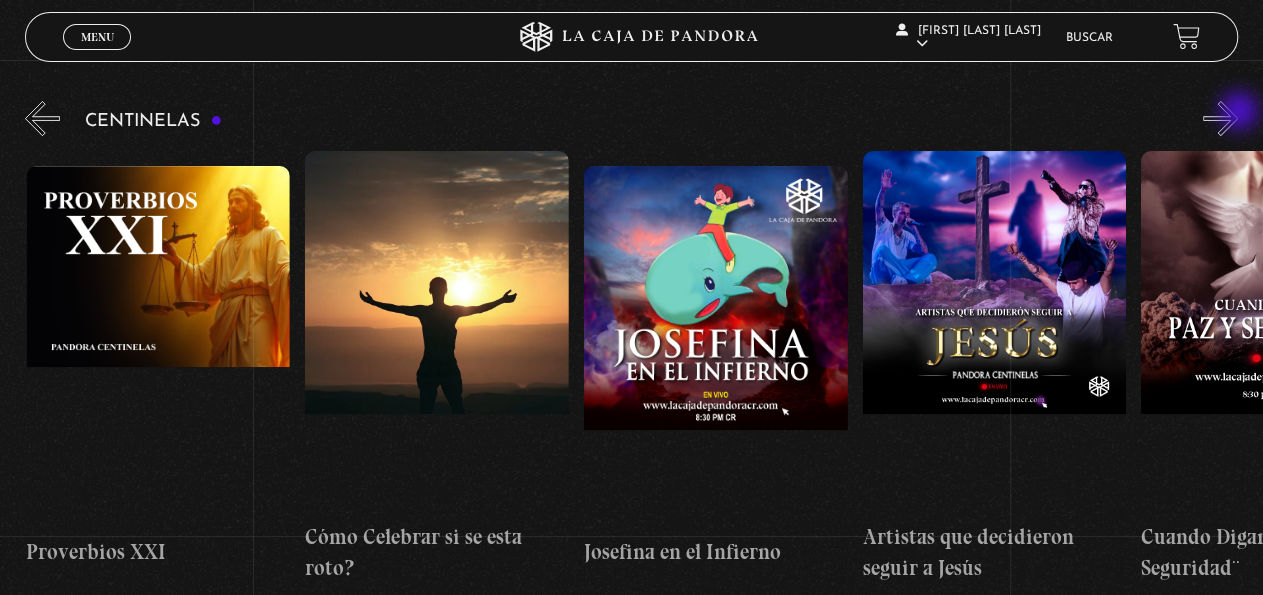 click on "»" at bounding box center (1220, 118) 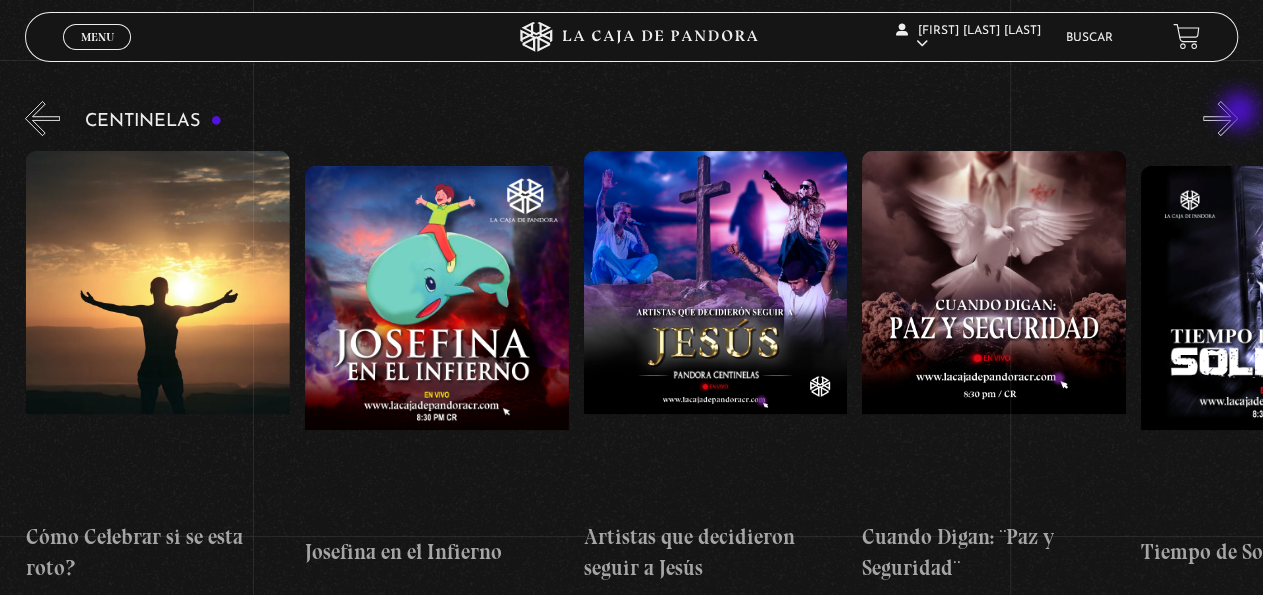 click on "»" at bounding box center [1220, 118] 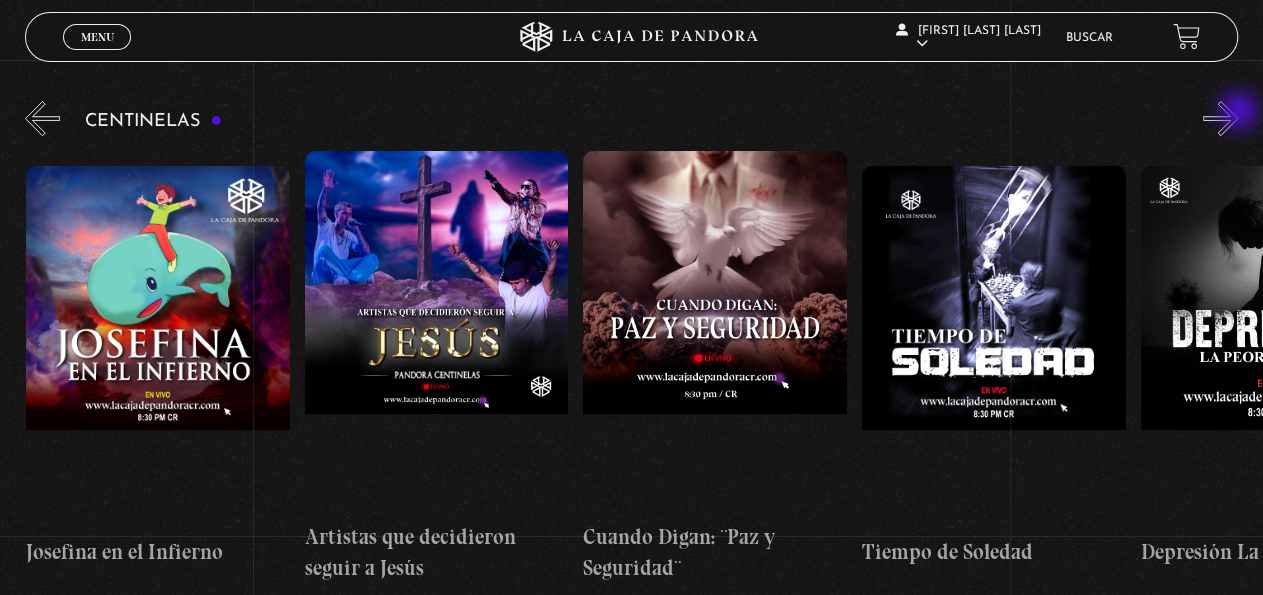 click on "»" at bounding box center [1220, 118] 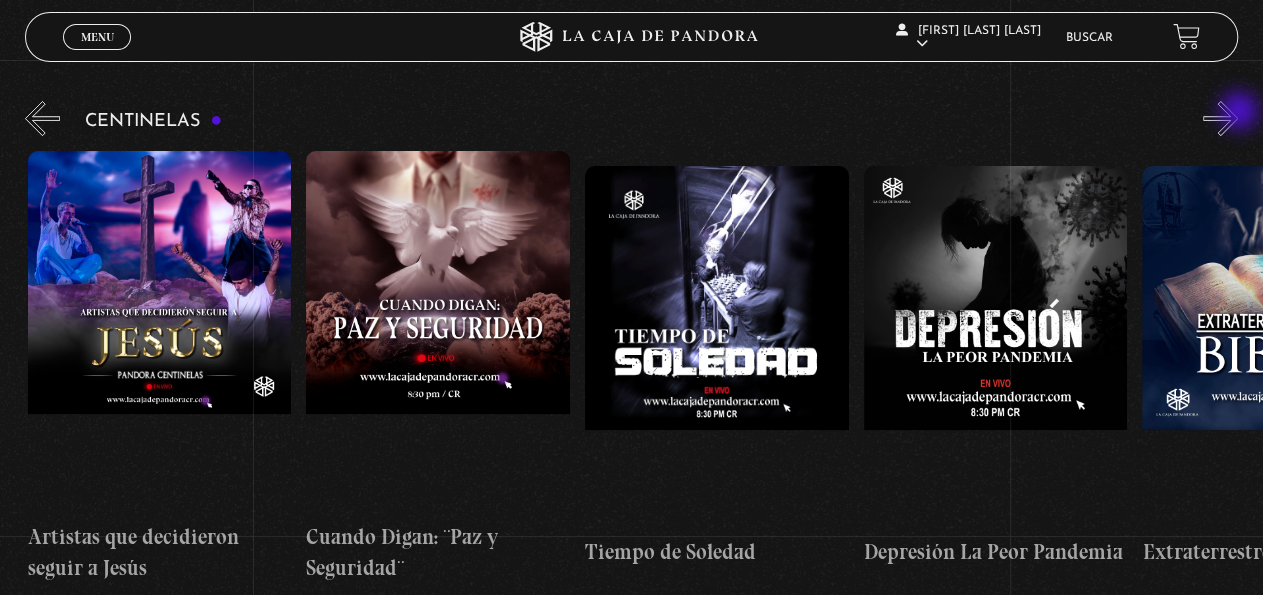 click on "»" at bounding box center [1220, 118] 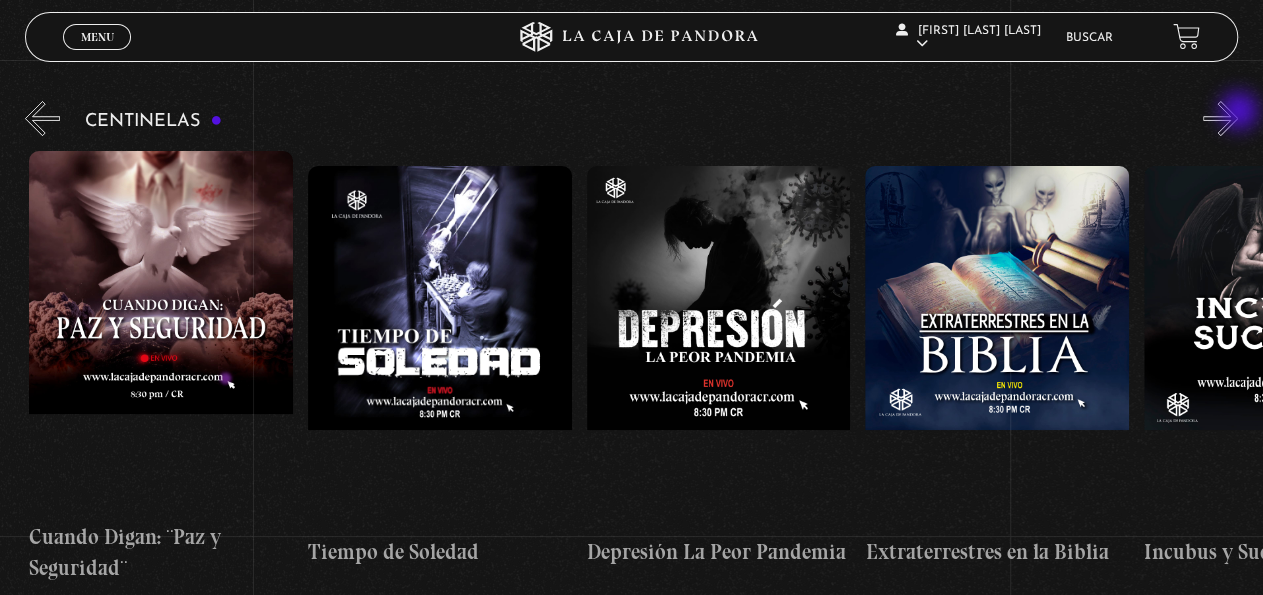 click on "»" at bounding box center (1220, 118) 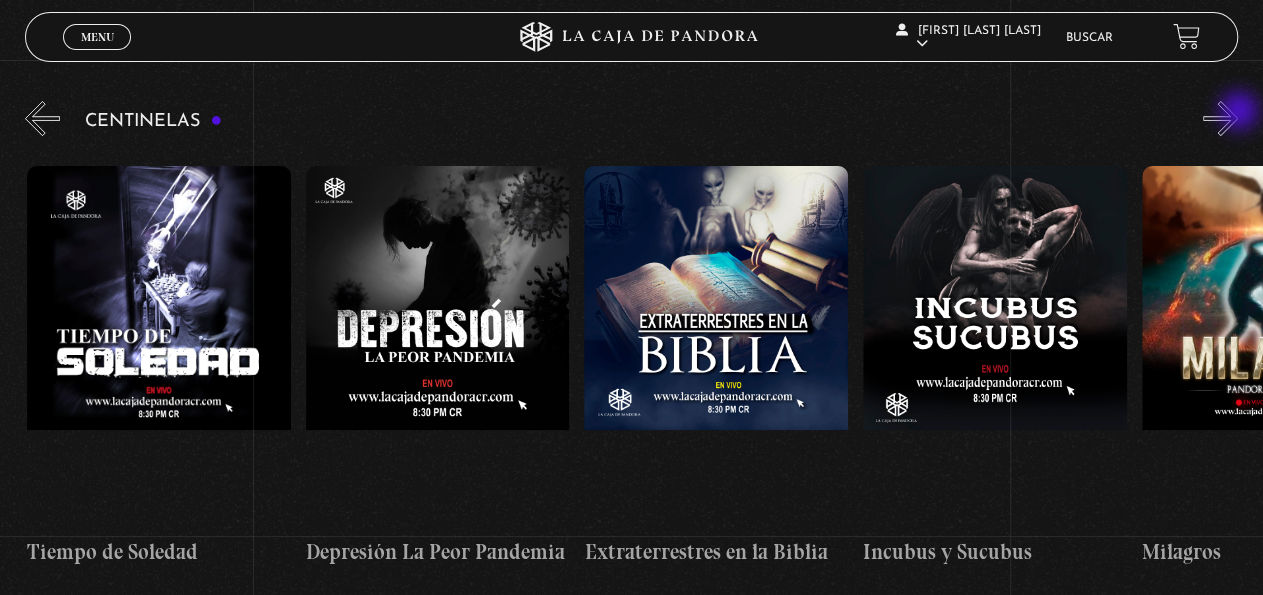 click on "»" at bounding box center (1220, 118) 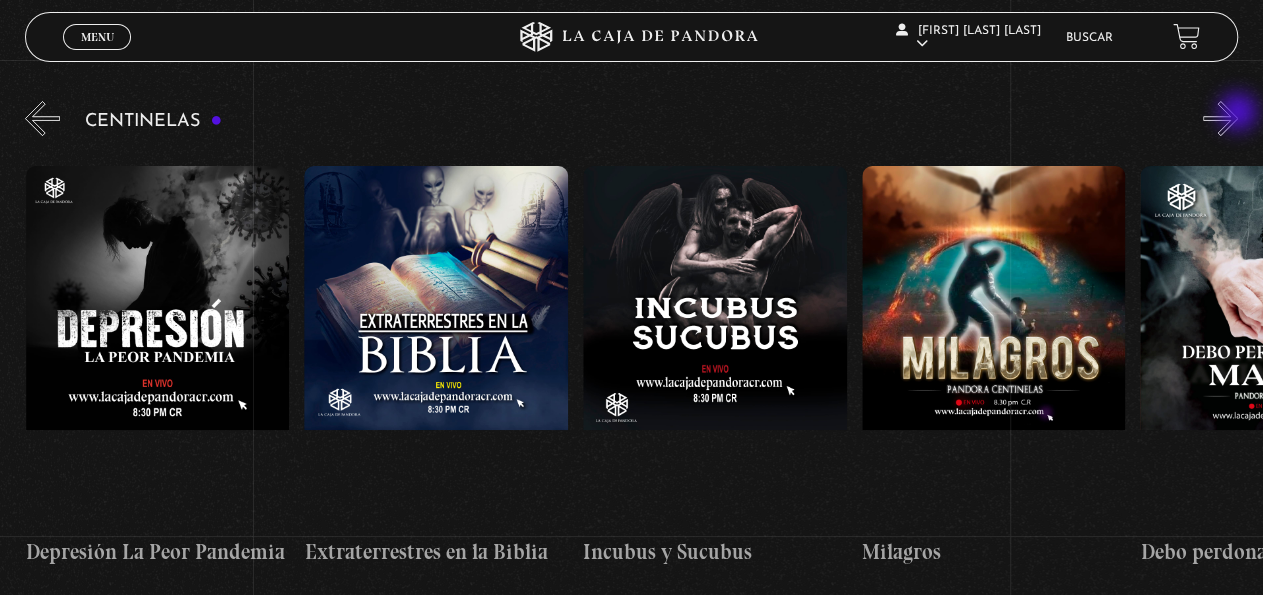 click on "»" at bounding box center [1220, 118] 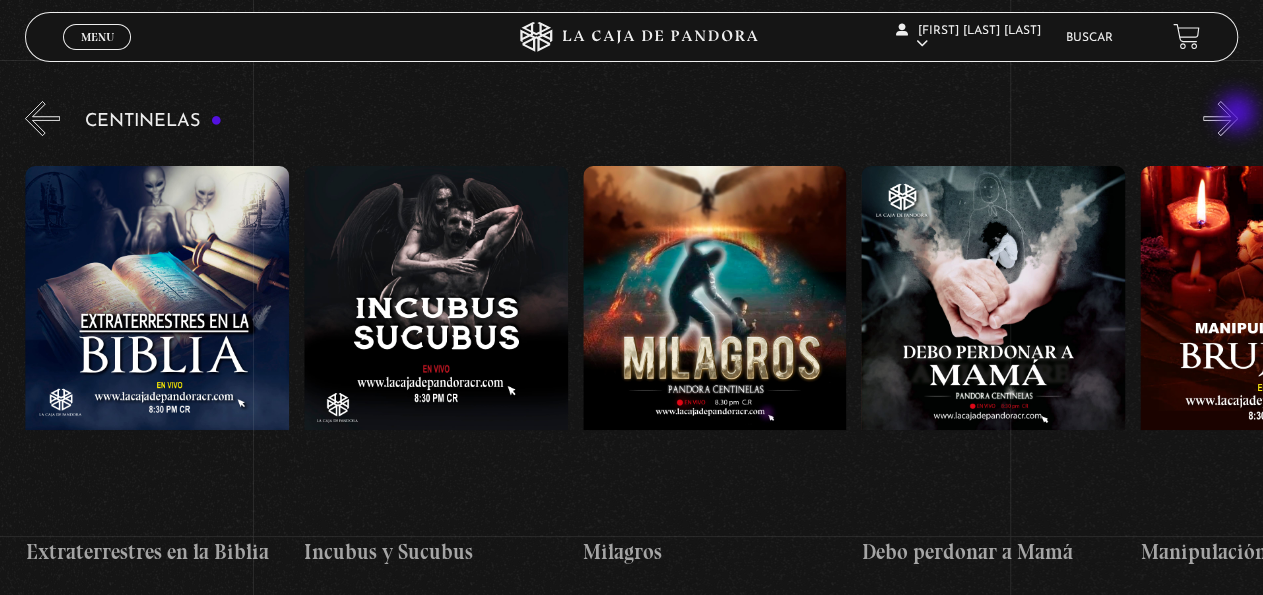 click on "»" at bounding box center (1220, 118) 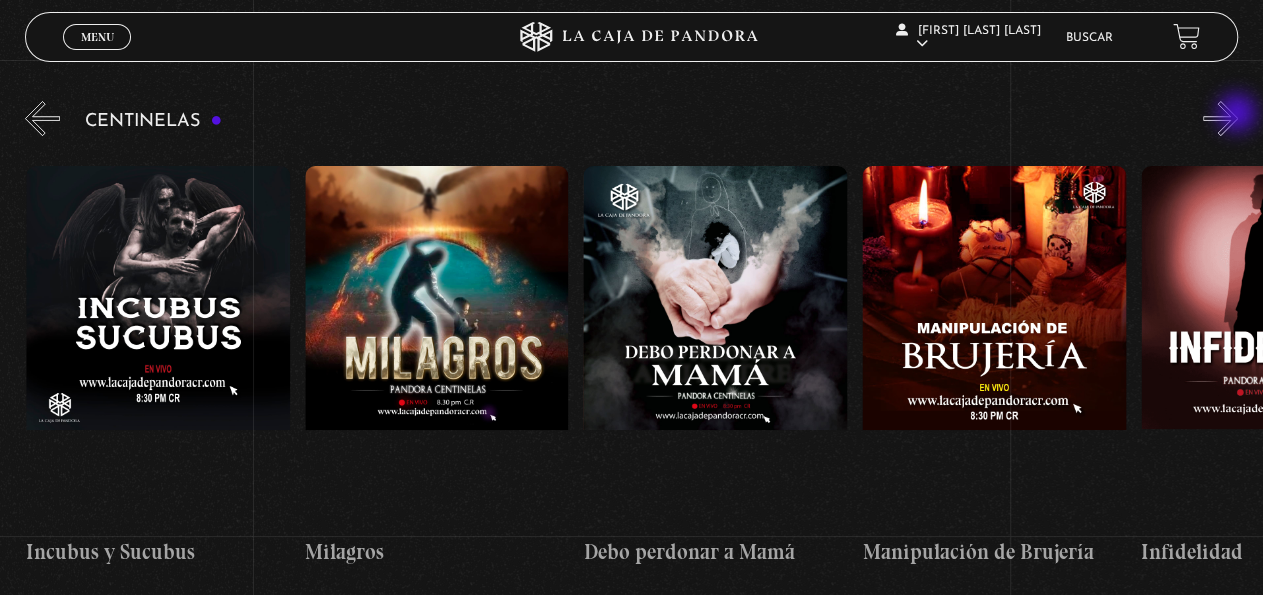 click on "»" at bounding box center [1220, 118] 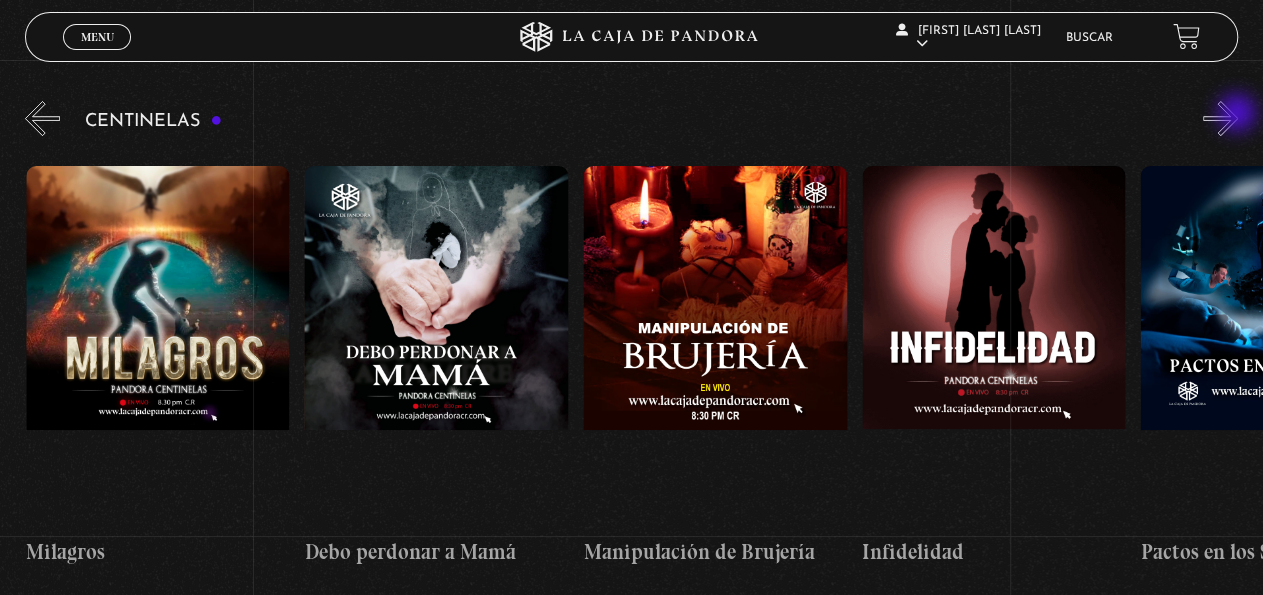 click on "»" at bounding box center [1220, 118] 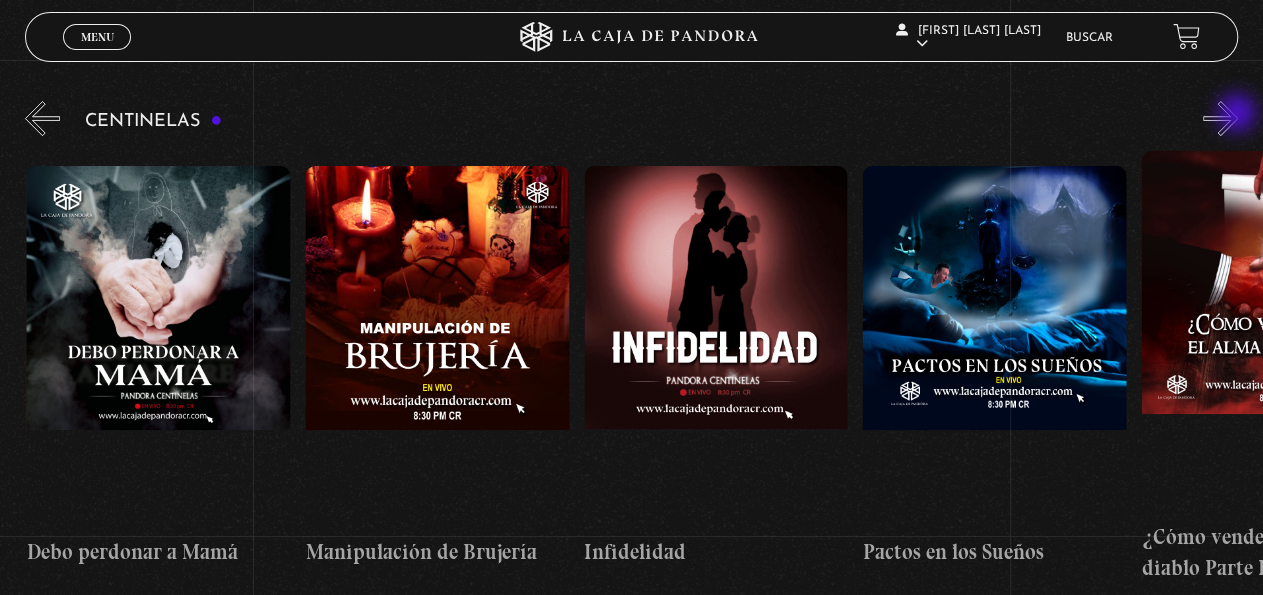 click on "»" at bounding box center [1220, 118] 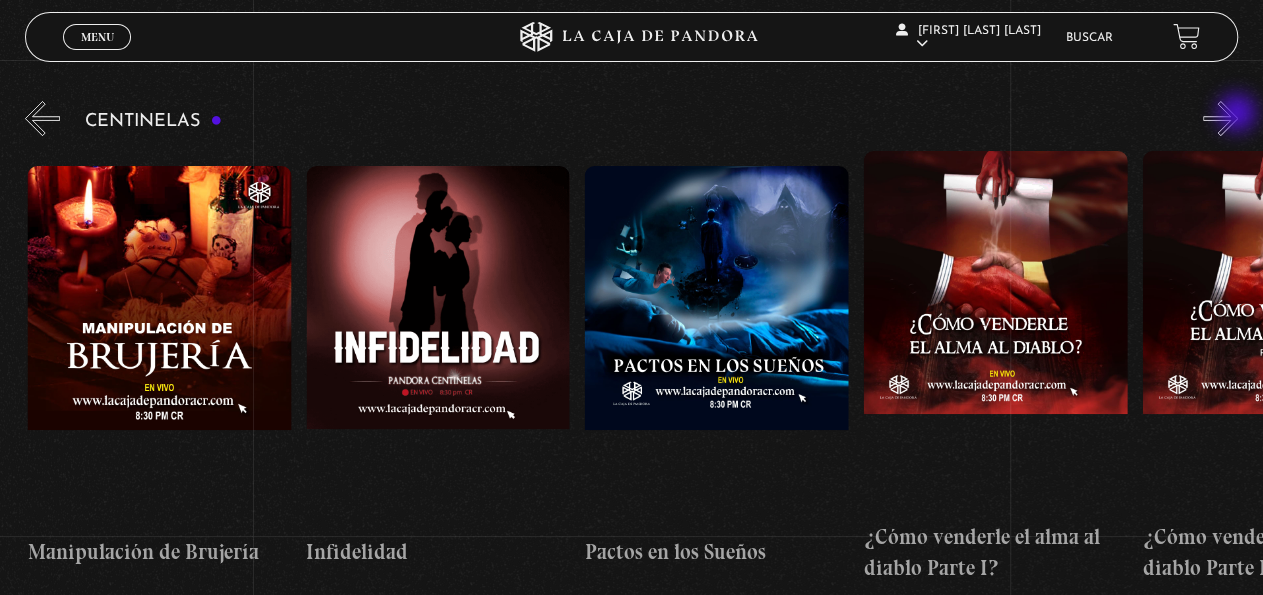 click on "»" at bounding box center (1220, 118) 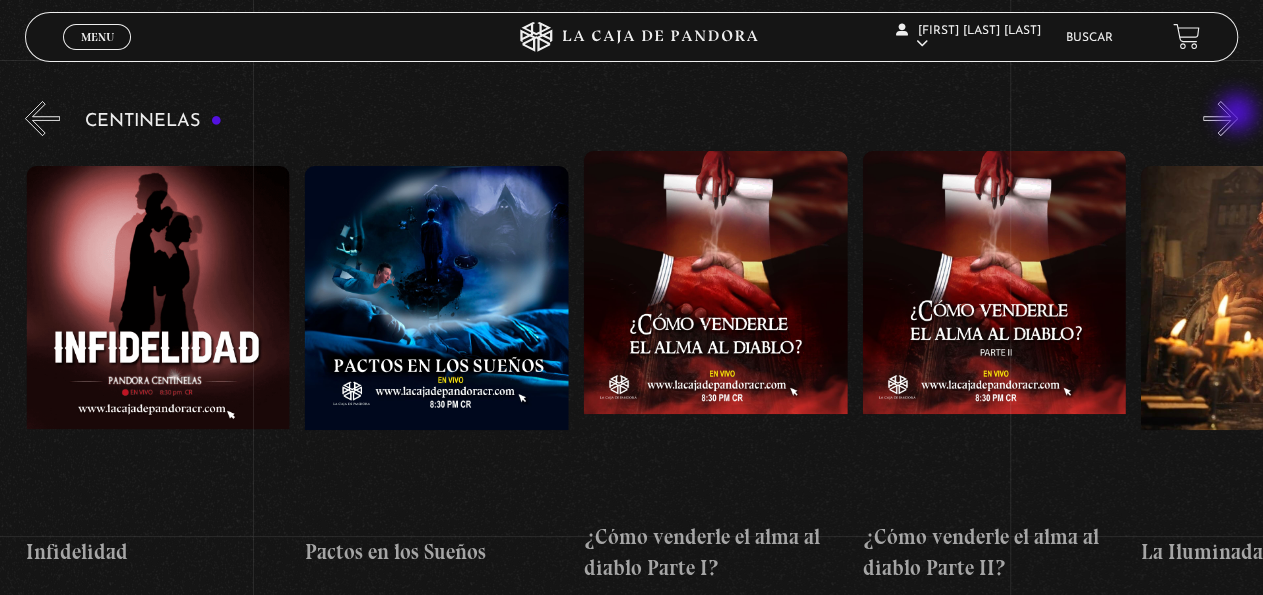 click on "»" at bounding box center [1220, 118] 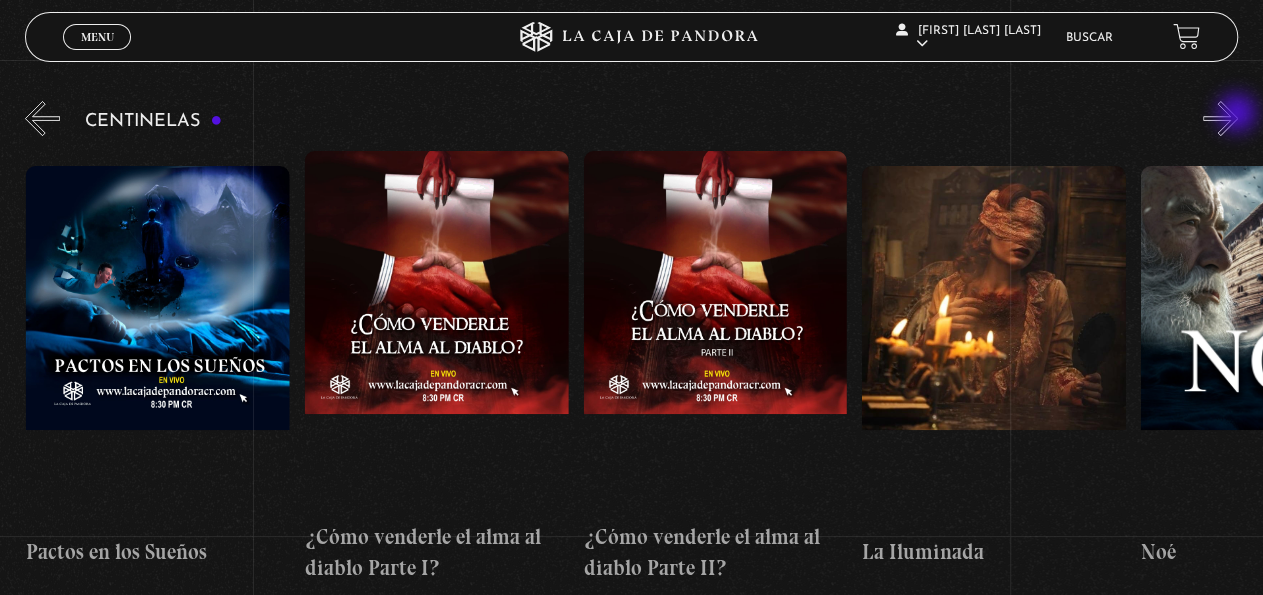 click on "»" at bounding box center [1220, 118] 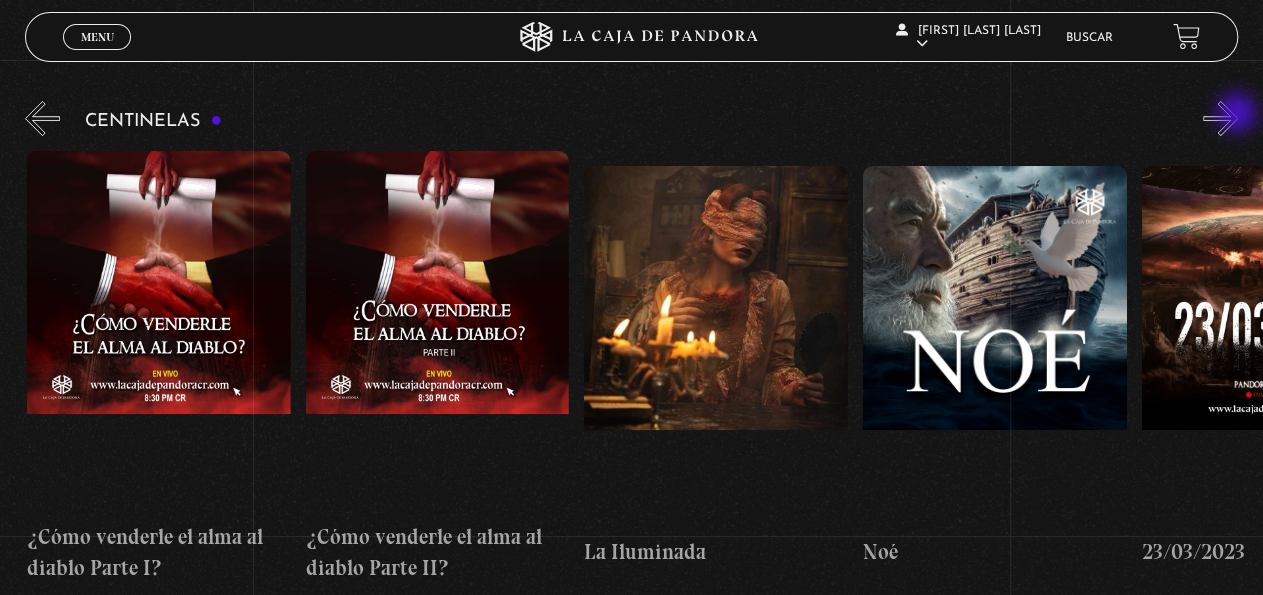 click on "»" at bounding box center (1220, 118) 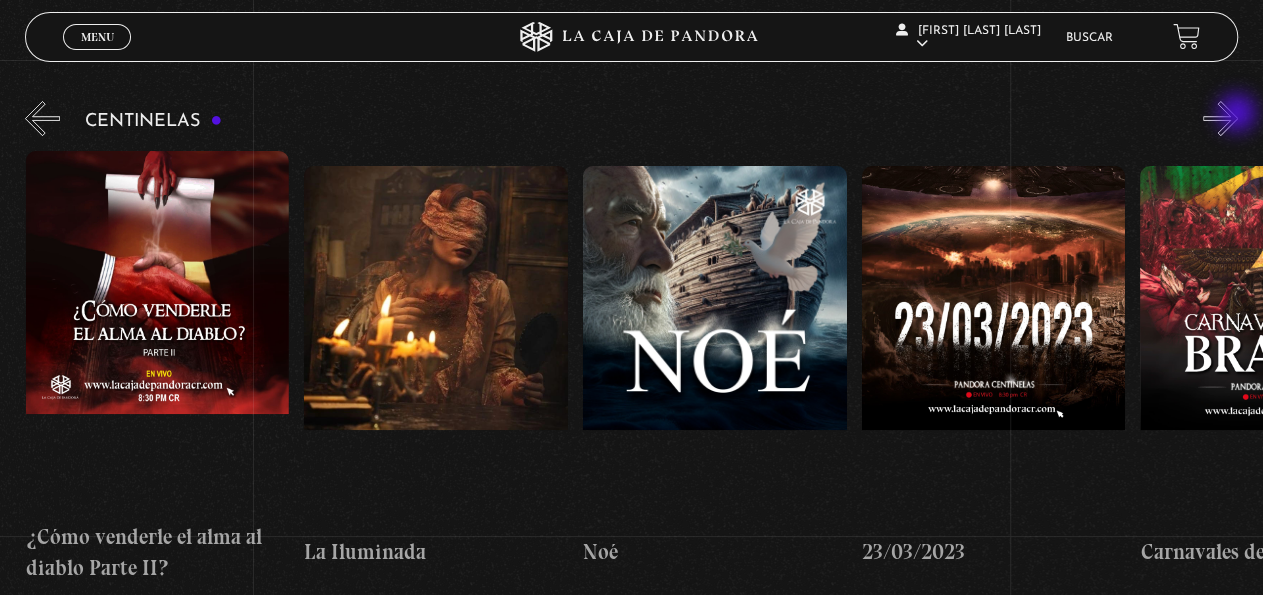 click on "»" at bounding box center [1220, 118] 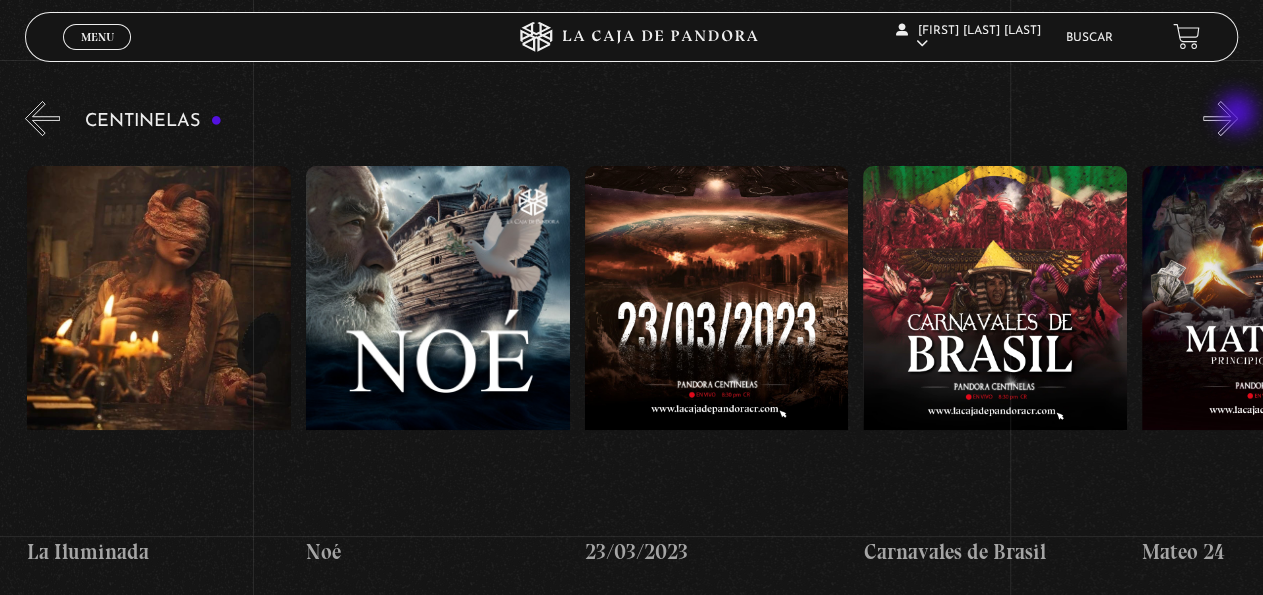 click on "»" at bounding box center (1220, 118) 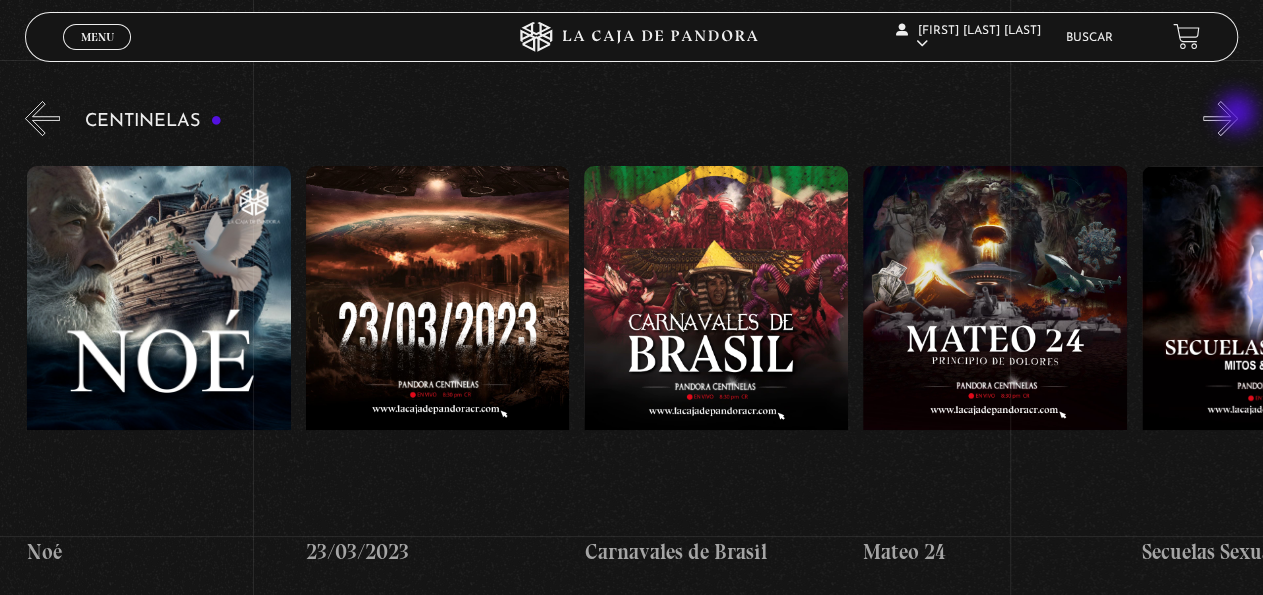 click on "»" at bounding box center [1220, 118] 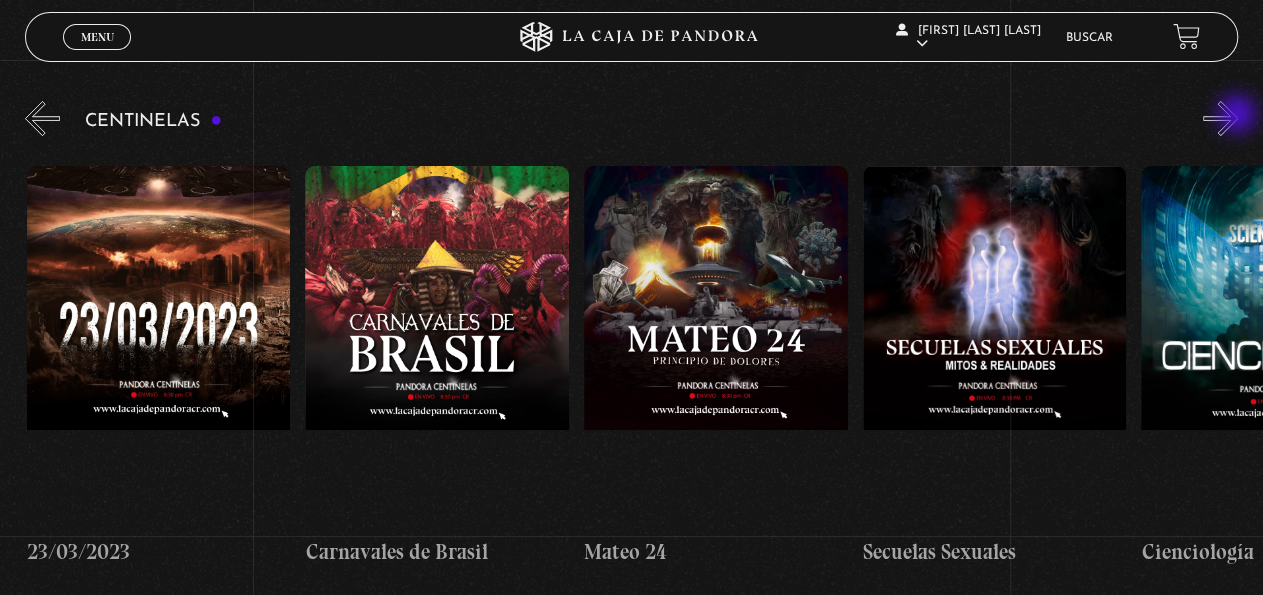 click on "»" at bounding box center (1220, 118) 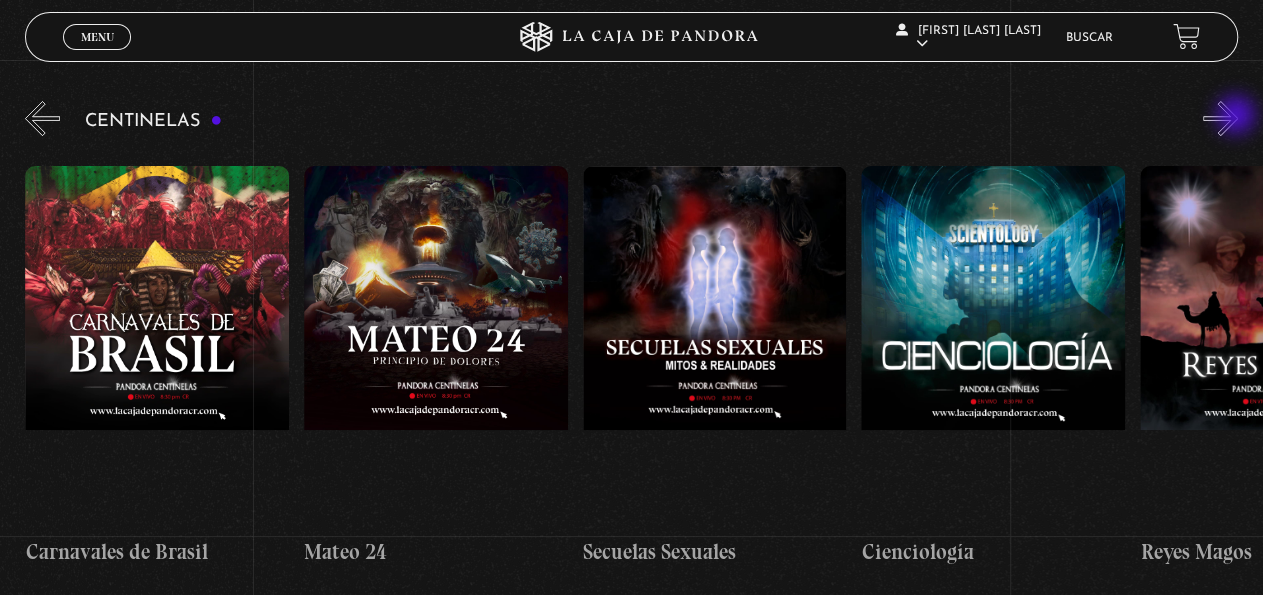 click on "»" at bounding box center [1220, 118] 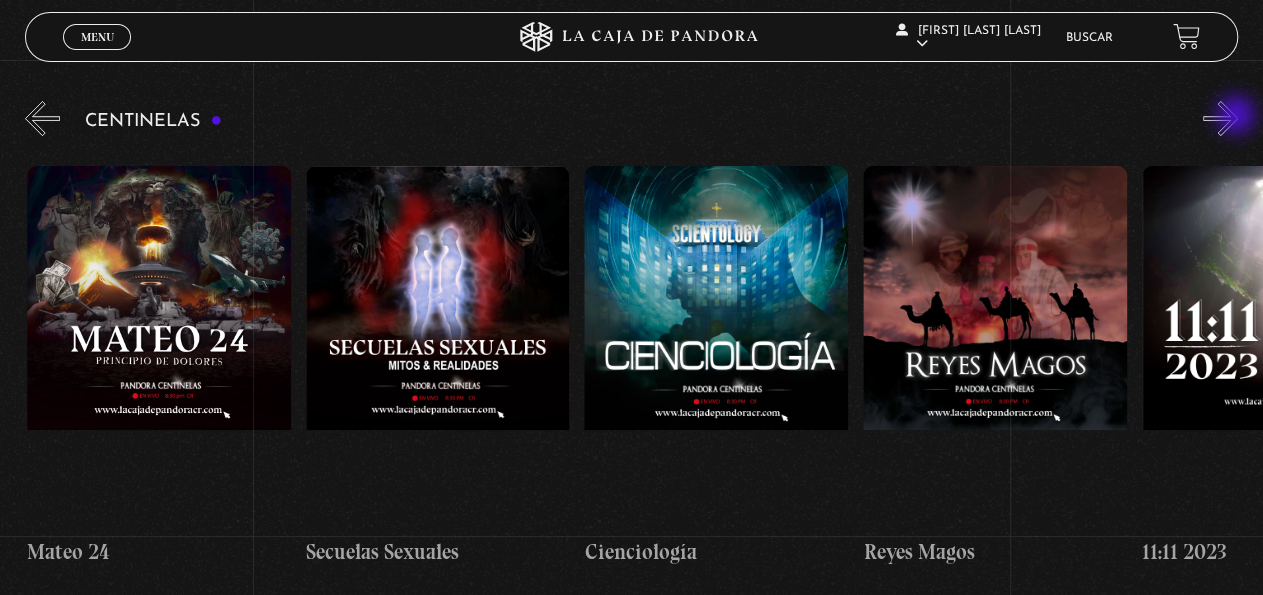click on "»" at bounding box center [1220, 118] 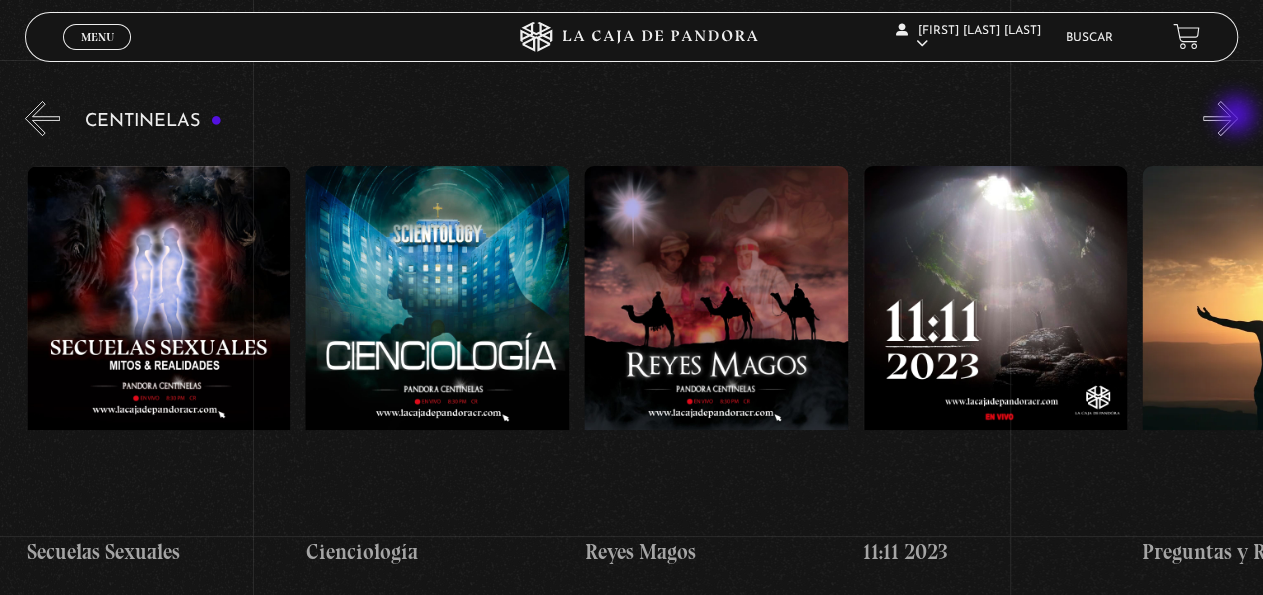 click on "»" at bounding box center (1220, 118) 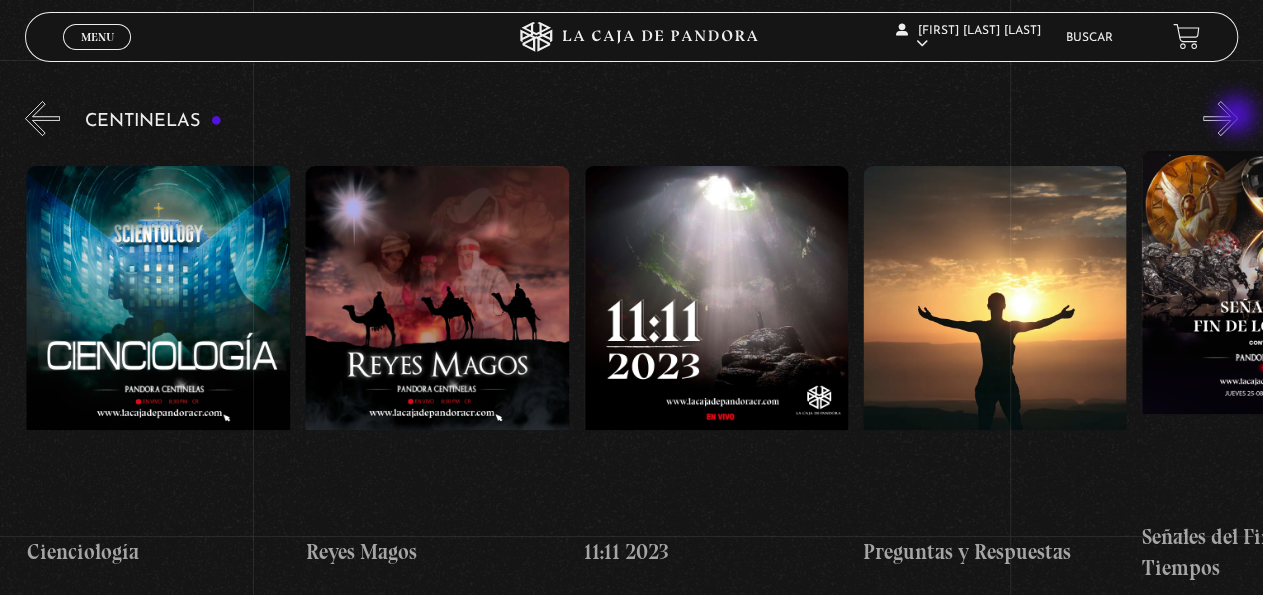 click on "»" at bounding box center [1220, 118] 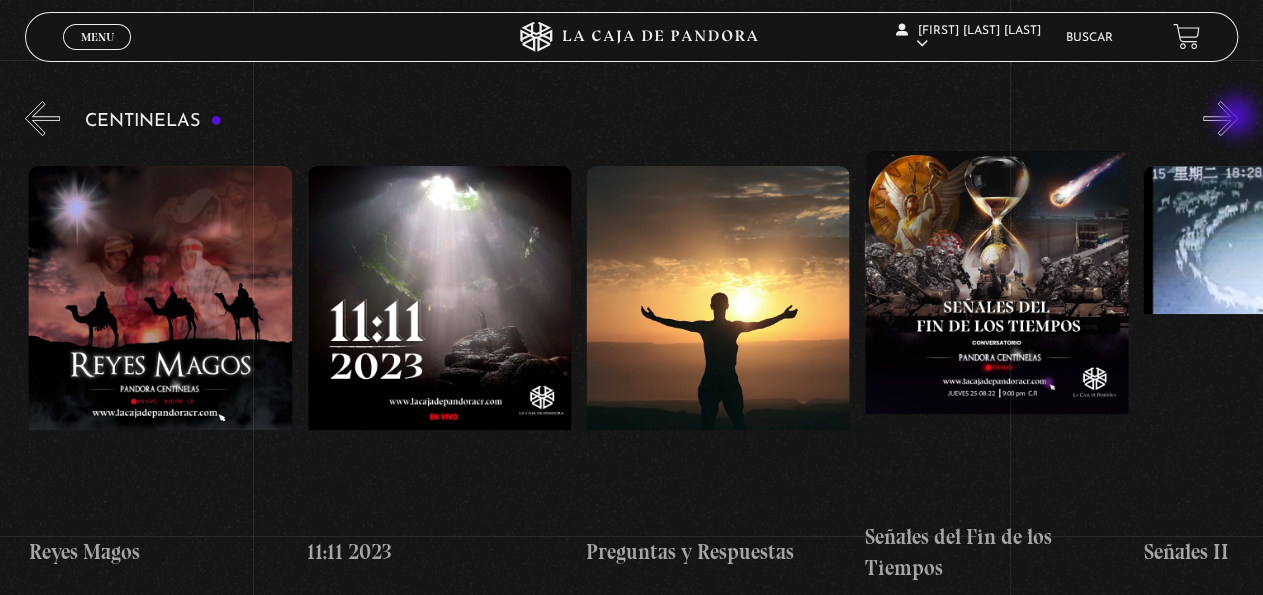 click on "»" at bounding box center (1220, 118) 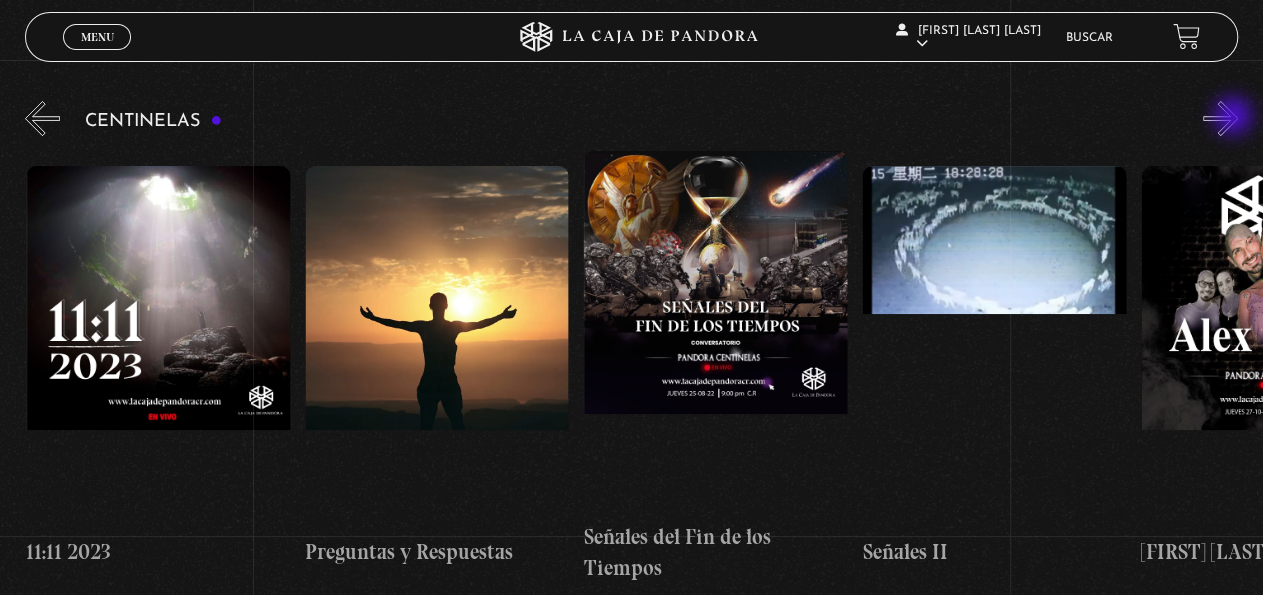 click on "»" at bounding box center [1220, 118] 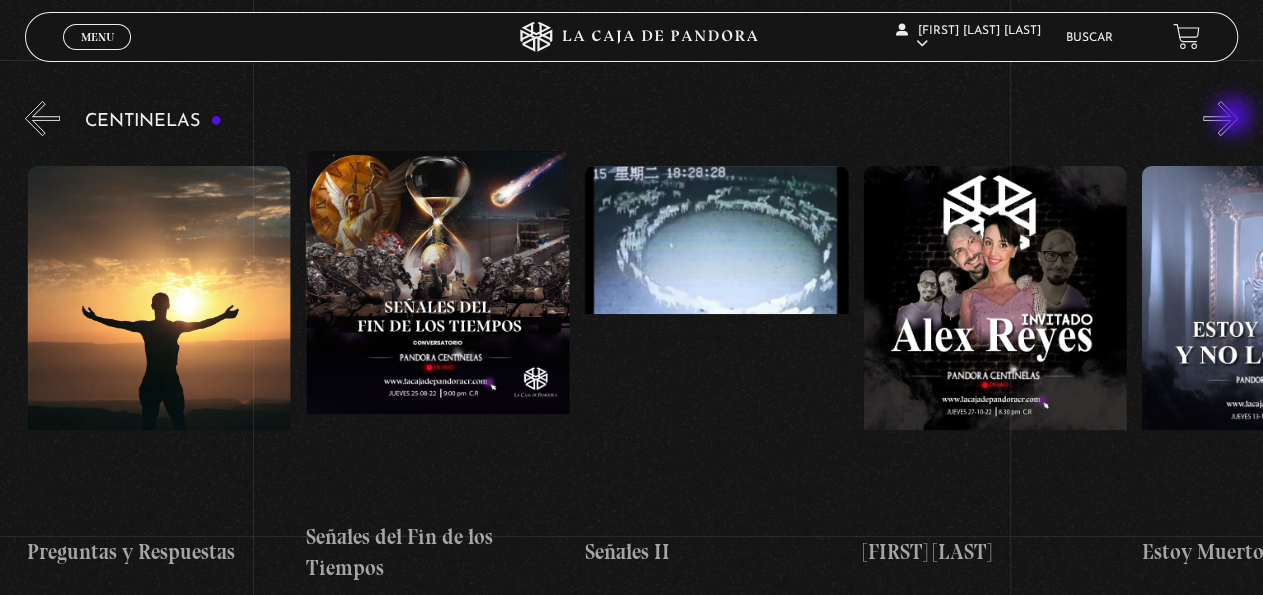 click on "»" at bounding box center [1220, 118] 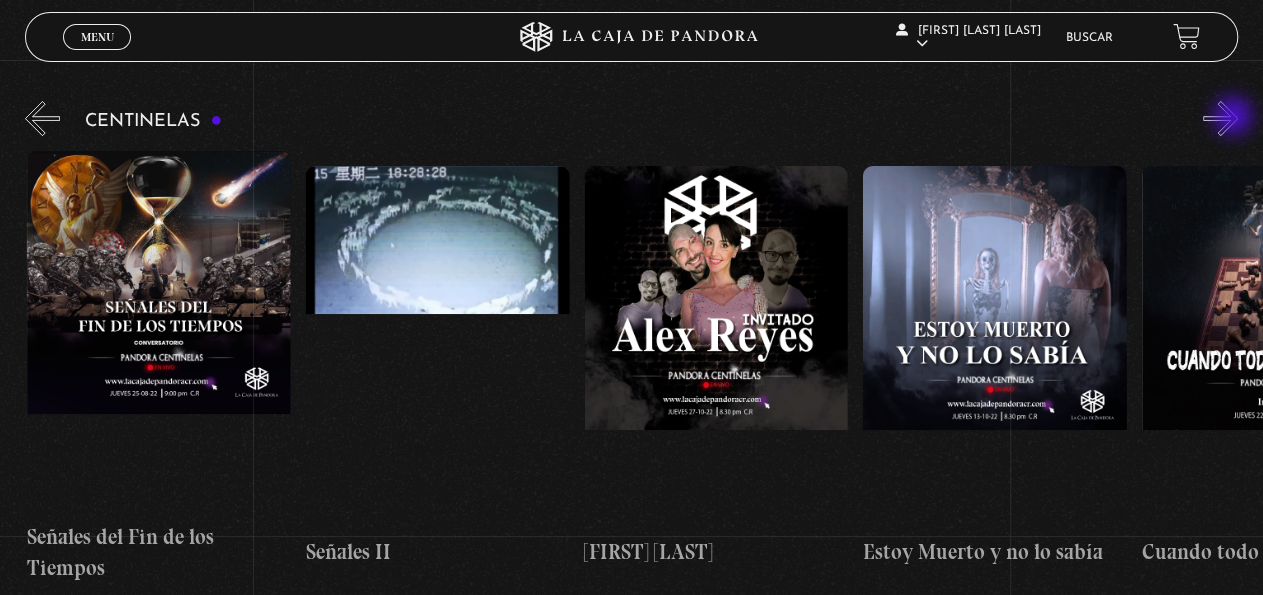 click on "»" at bounding box center (1220, 118) 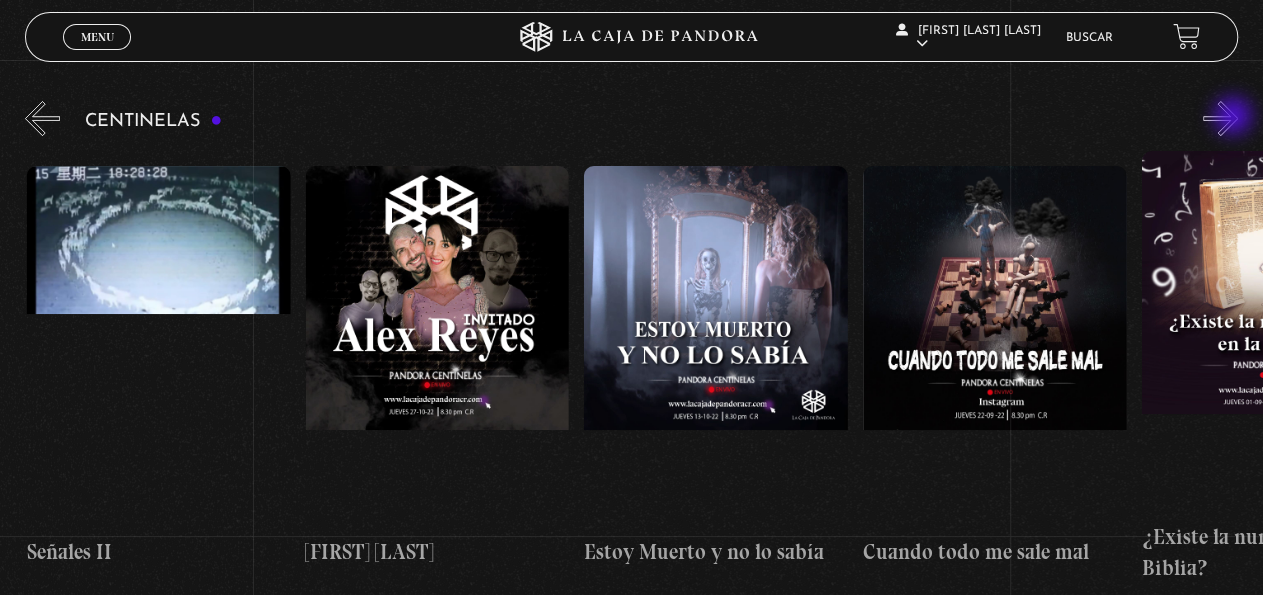 click on "»" at bounding box center (1220, 118) 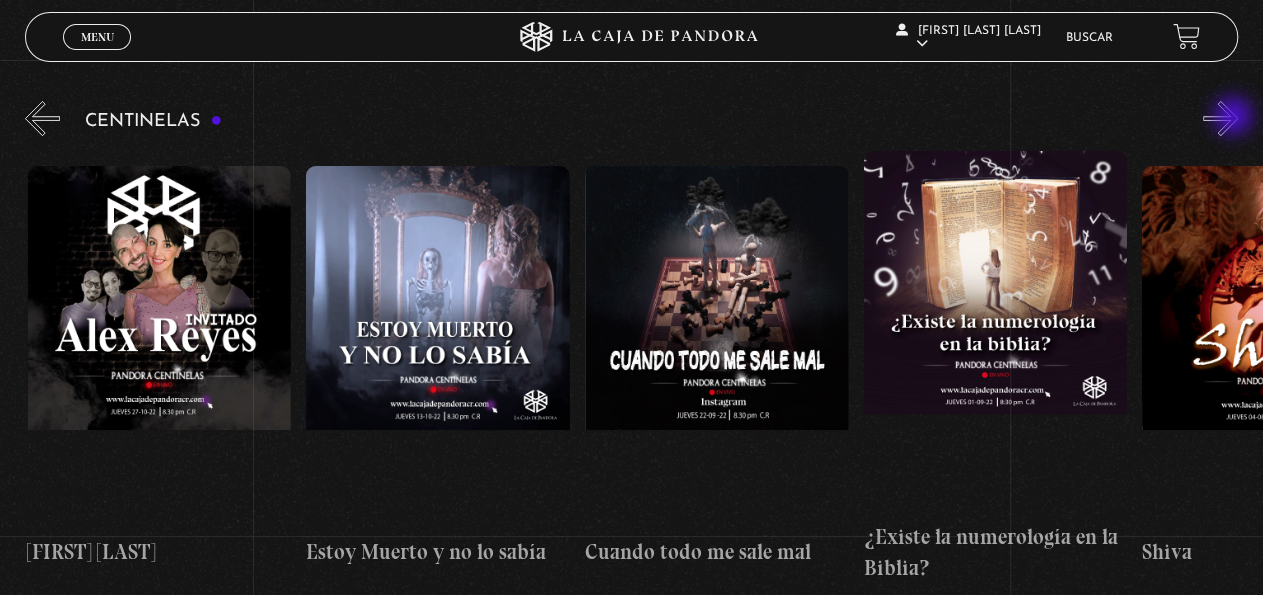 click on "»" at bounding box center (1220, 118) 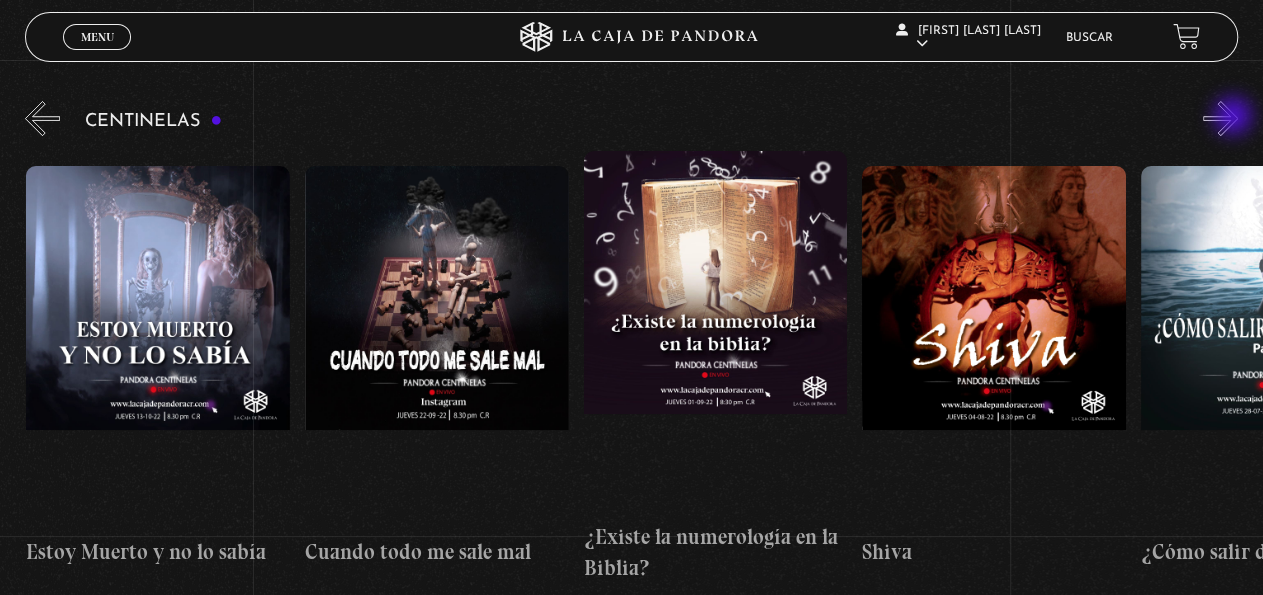 click on "»" at bounding box center (1220, 118) 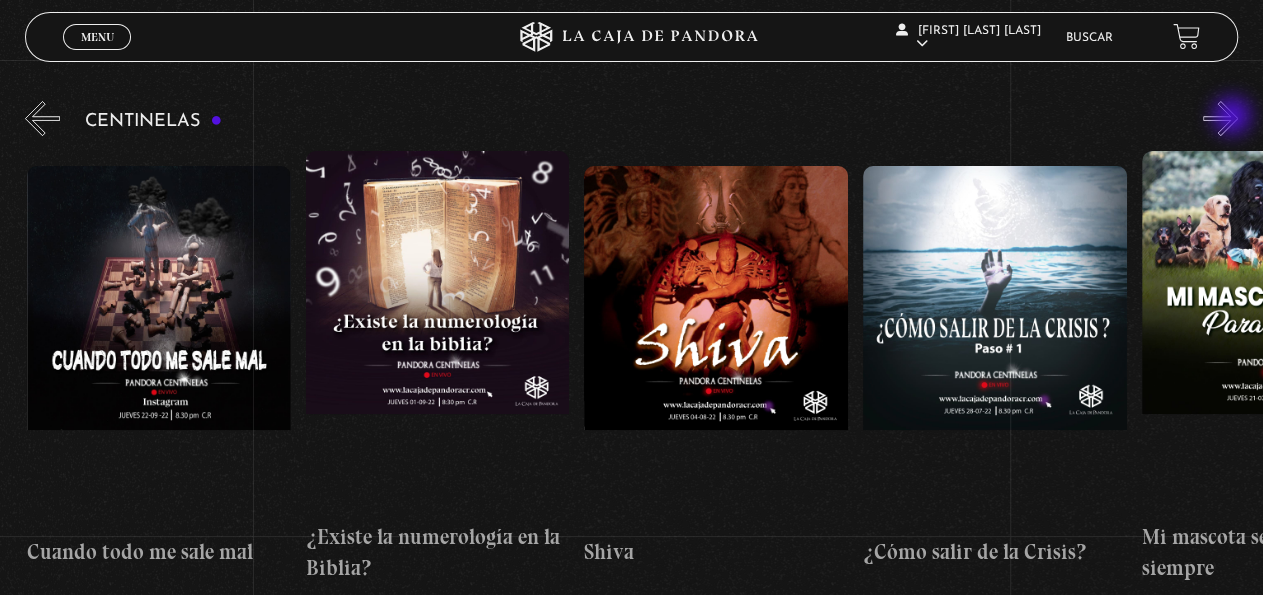 scroll, scrollTop: 0, scrollLeft: 14769, axis: horizontal 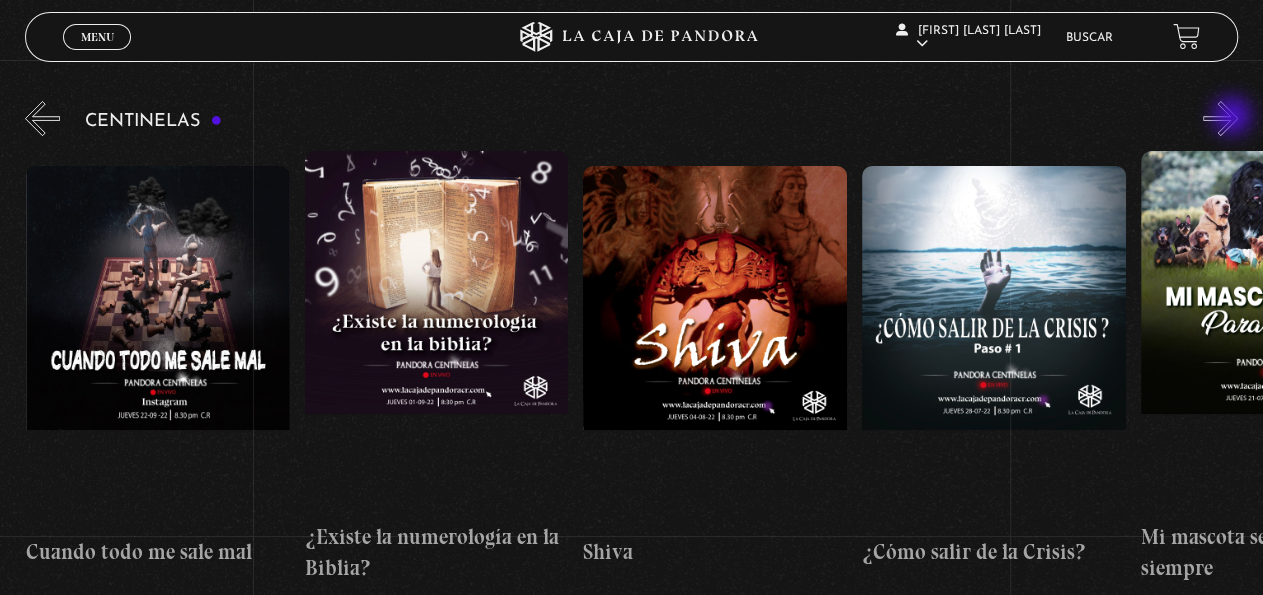 click on "»" at bounding box center [1220, 118] 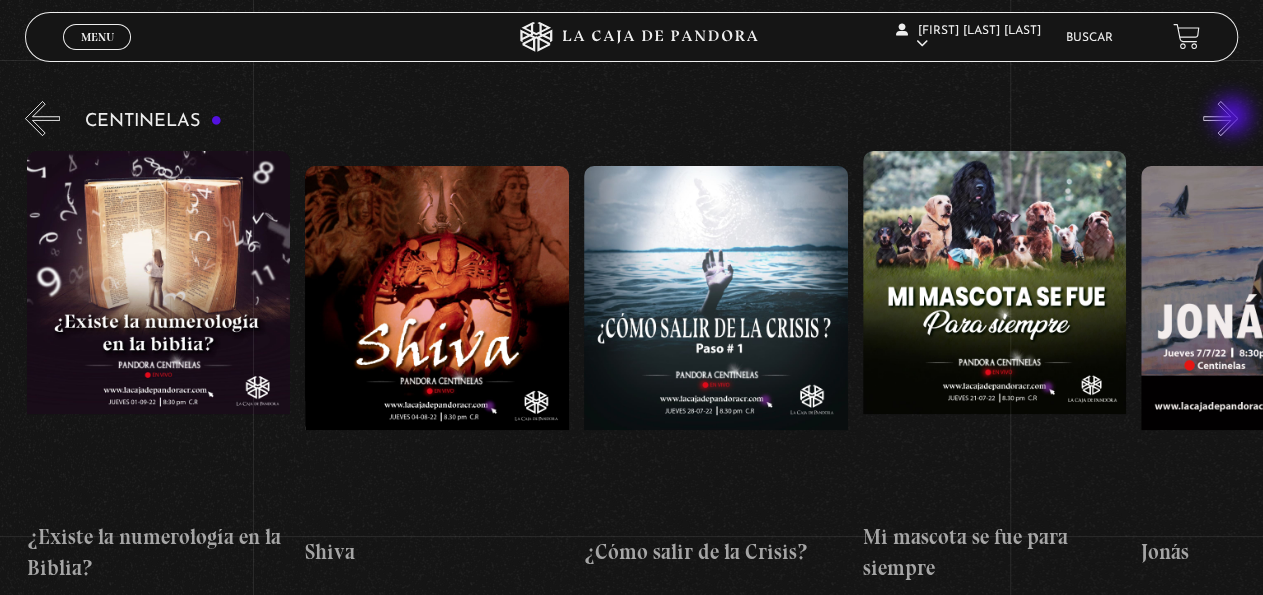 click on "»" at bounding box center [1220, 118] 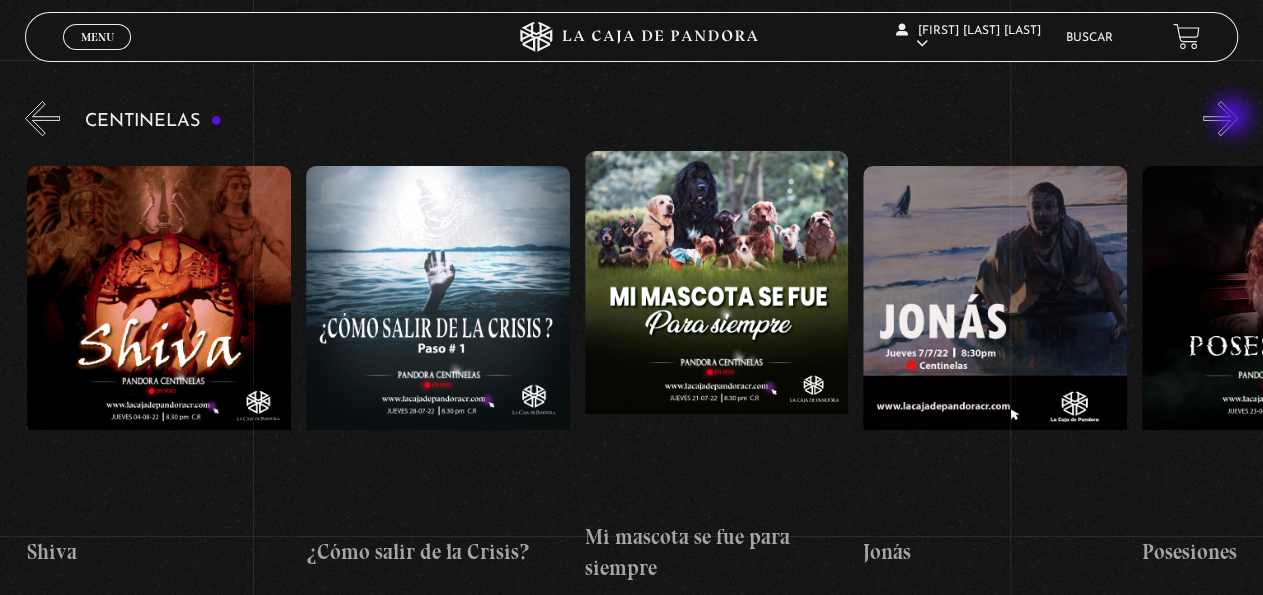 click on "»" at bounding box center [1220, 118] 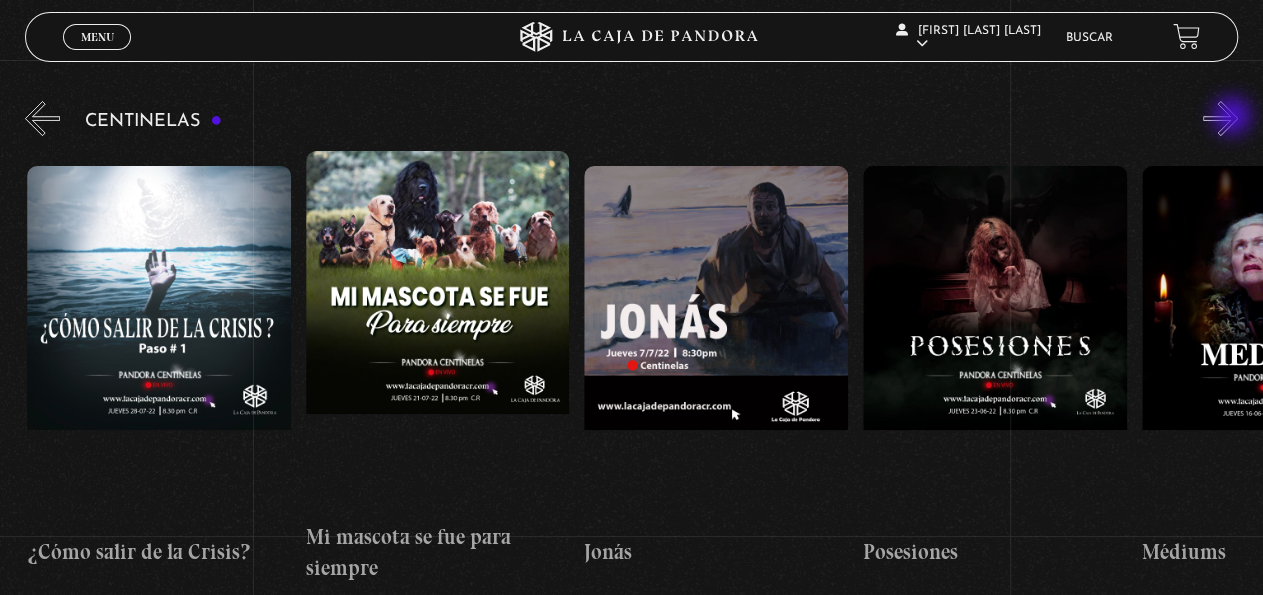 click on "»" at bounding box center (1220, 118) 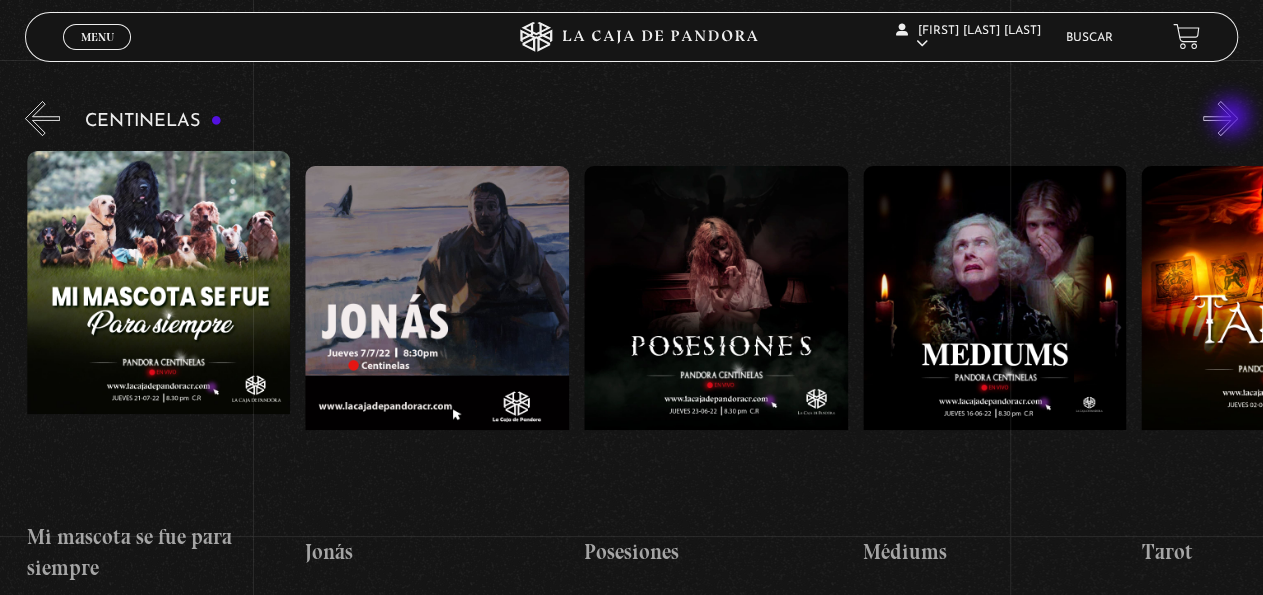 scroll, scrollTop: 0, scrollLeft: 15884, axis: horizontal 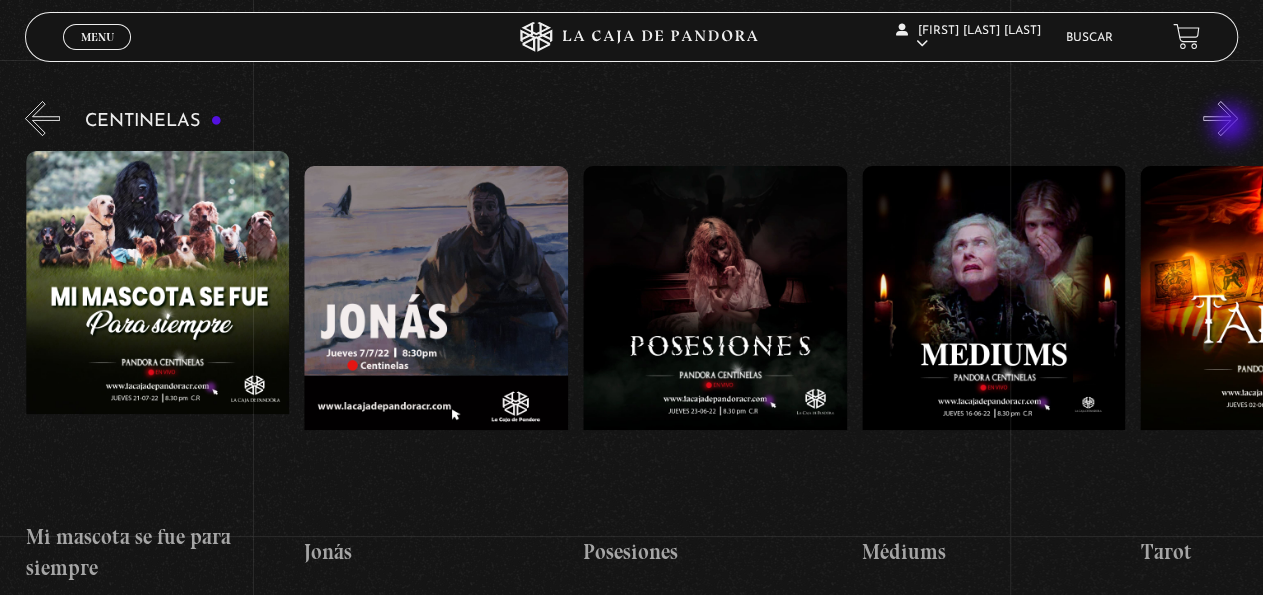 click on "»" at bounding box center [1220, 118] 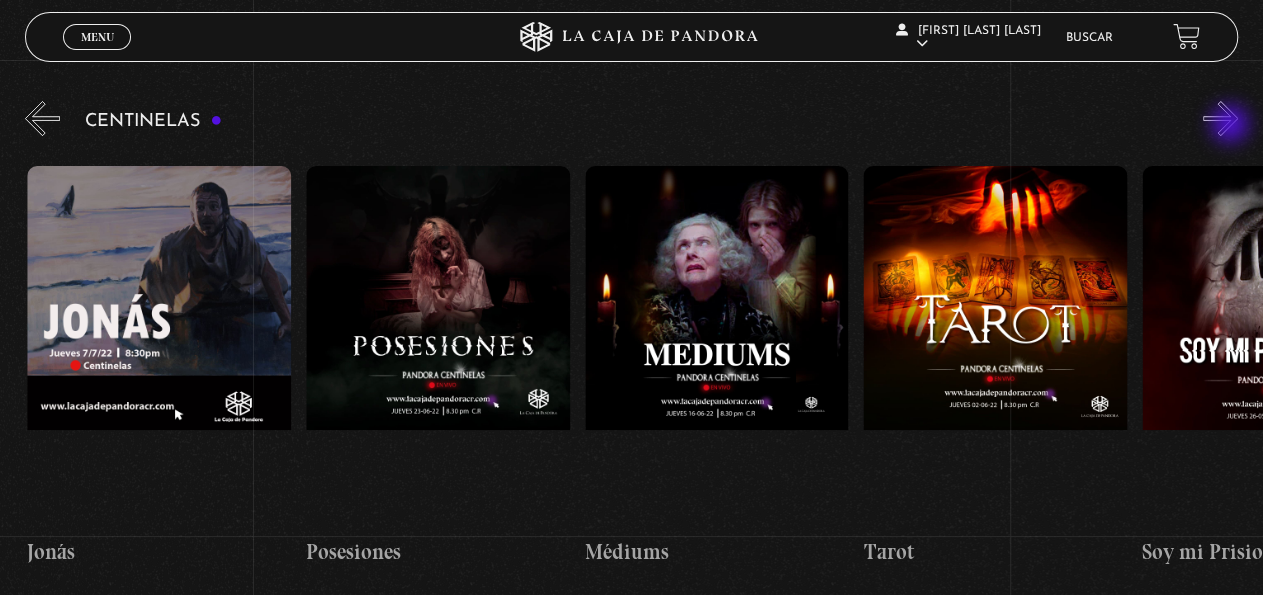 scroll, scrollTop: 0, scrollLeft: 16162, axis: horizontal 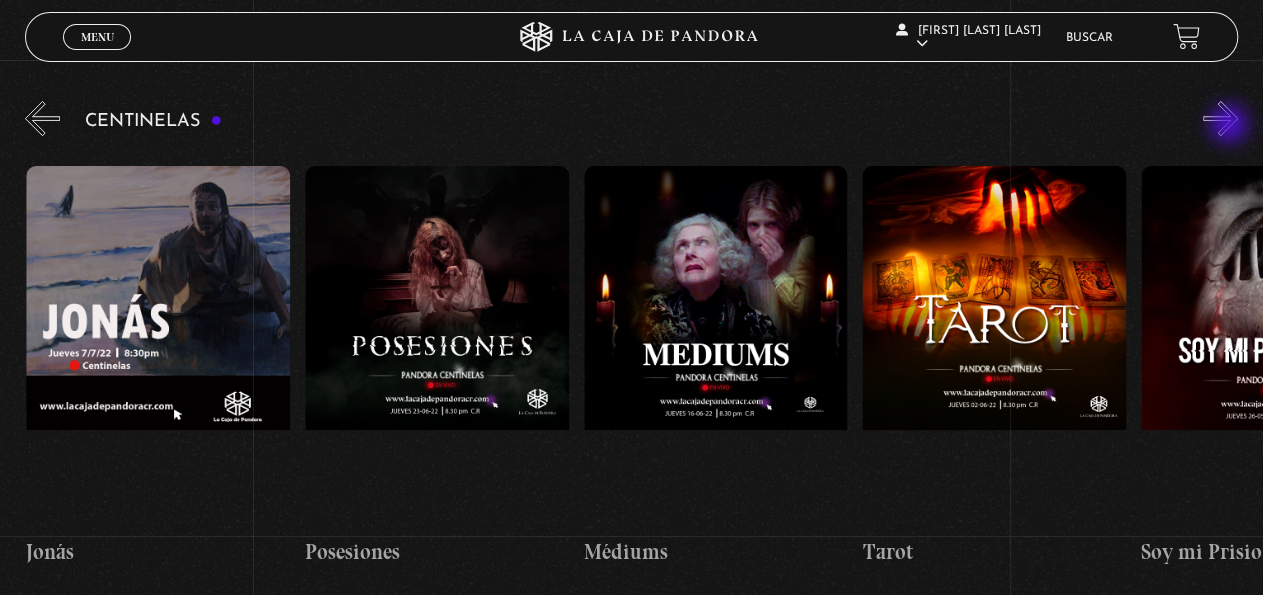 click on "»" at bounding box center (1220, 118) 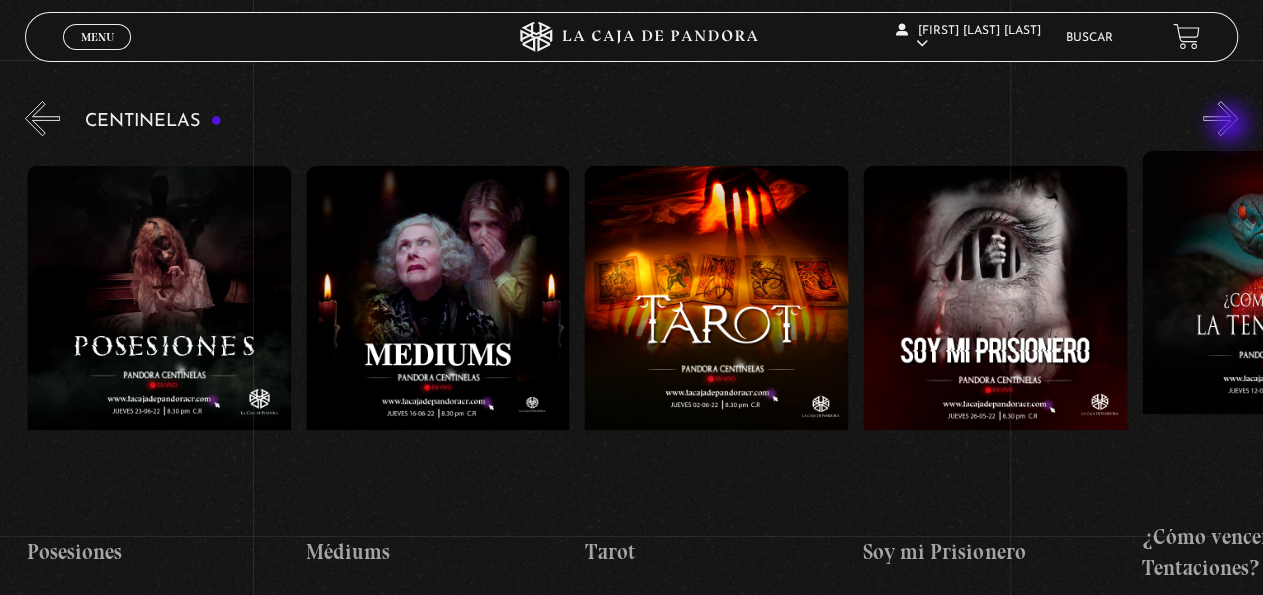 scroll, scrollTop: 0, scrollLeft: 16441, axis: horizontal 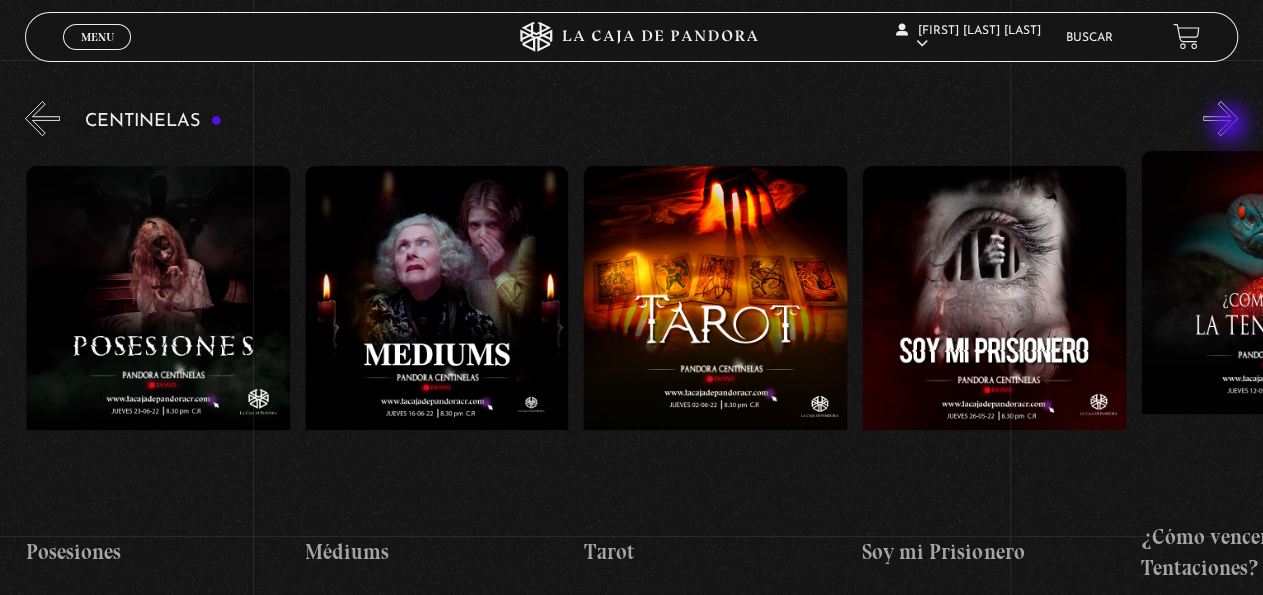 click on "»" at bounding box center (1220, 118) 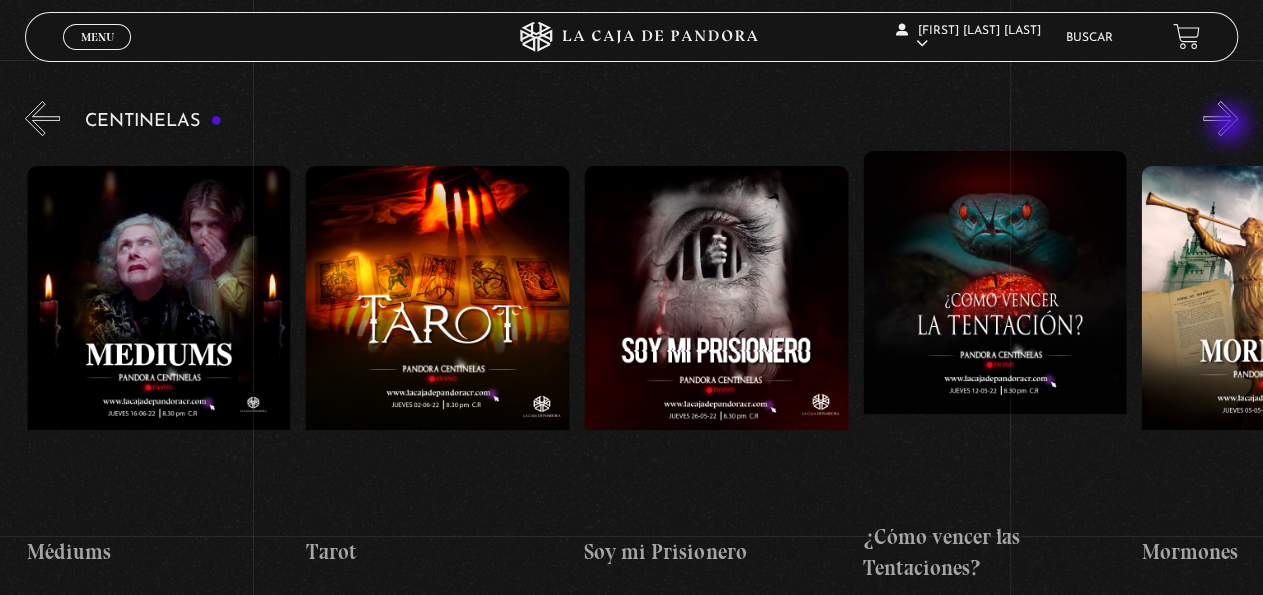 click on "»" at bounding box center [1220, 118] 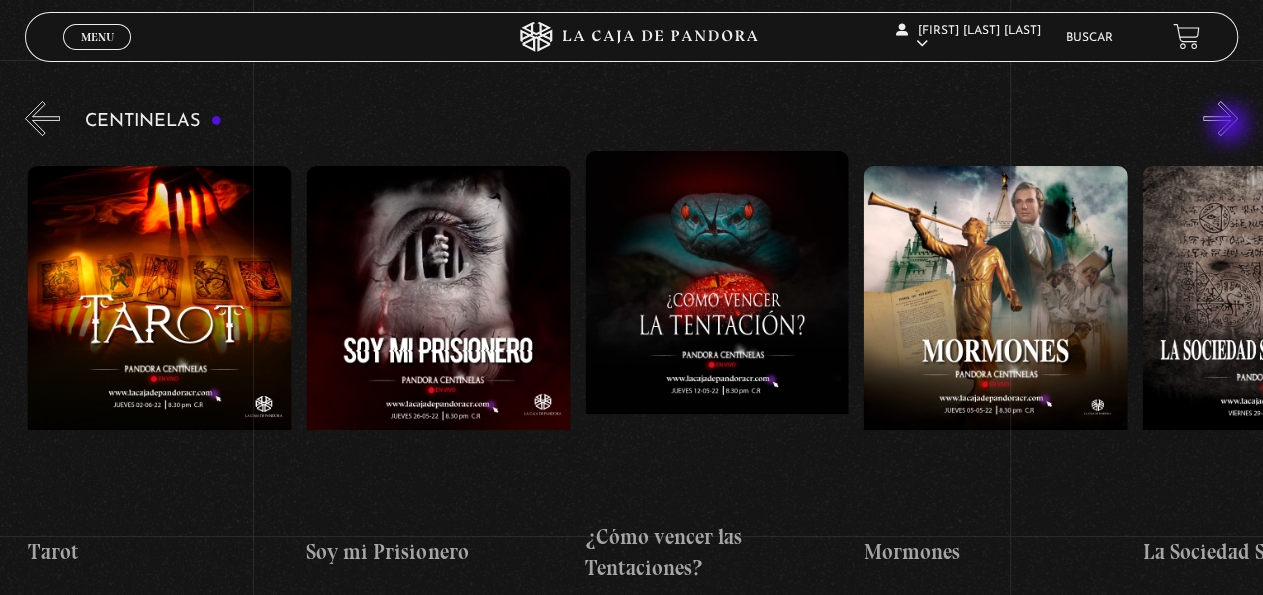 scroll, scrollTop: 0, scrollLeft: 16998, axis: horizontal 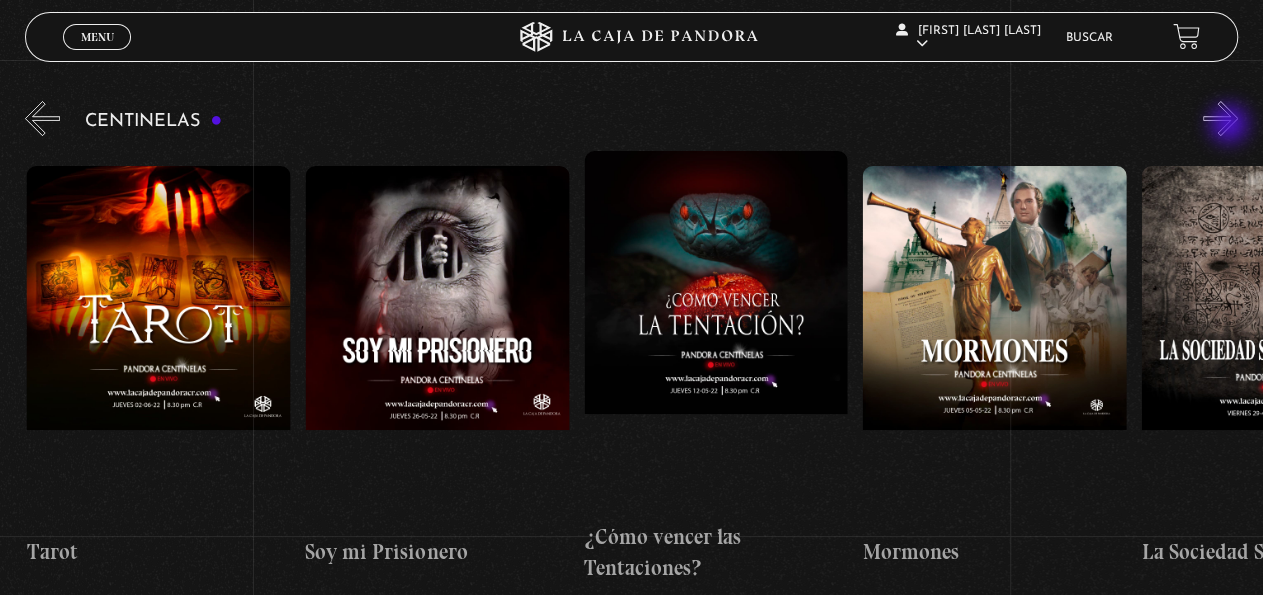 click on "»" at bounding box center (1220, 118) 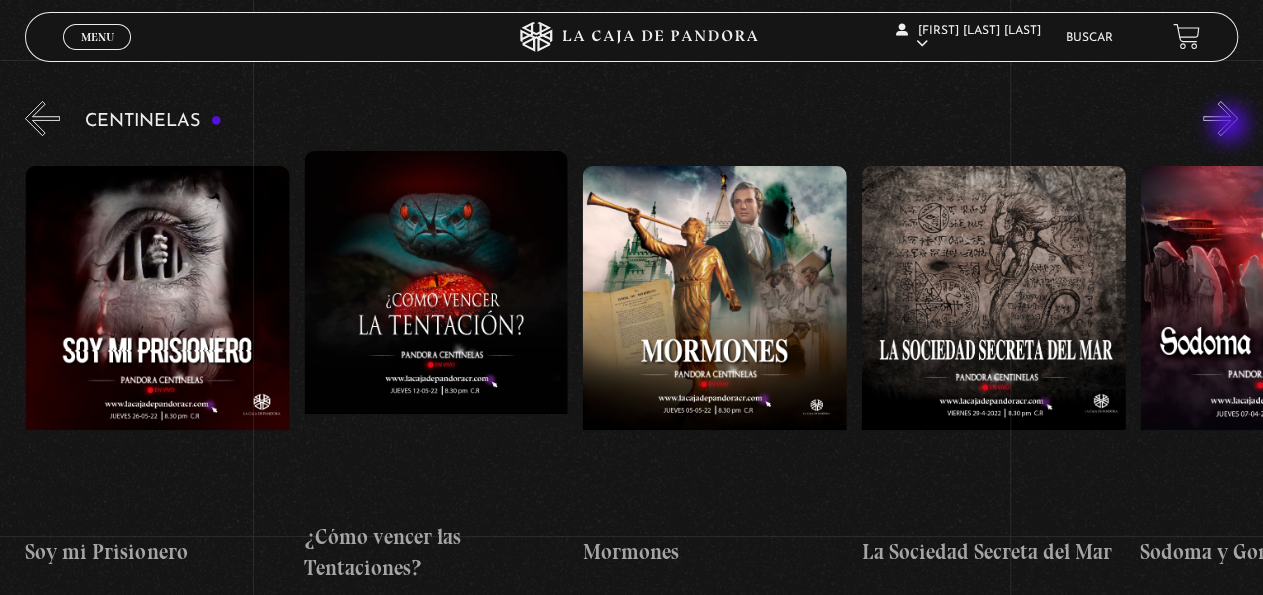 click on "»" at bounding box center (1220, 118) 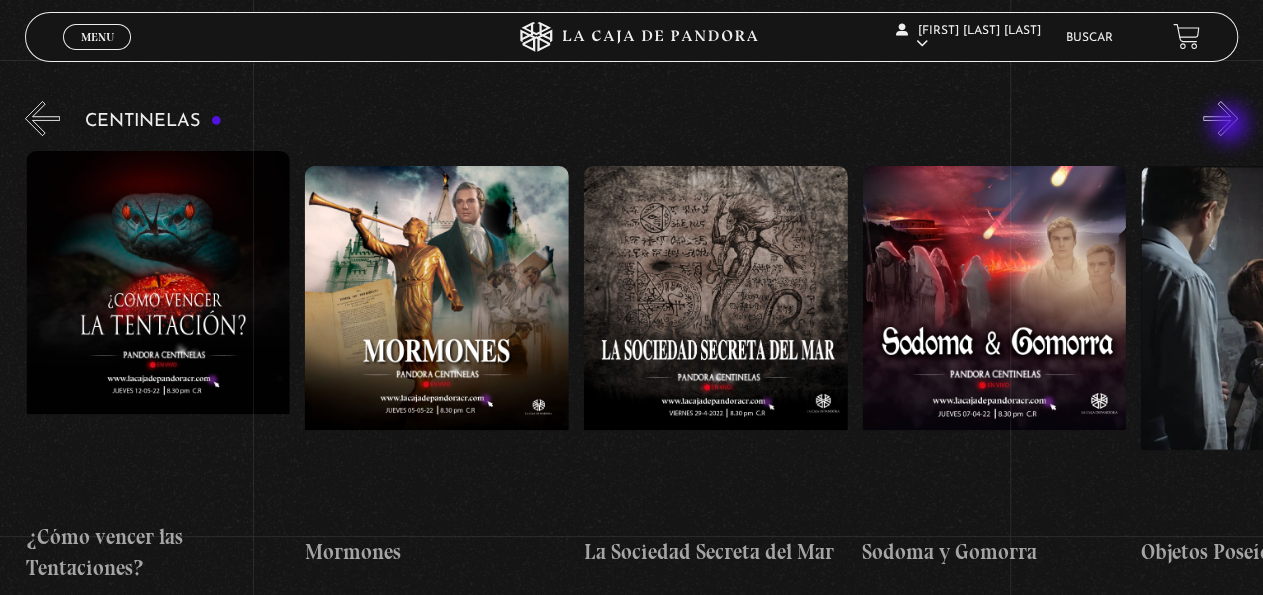 click on "»" at bounding box center [1220, 118] 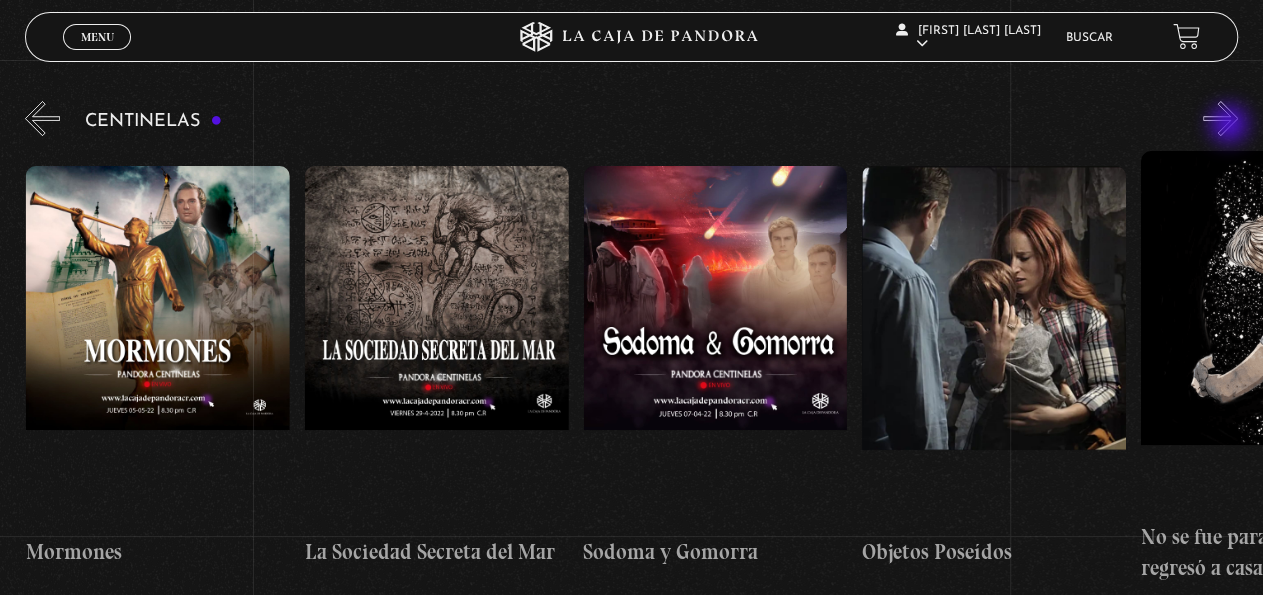 click on "»" at bounding box center [1220, 118] 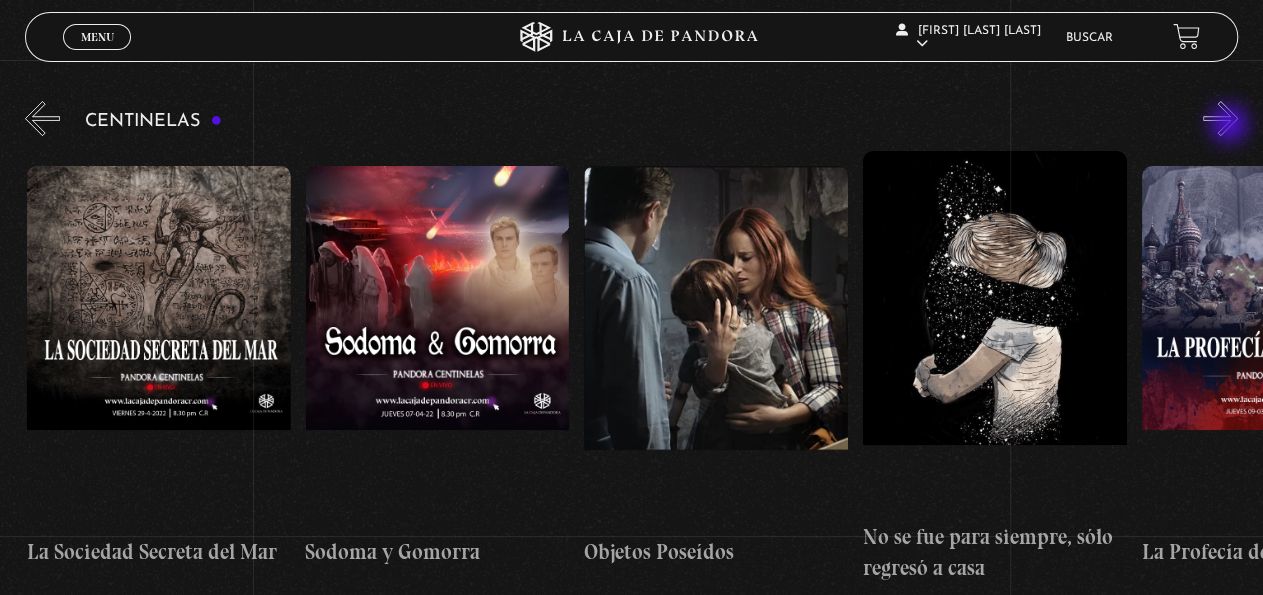 scroll, scrollTop: 0, scrollLeft: 18113, axis: horizontal 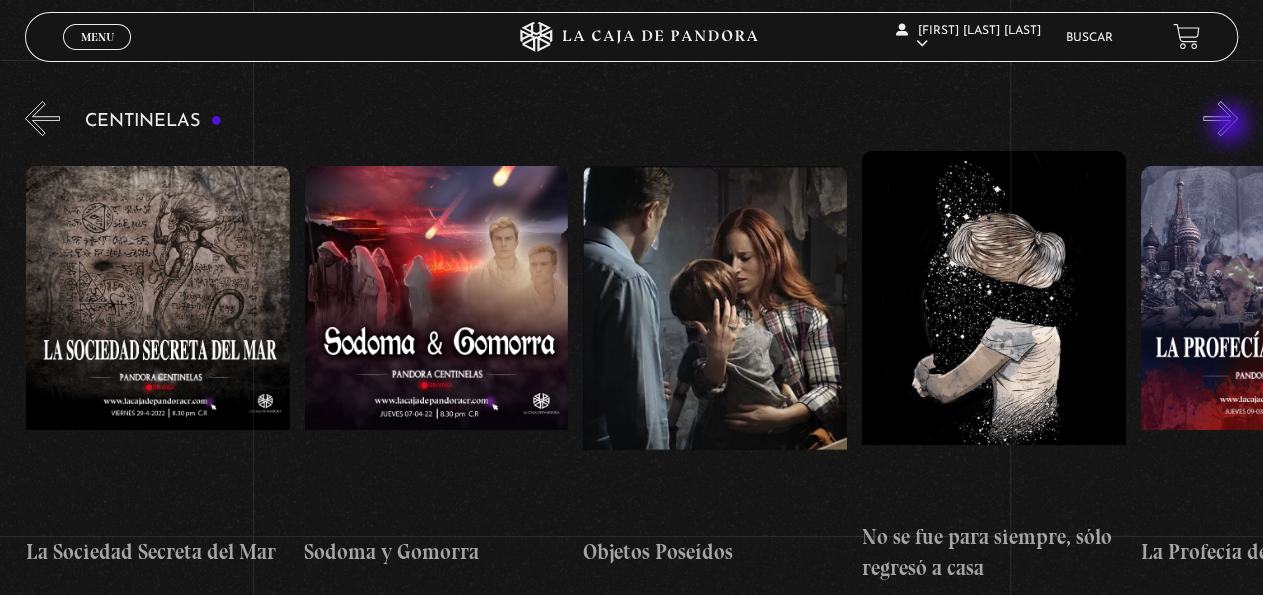 click on "»" at bounding box center [1220, 118] 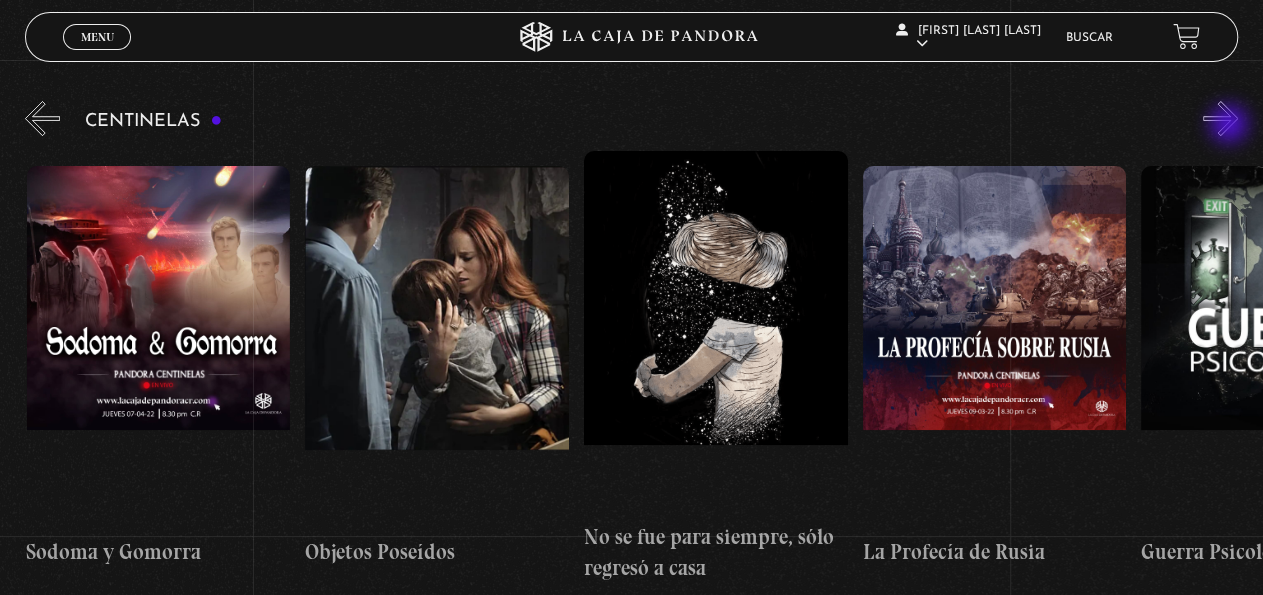 click on "»" at bounding box center (1220, 118) 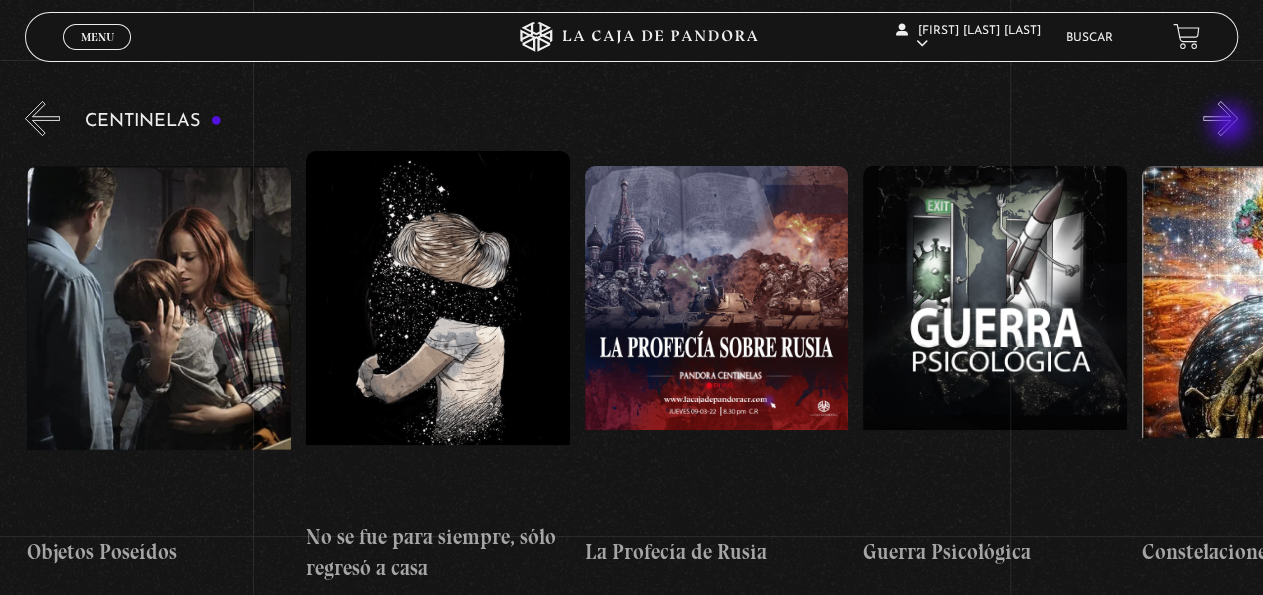 scroll, scrollTop: 0, scrollLeft: 18670, axis: horizontal 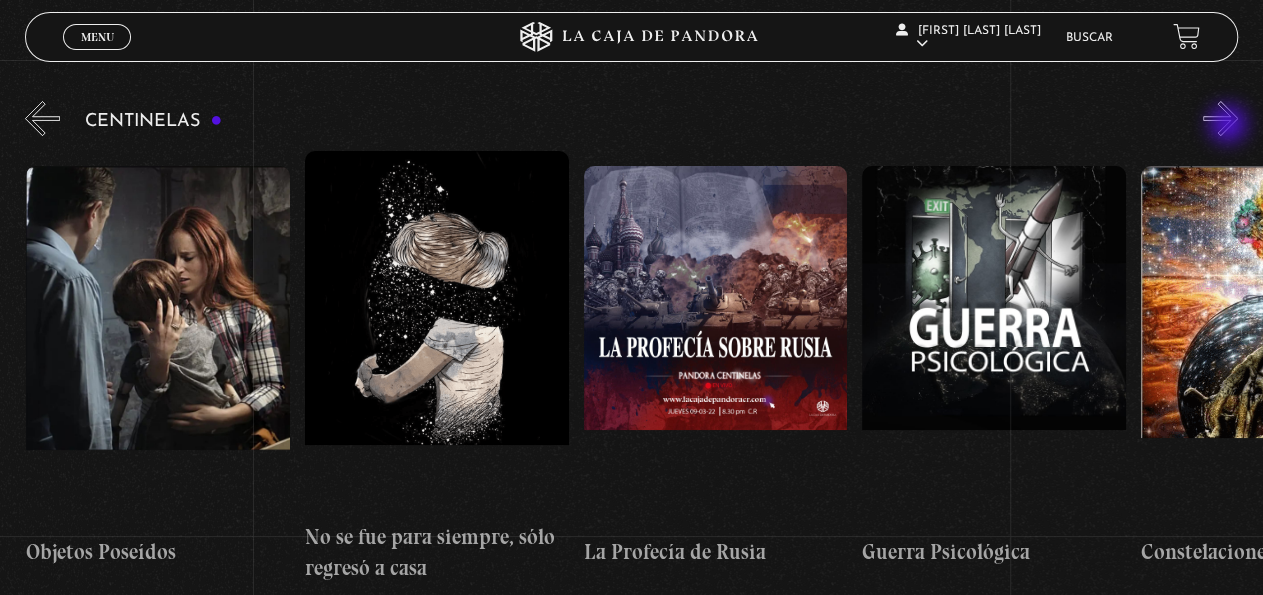 click on "»" at bounding box center (1220, 118) 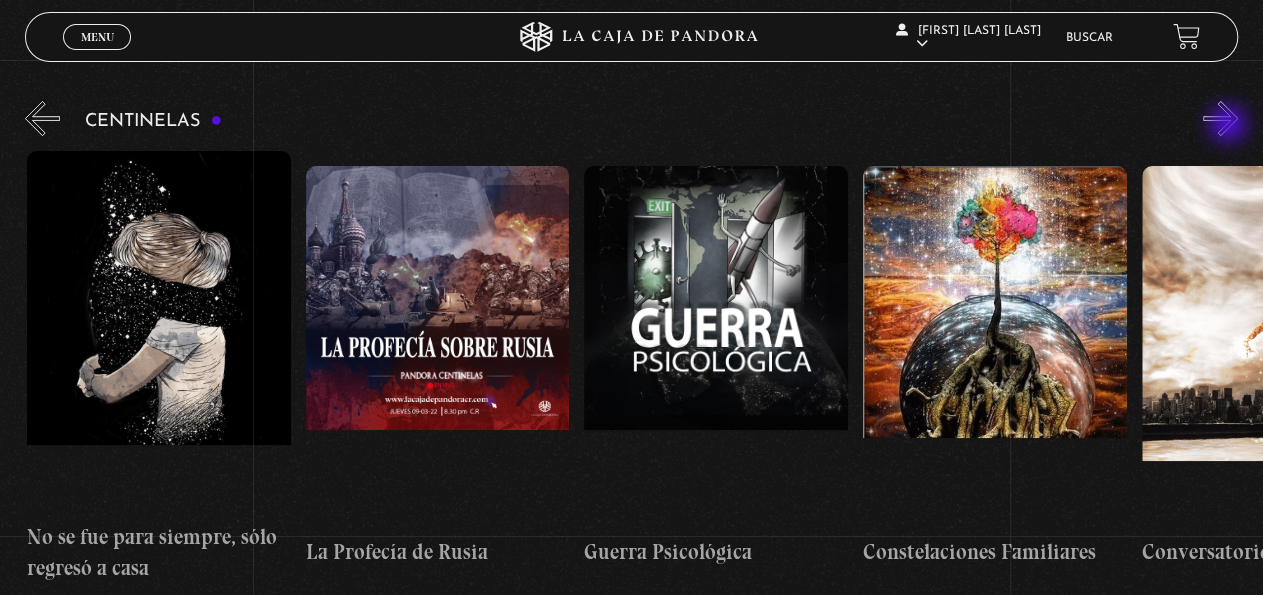 scroll, scrollTop: 0, scrollLeft: 18949, axis: horizontal 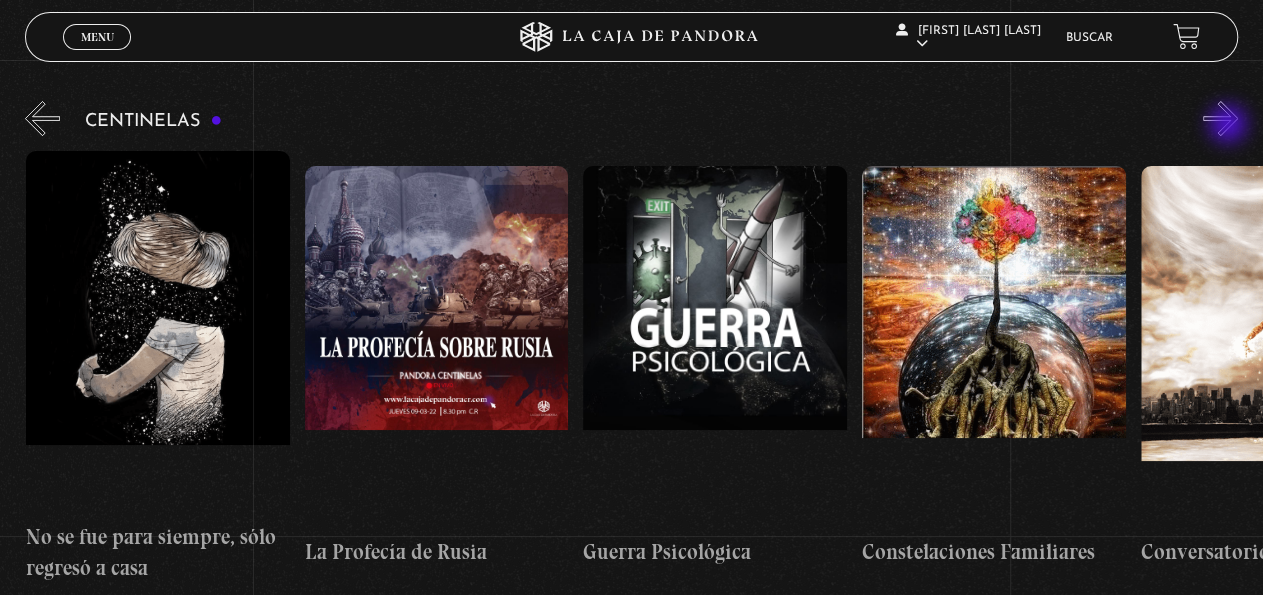 click on "»" at bounding box center (1220, 118) 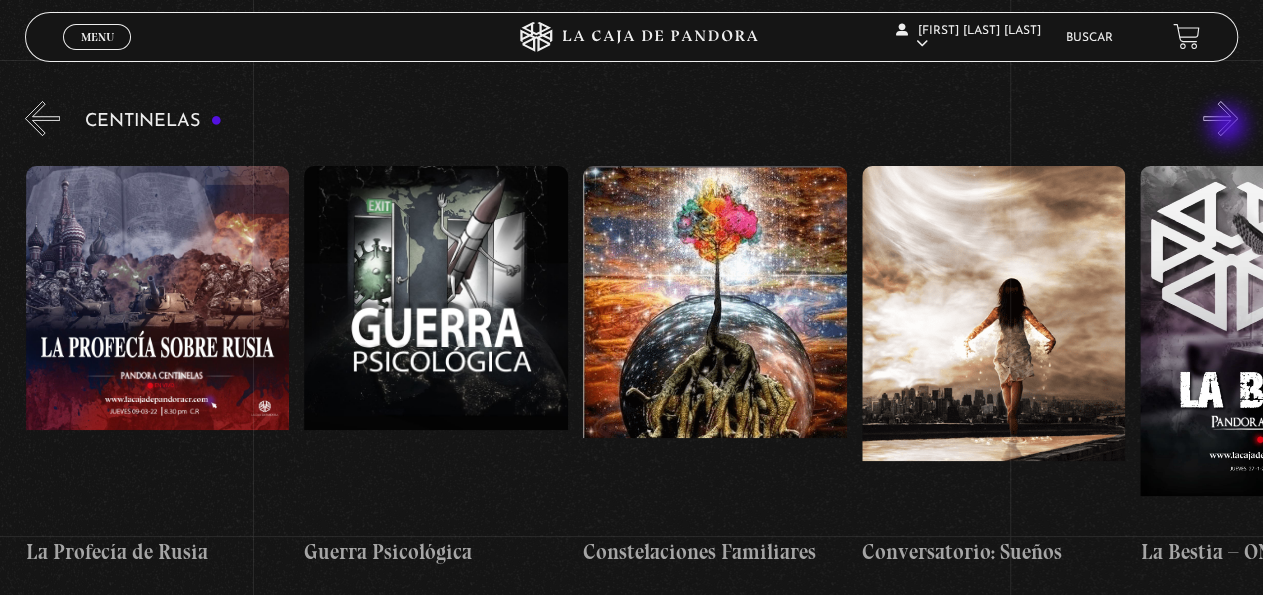 click on "»" at bounding box center (1220, 118) 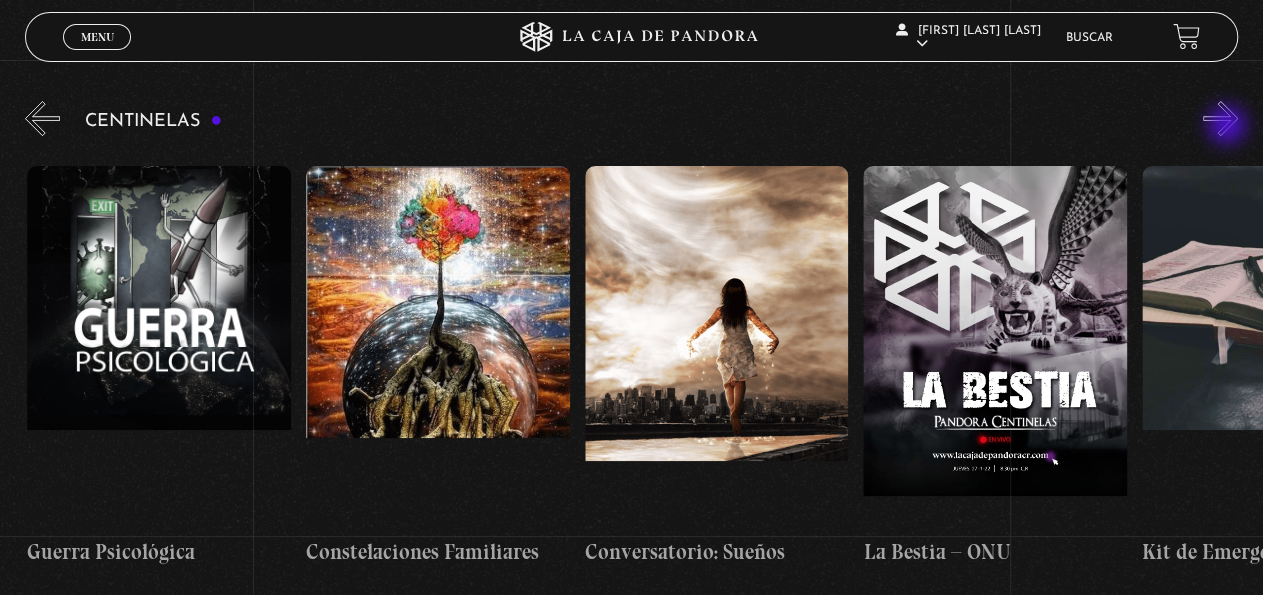 scroll, scrollTop: 0, scrollLeft: 19506, axis: horizontal 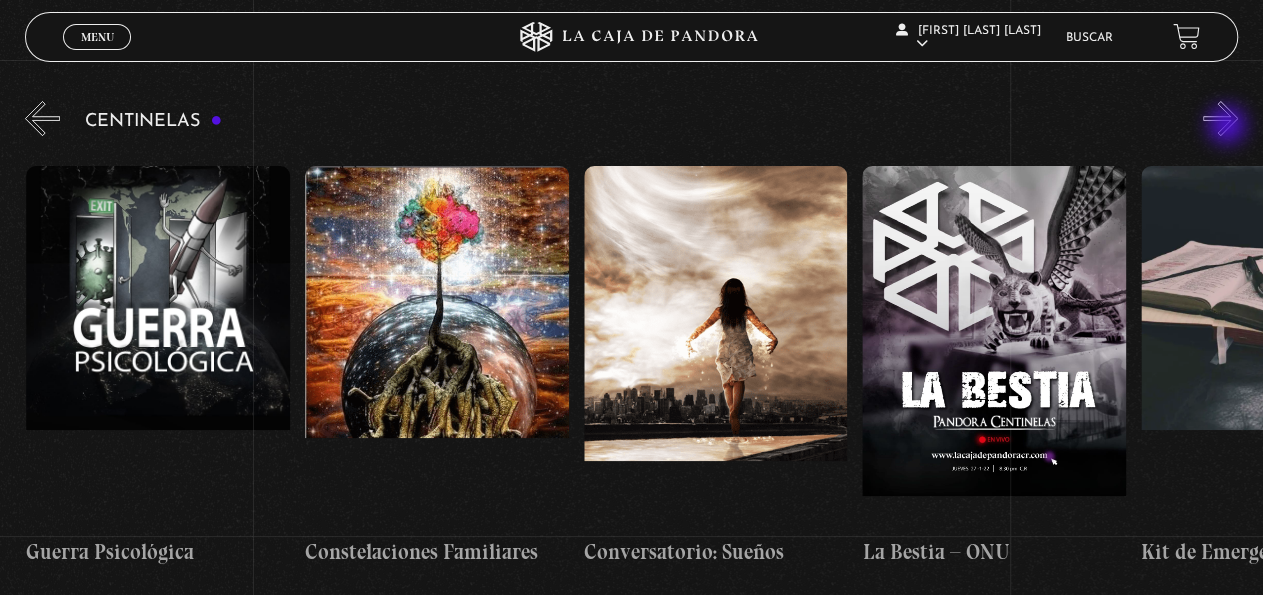 click on "»" at bounding box center (1220, 118) 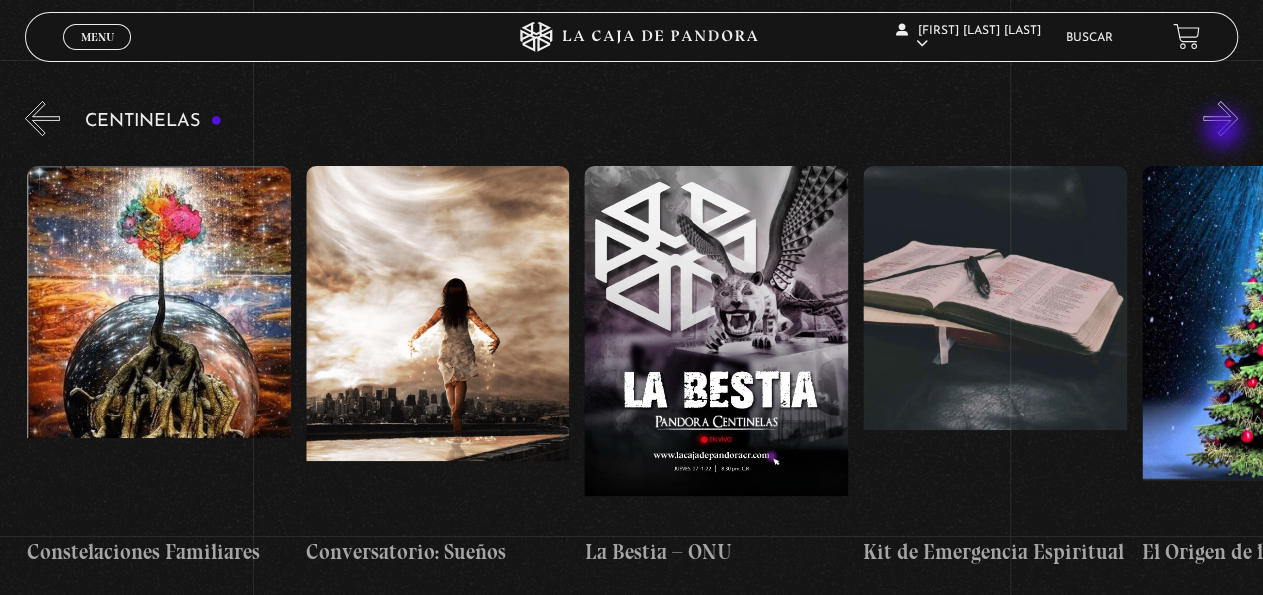 scroll, scrollTop: 0, scrollLeft: 19785, axis: horizontal 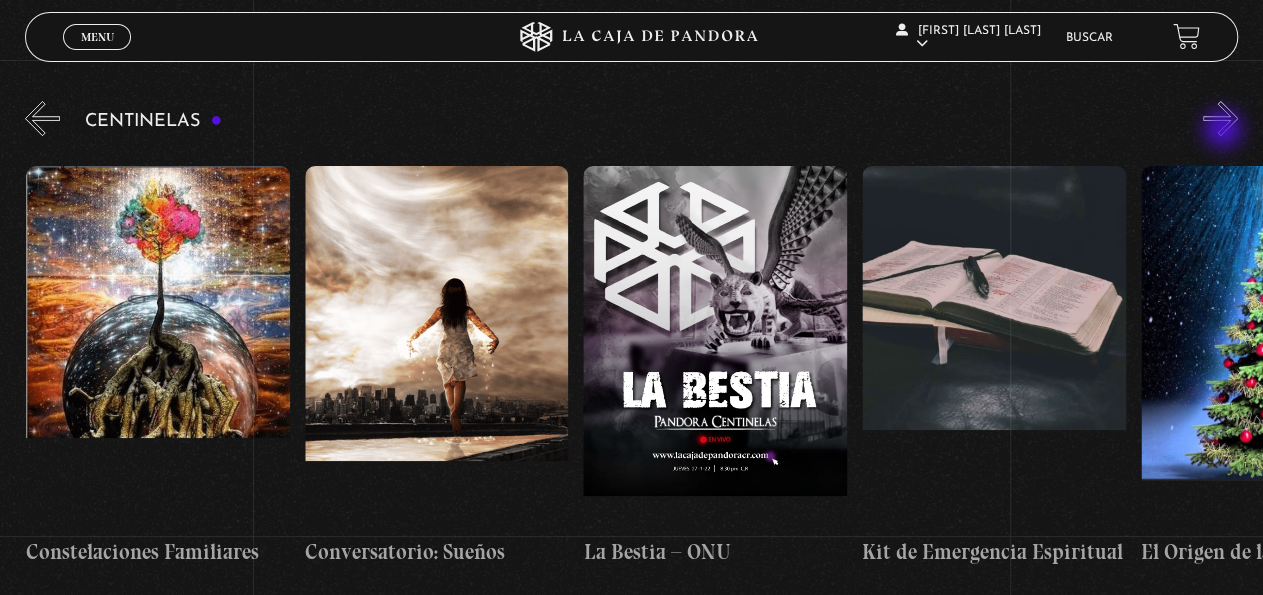 click on "»" at bounding box center (1220, 118) 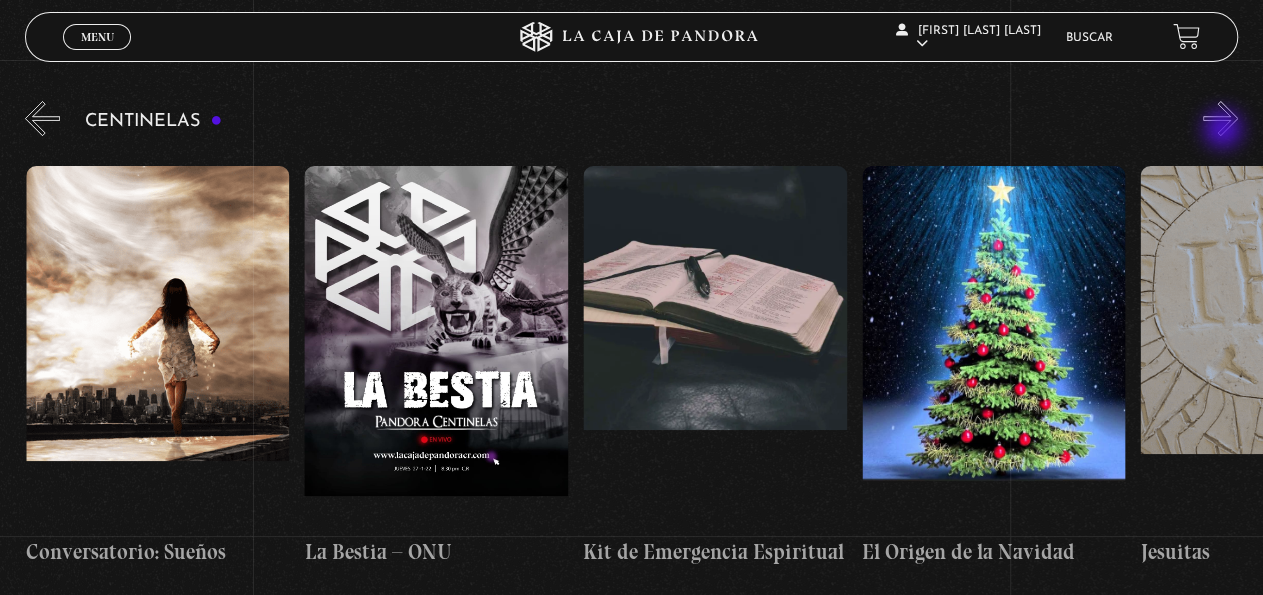 click on "»" at bounding box center (1220, 118) 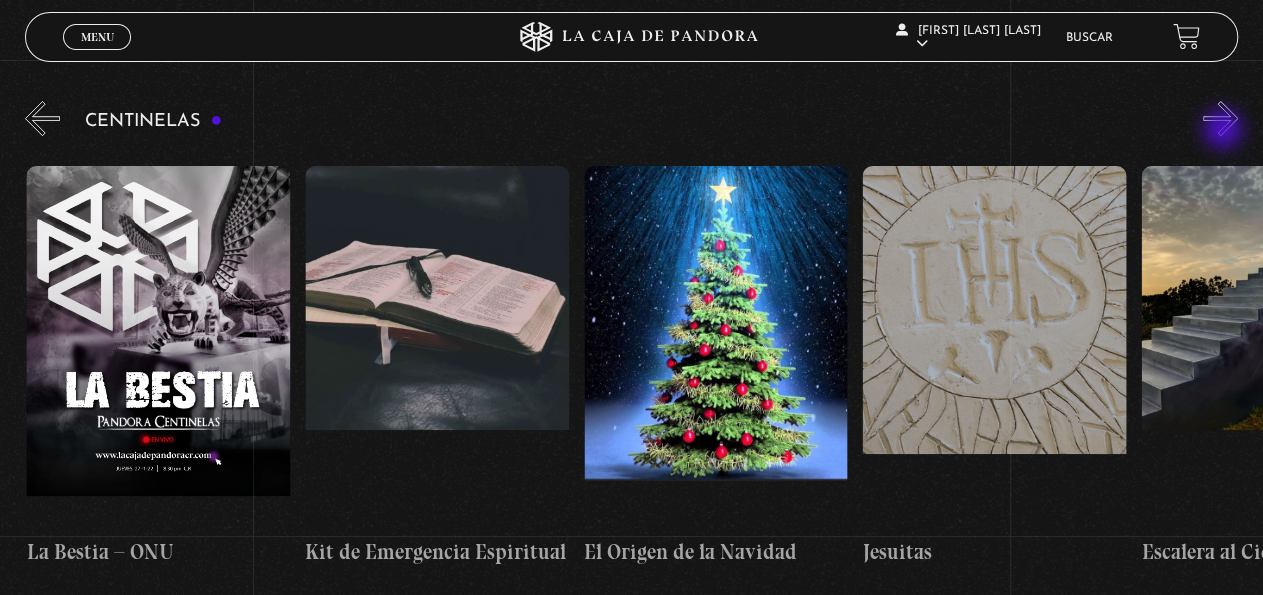 click on "»" at bounding box center (1220, 118) 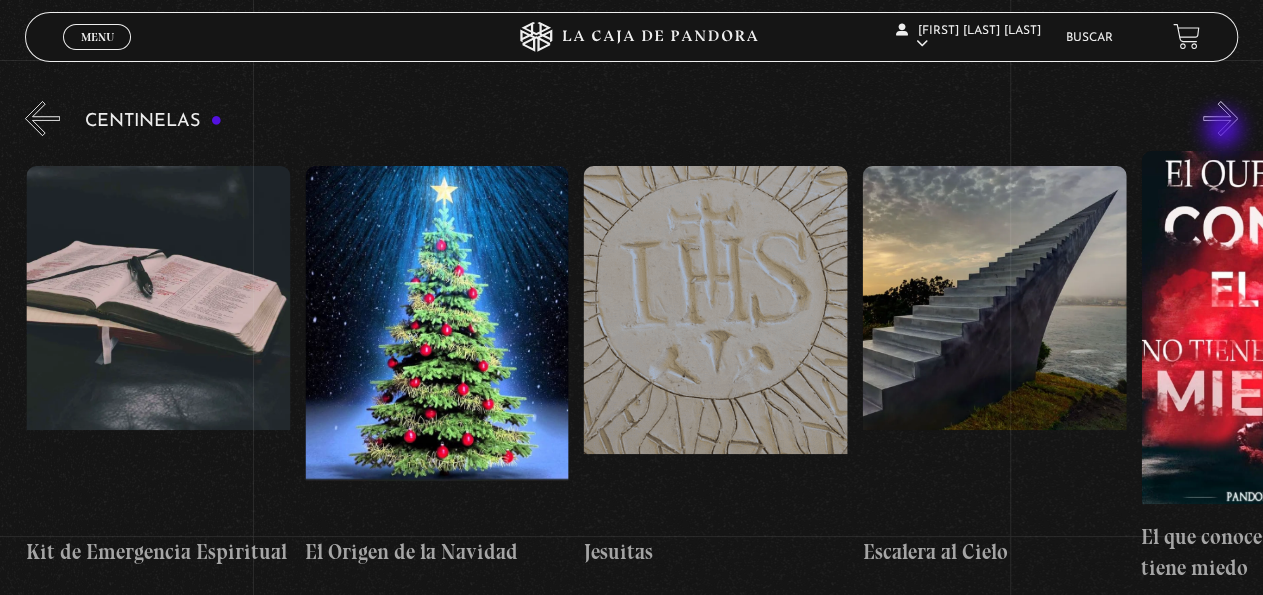 click on "»" at bounding box center [1220, 118] 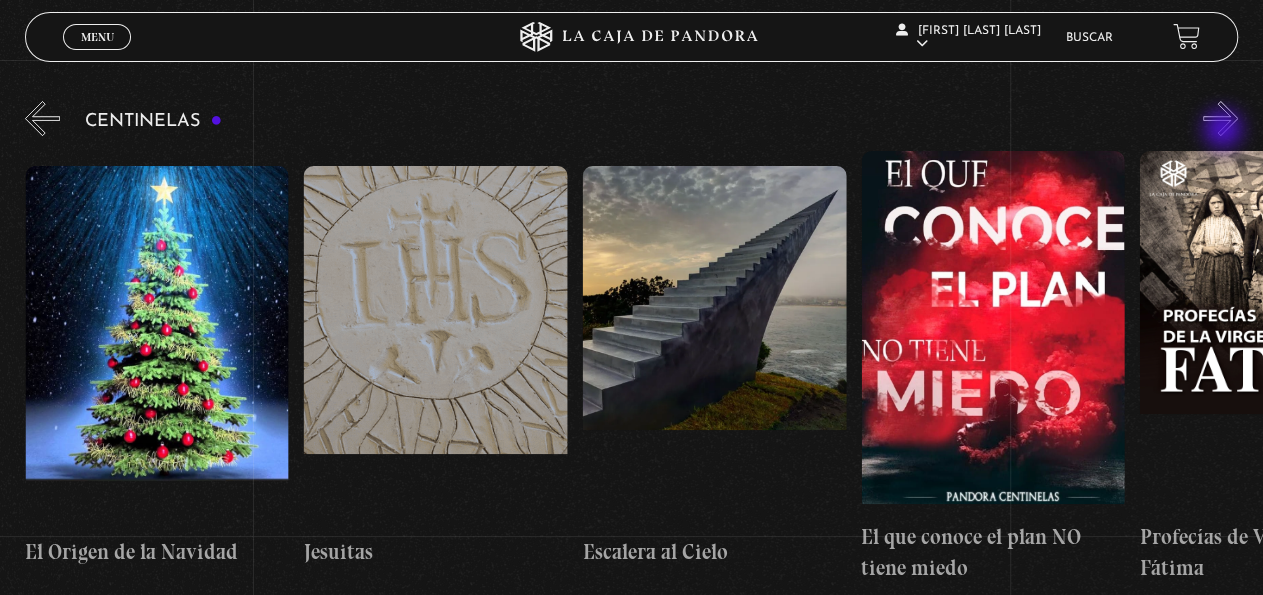 click on "»" at bounding box center (1220, 118) 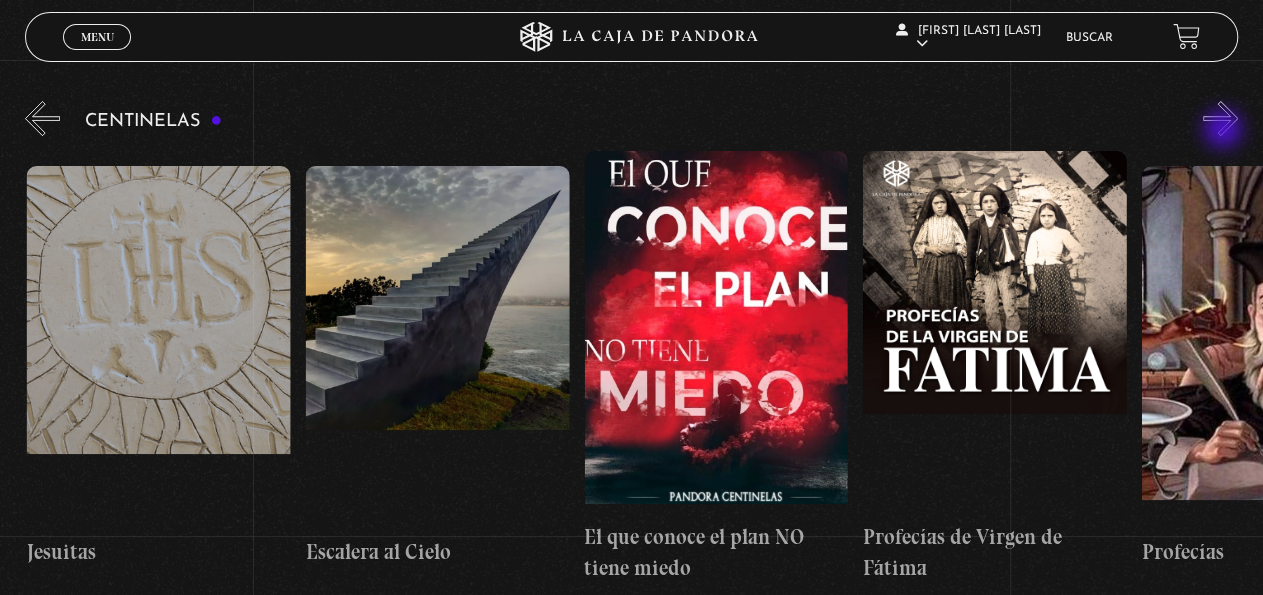 click on "»" at bounding box center [1220, 118] 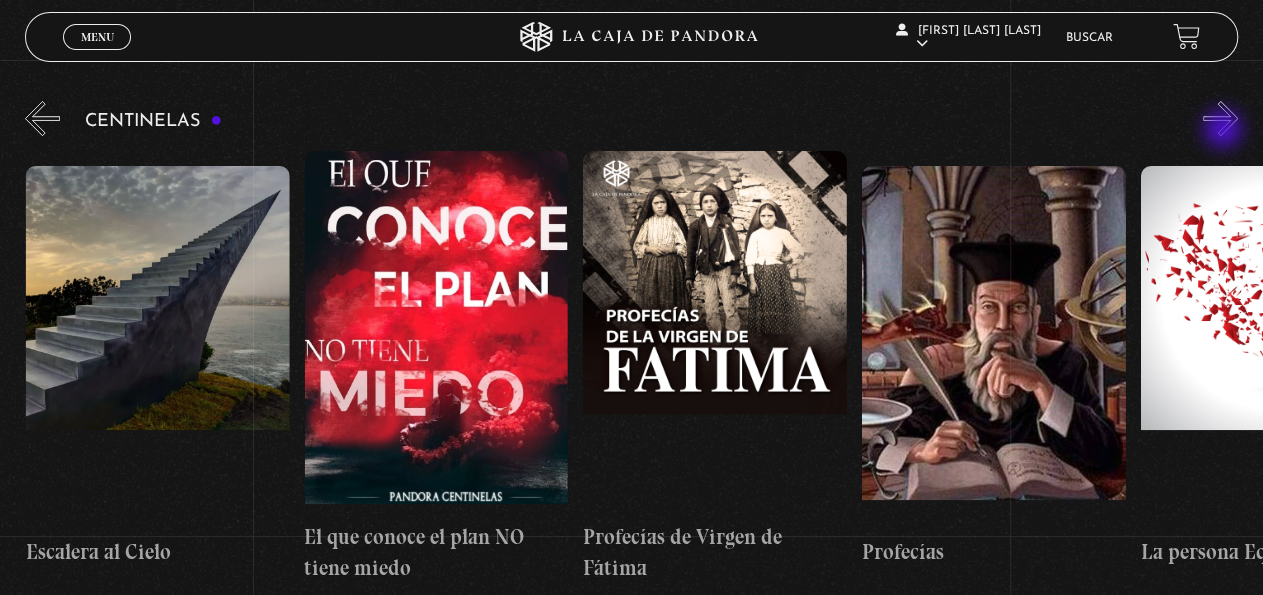 click on "»" at bounding box center (1220, 118) 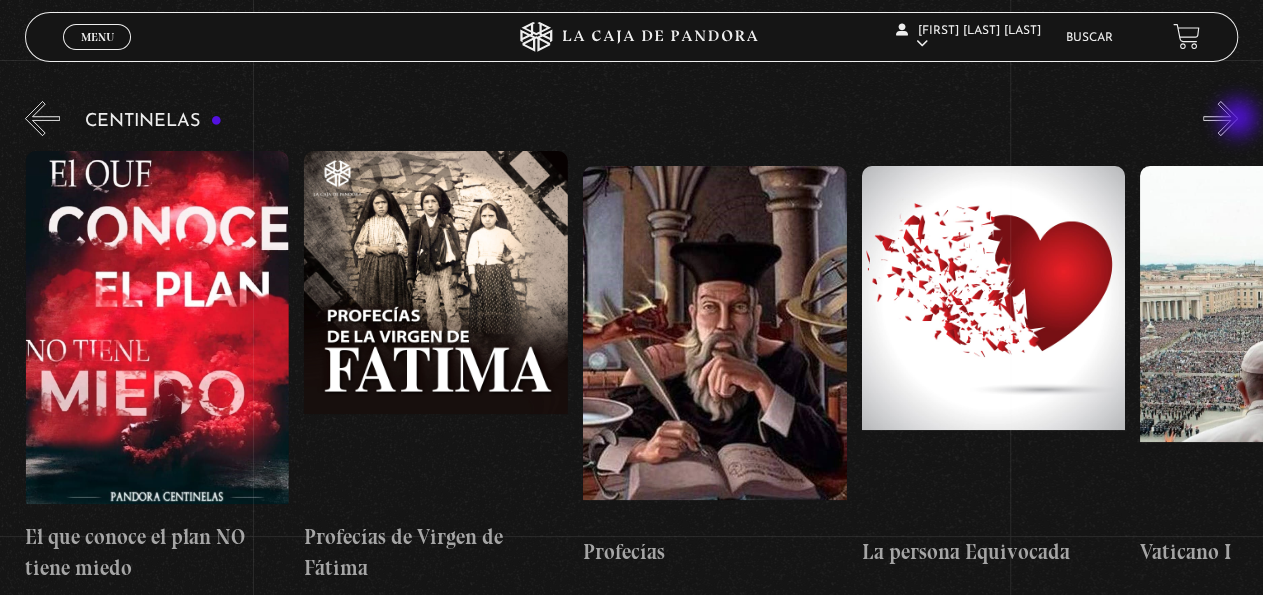 click on "»" at bounding box center (1220, 118) 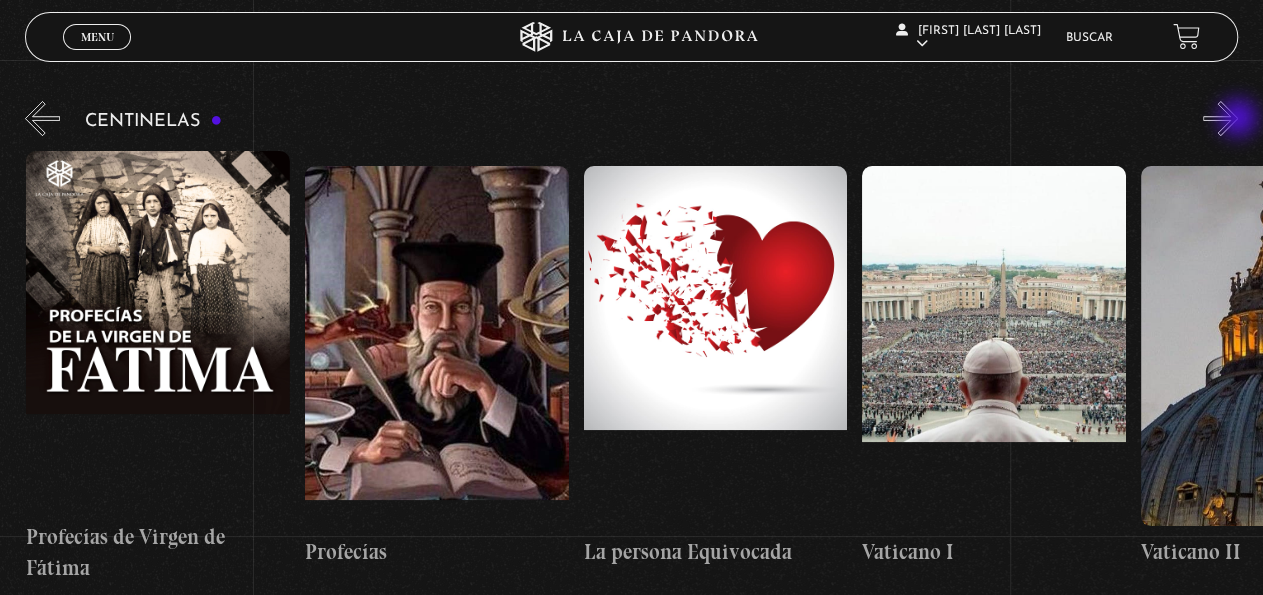 click on "»" at bounding box center [1220, 118] 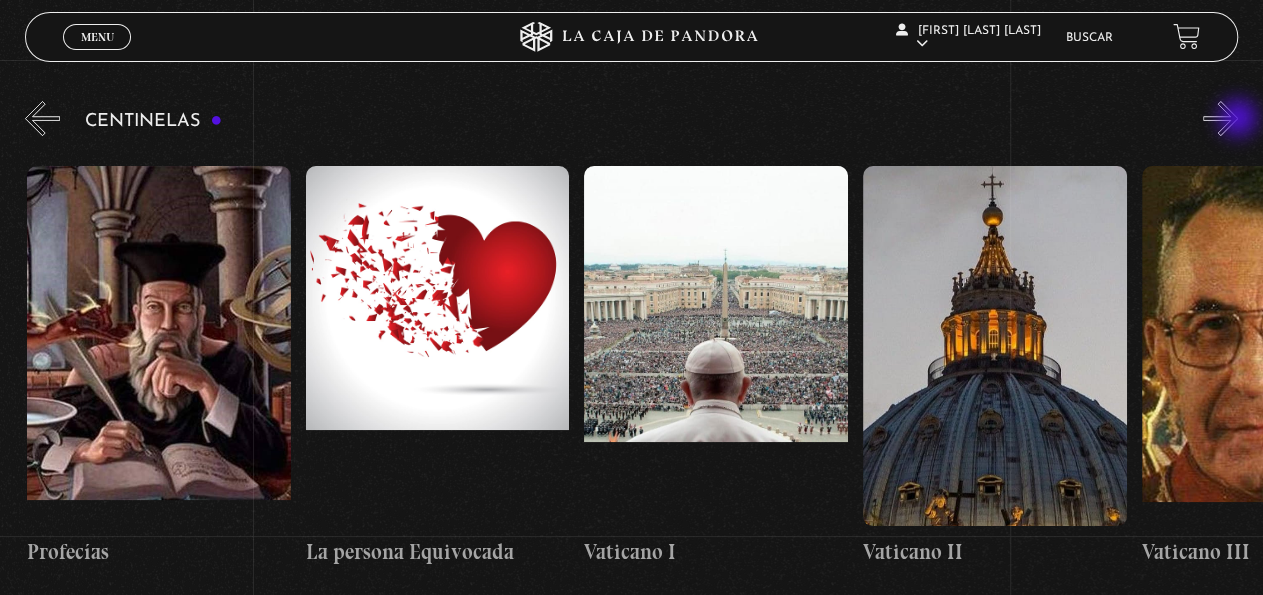 click on "»" at bounding box center (1220, 118) 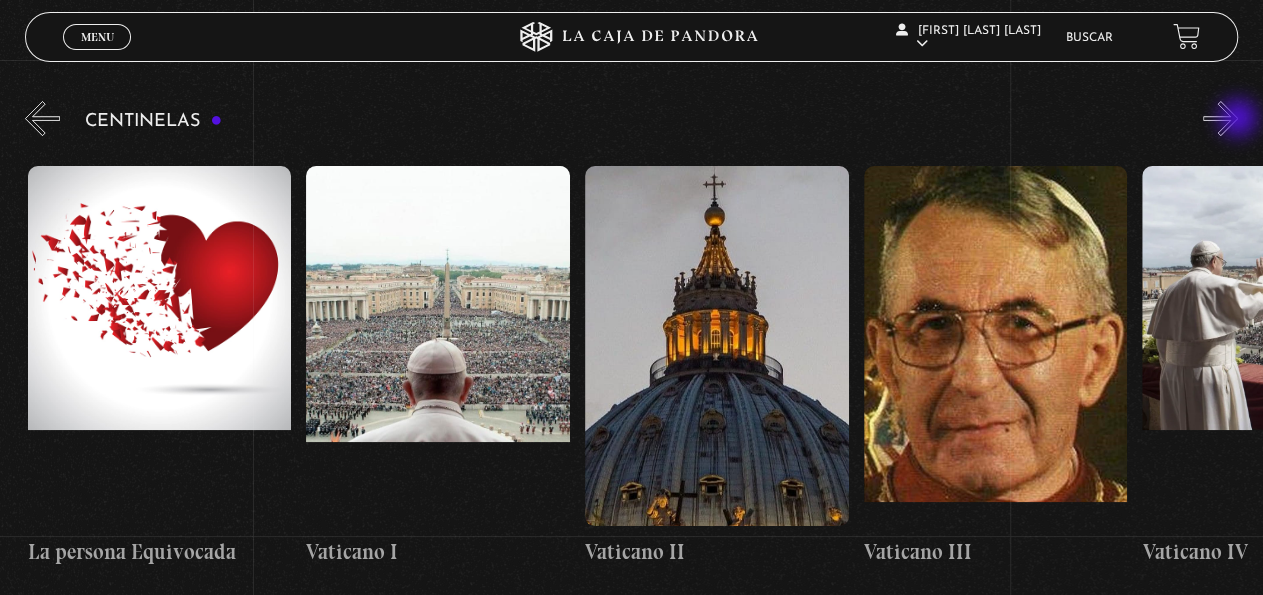 click on "»" at bounding box center [1220, 118] 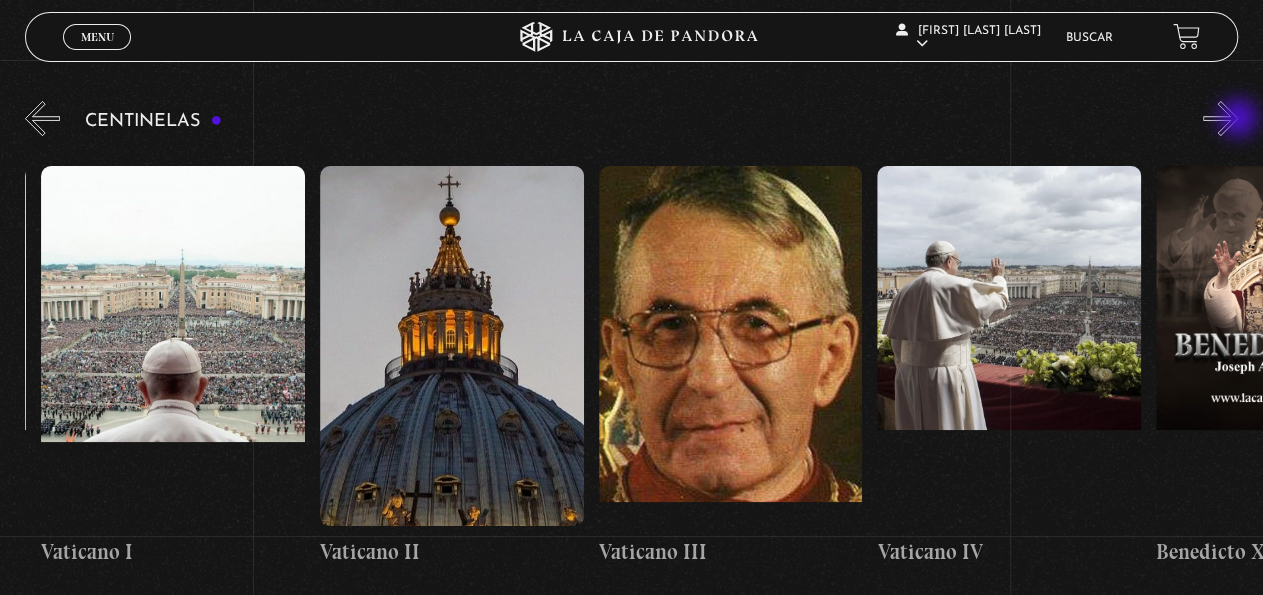 click on "»" at bounding box center (1220, 118) 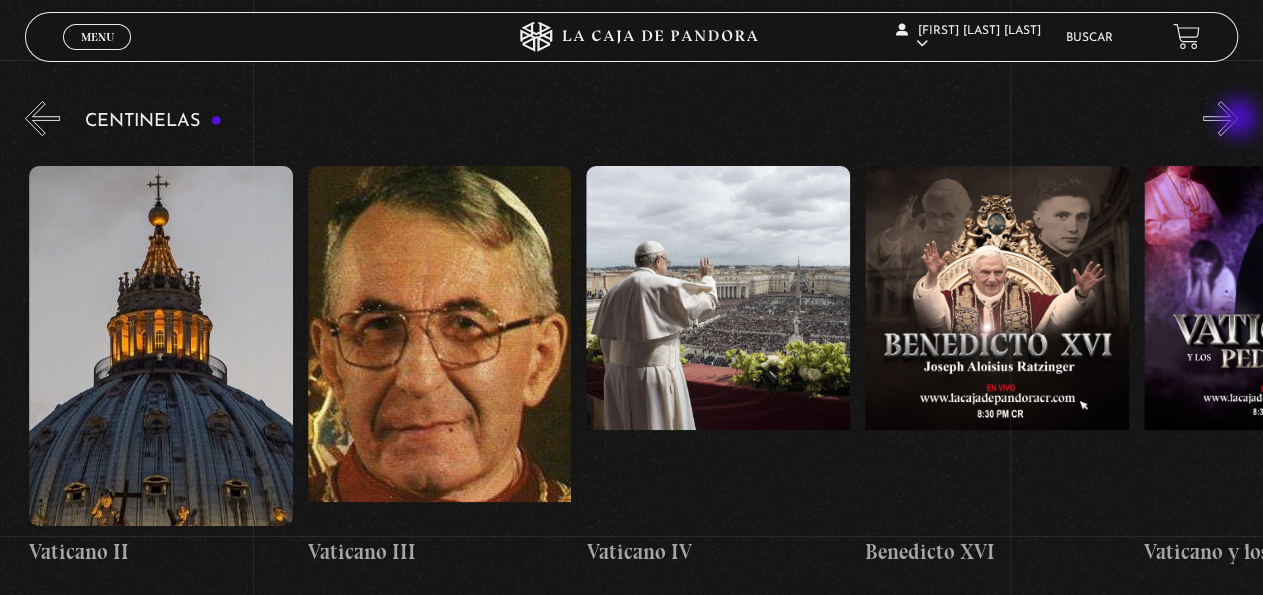 click on "»" at bounding box center (1220, 118) 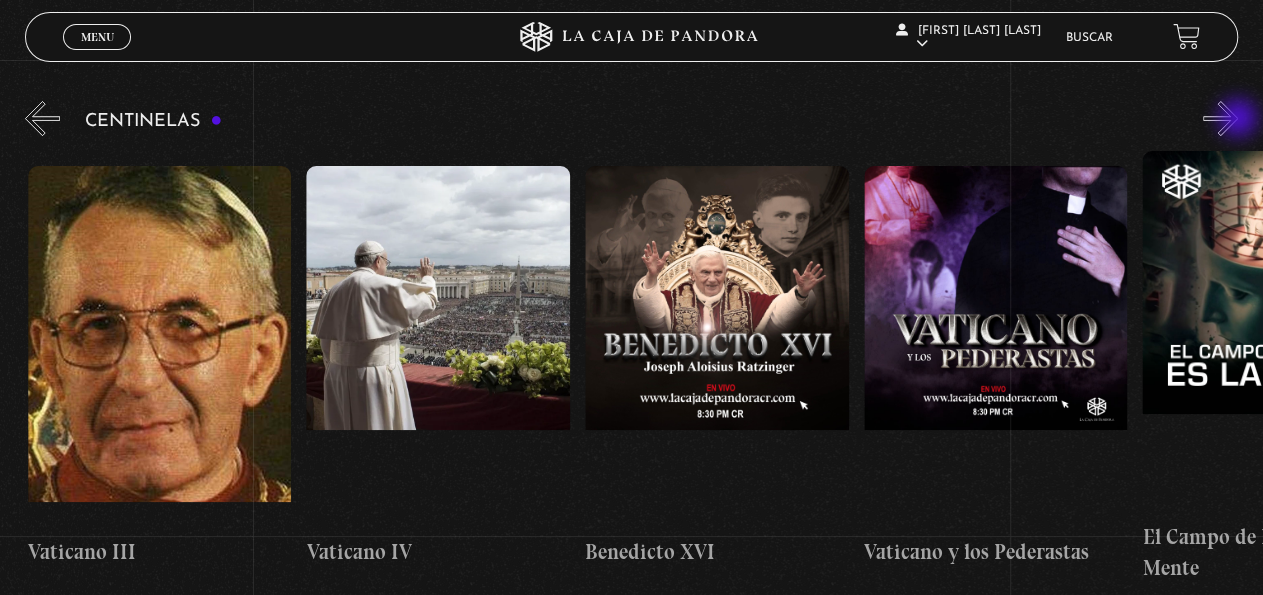 click on "»" at bounding box center (1220, 118) 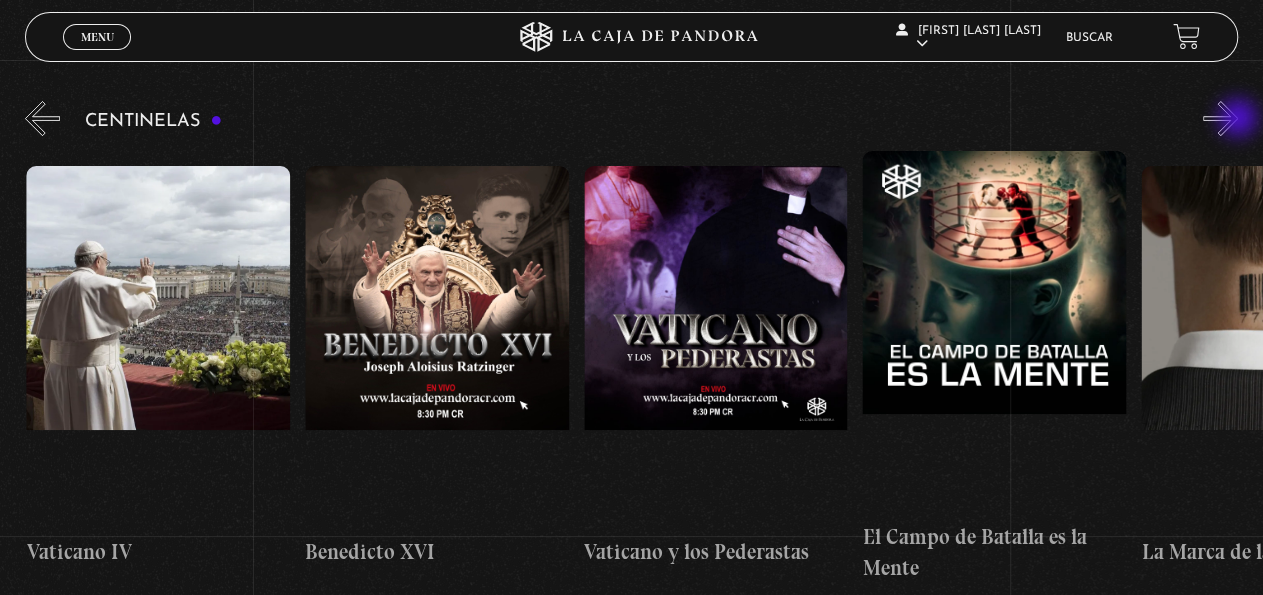 click on "»" at bounding box center [1220, 118] 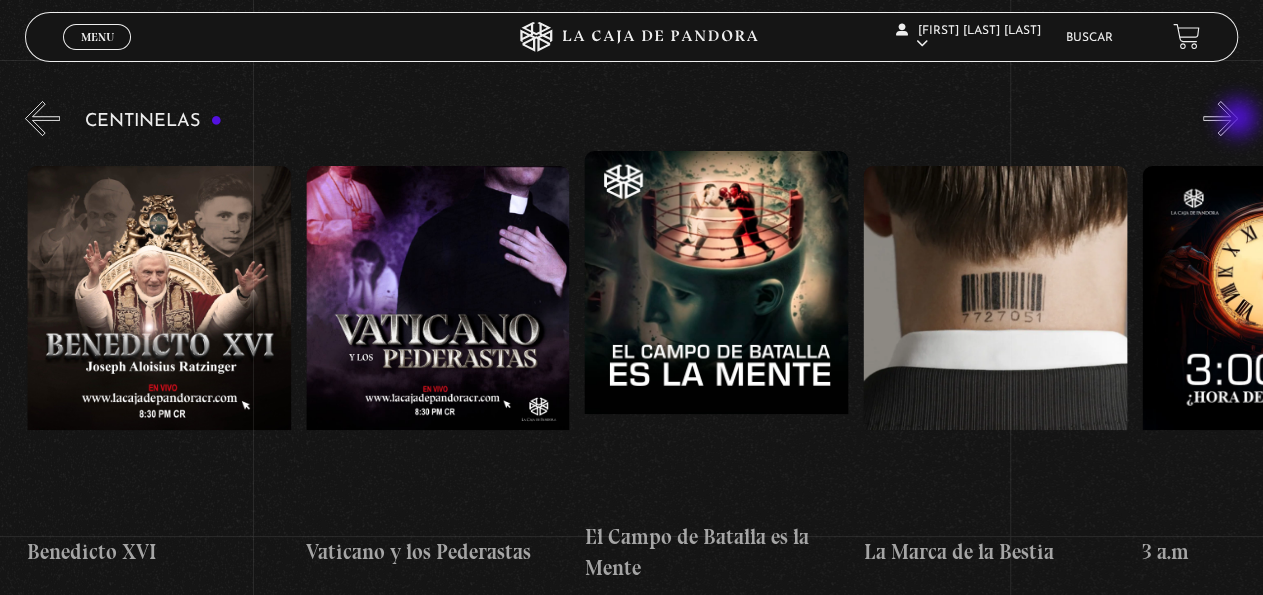 scroll, scrollTop: 0, scrollLeft: 23965, axis: horizontal 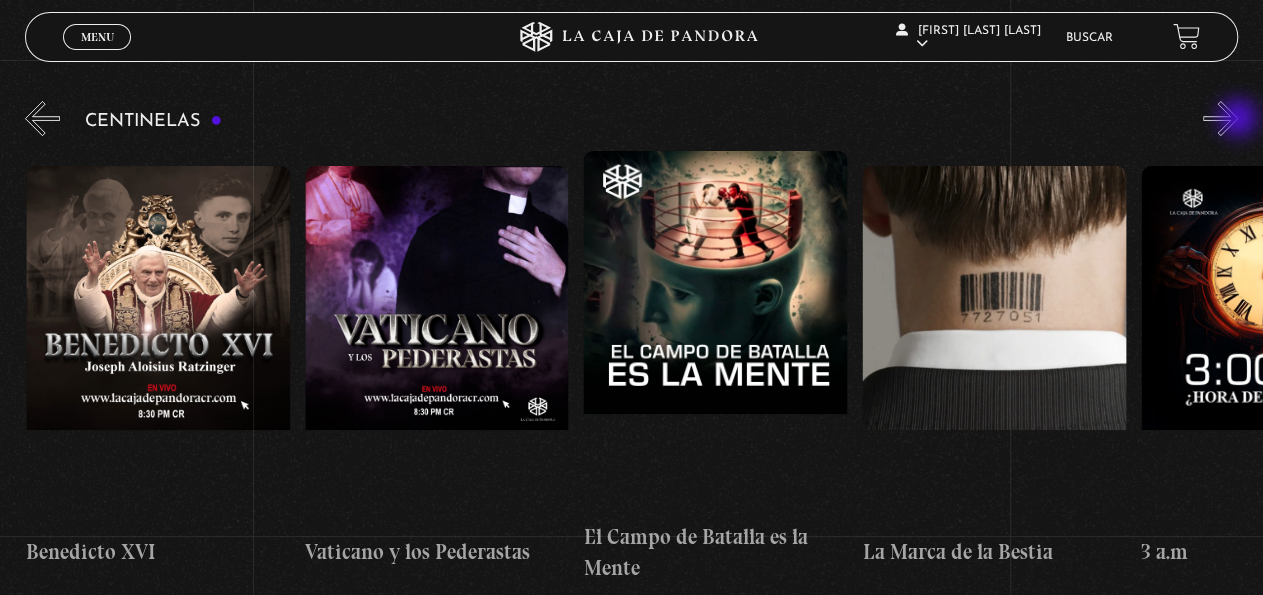 click on "»" at bounding box center [1220, 118] 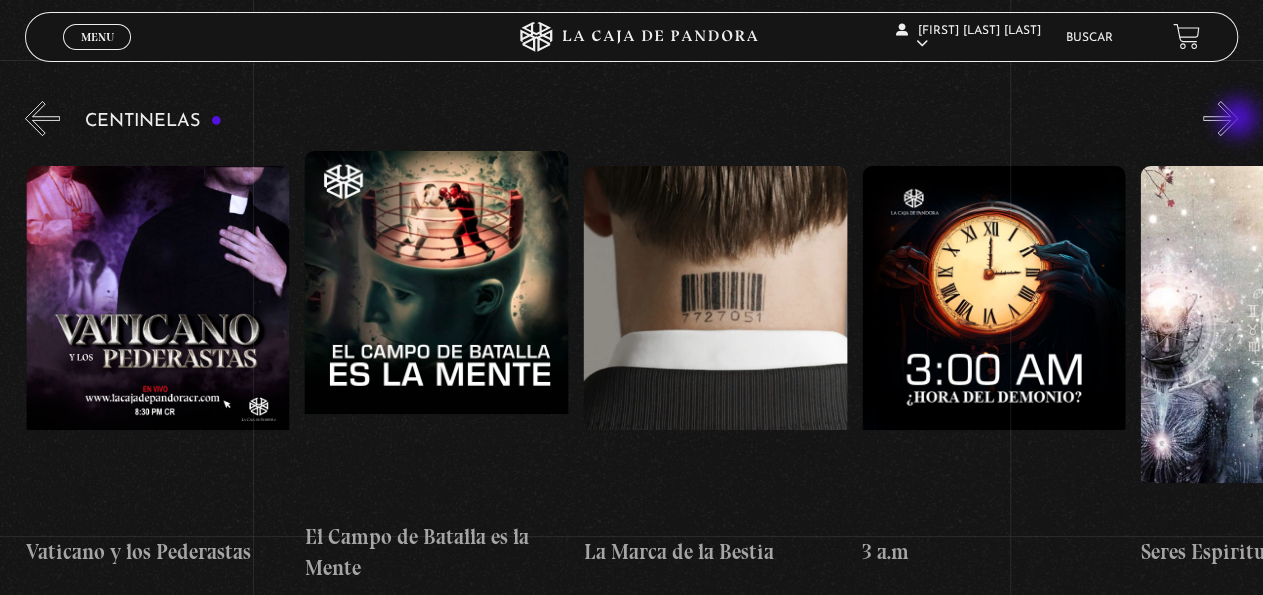 click on "»" at bounding box center (1220, 118) 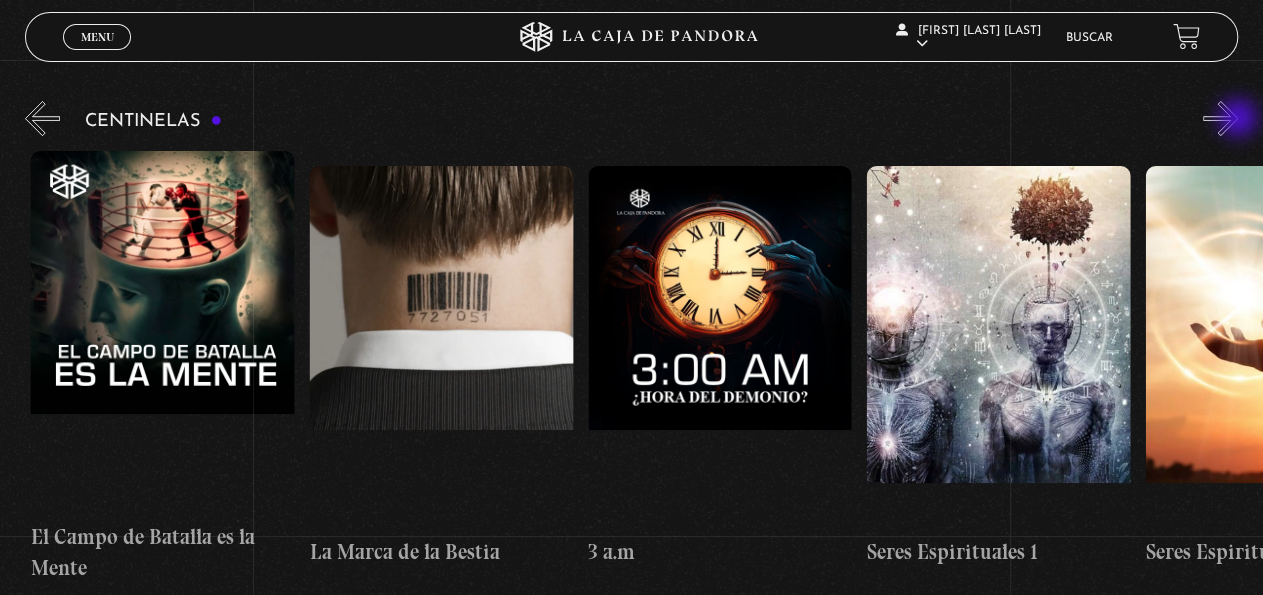 click on "»" at bounding box center (1220, 118) 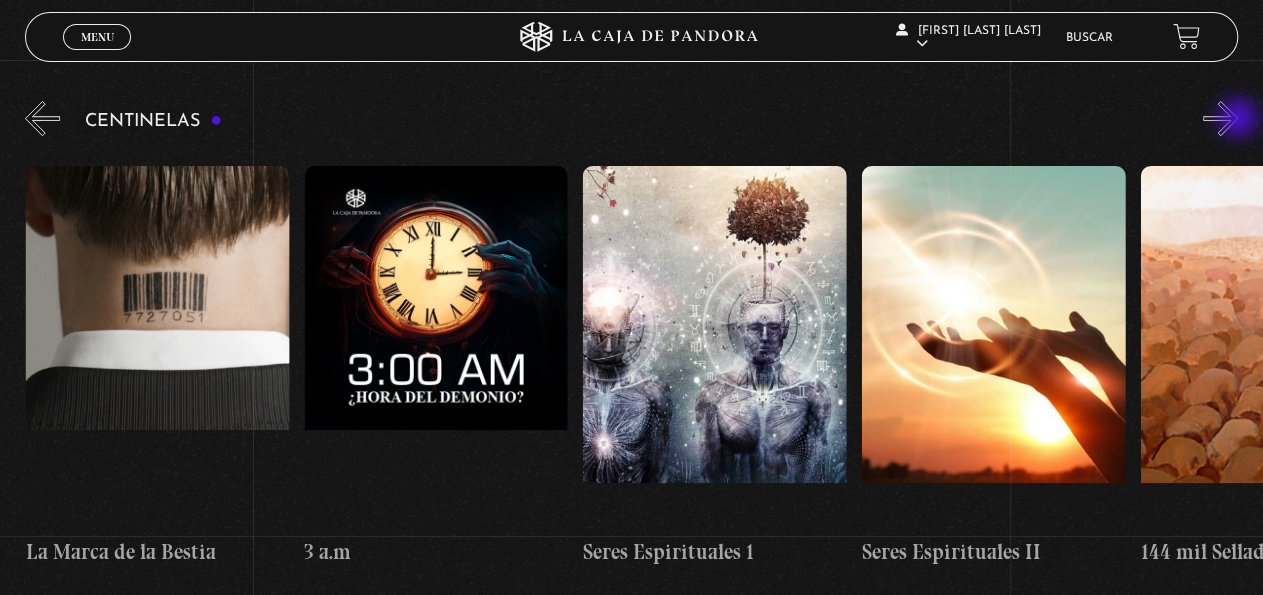 click on "»" at bounding box center (1220, 118) 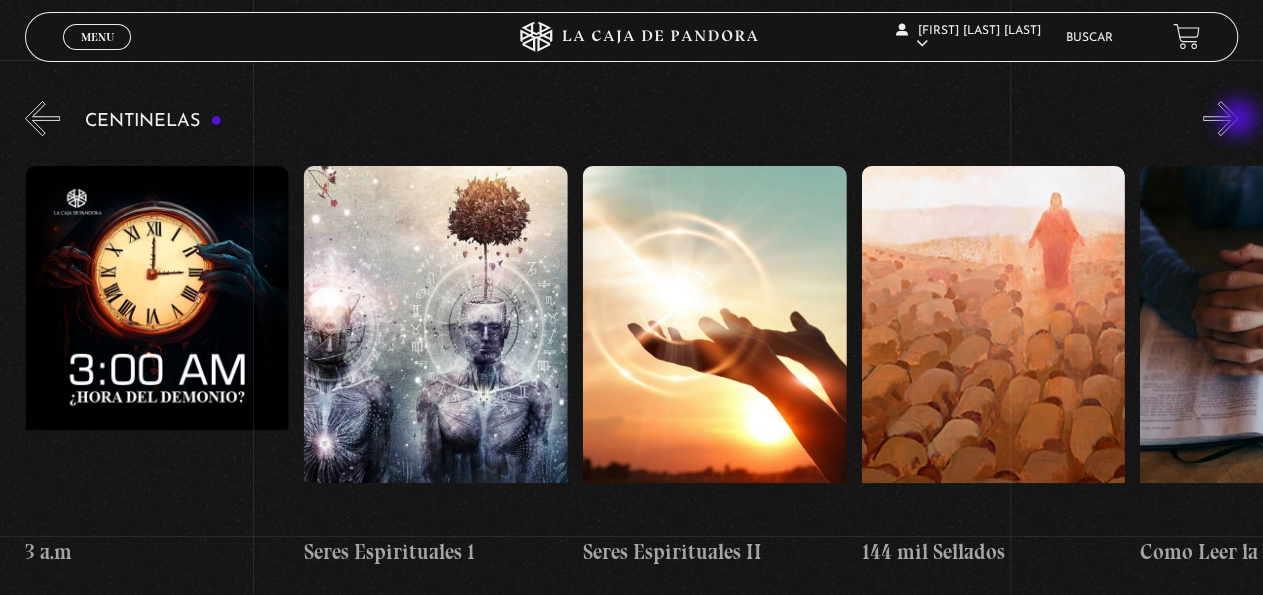 click on "»" at bounding box center (1220, 118) 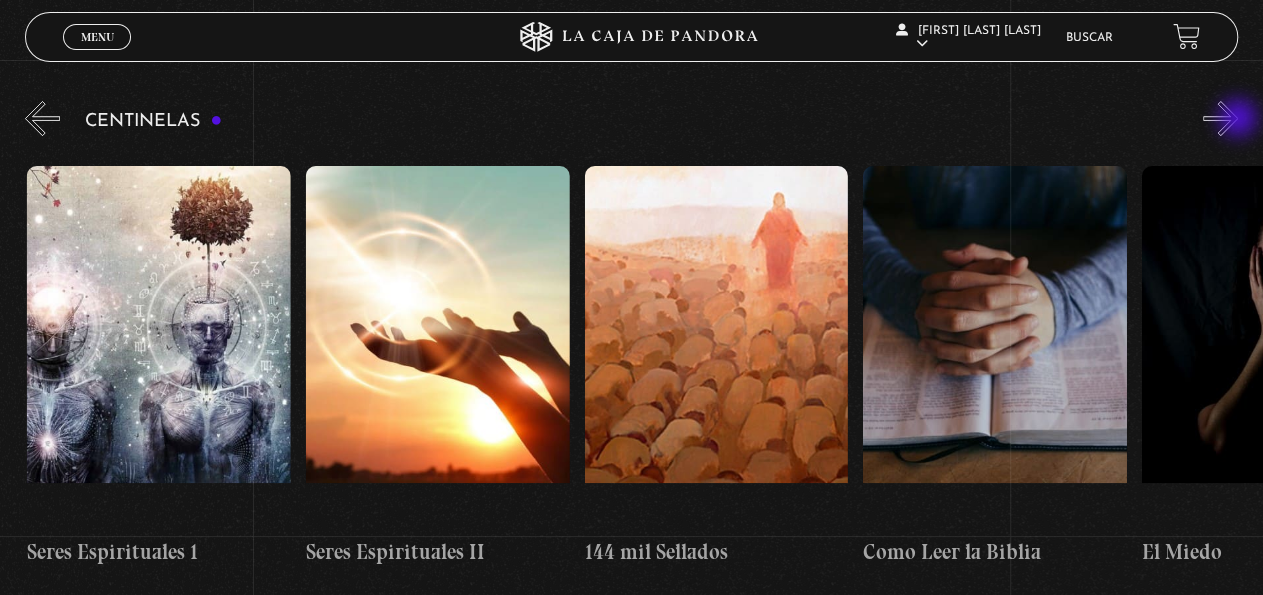 scroll, scrollTop: 0, scrollLeft: 25358, axis: horizontal 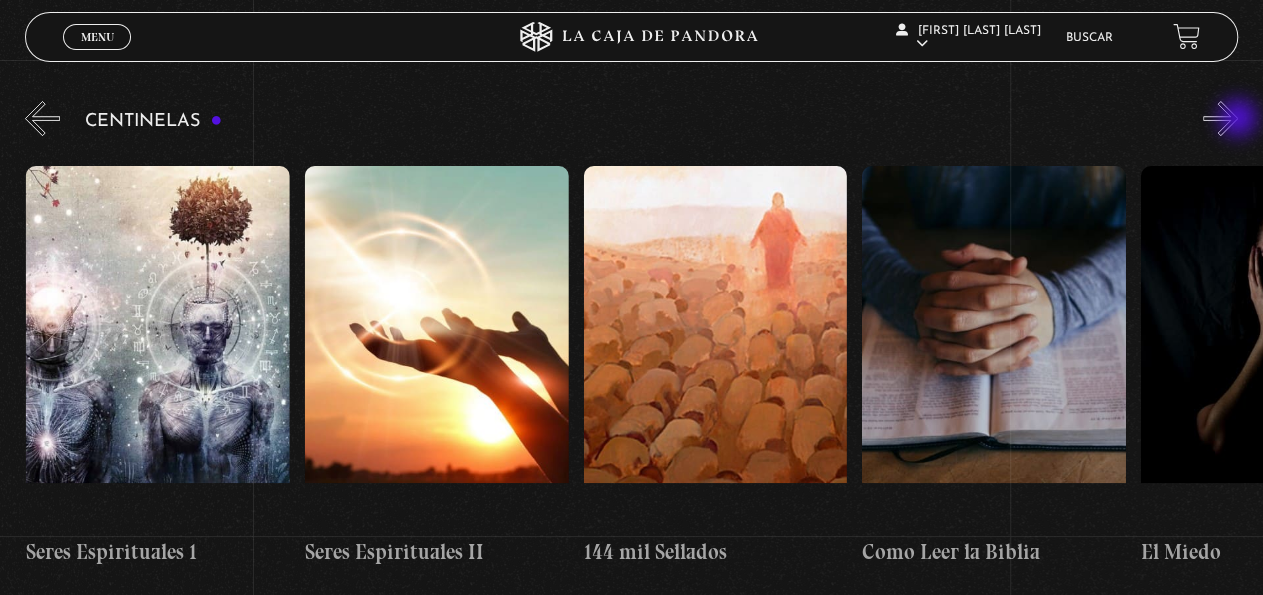click on "»" at bounding box center [1220, 118] 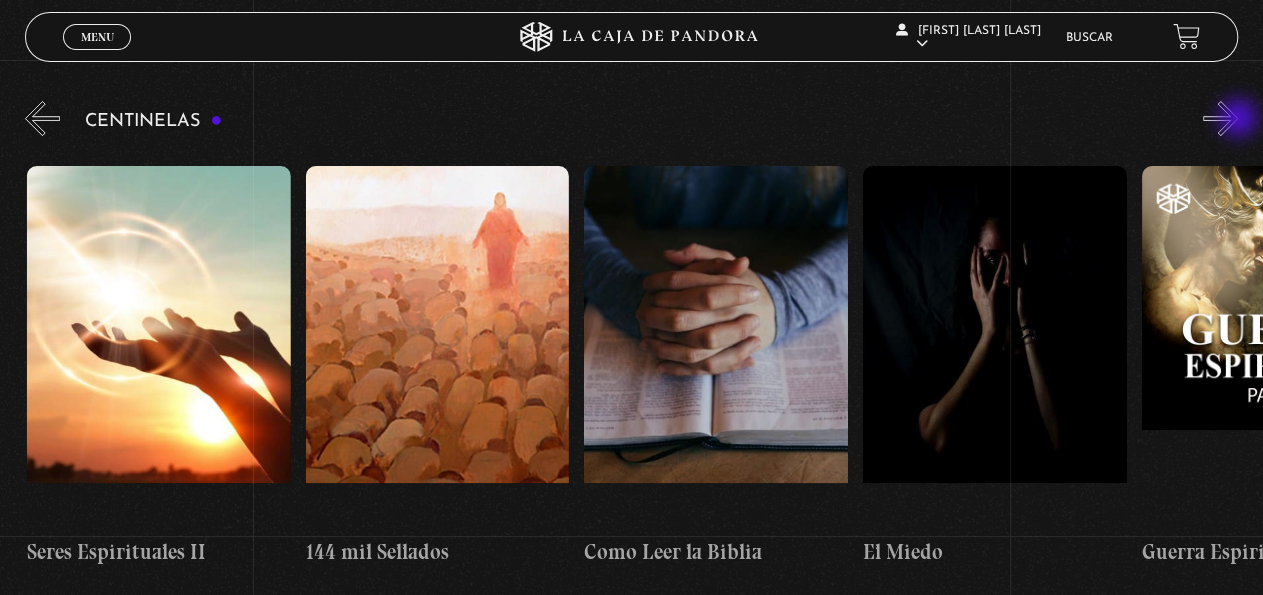 click on "»" at bounding box center [1220, 118] 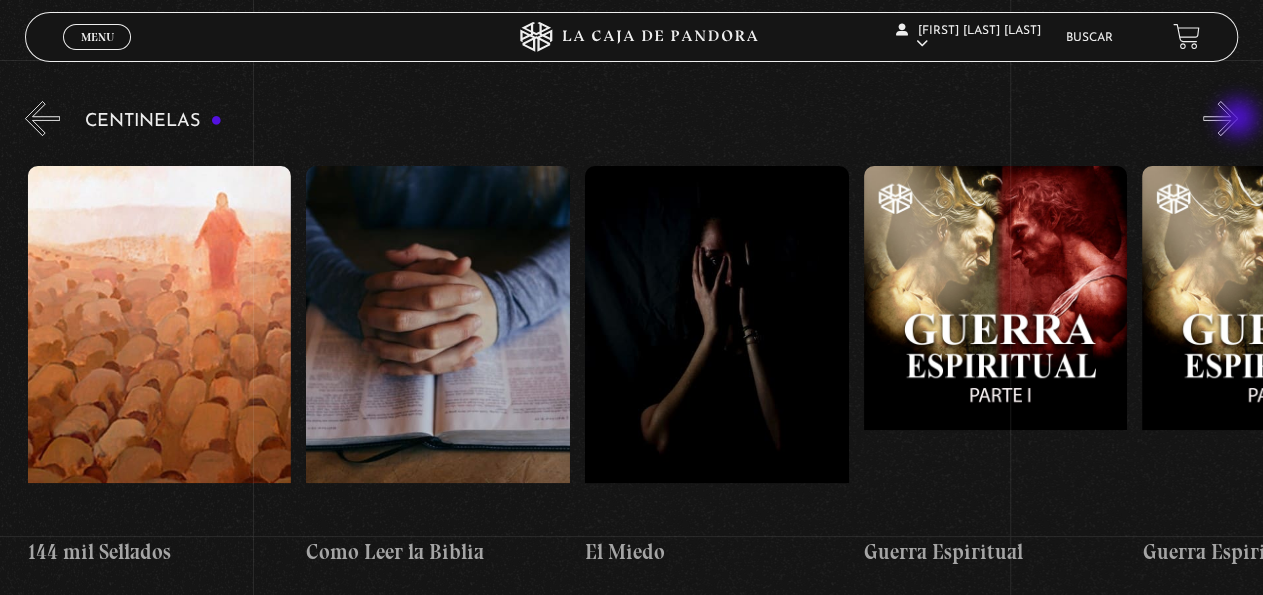 click on "»" at bounding box center [1220, 118] 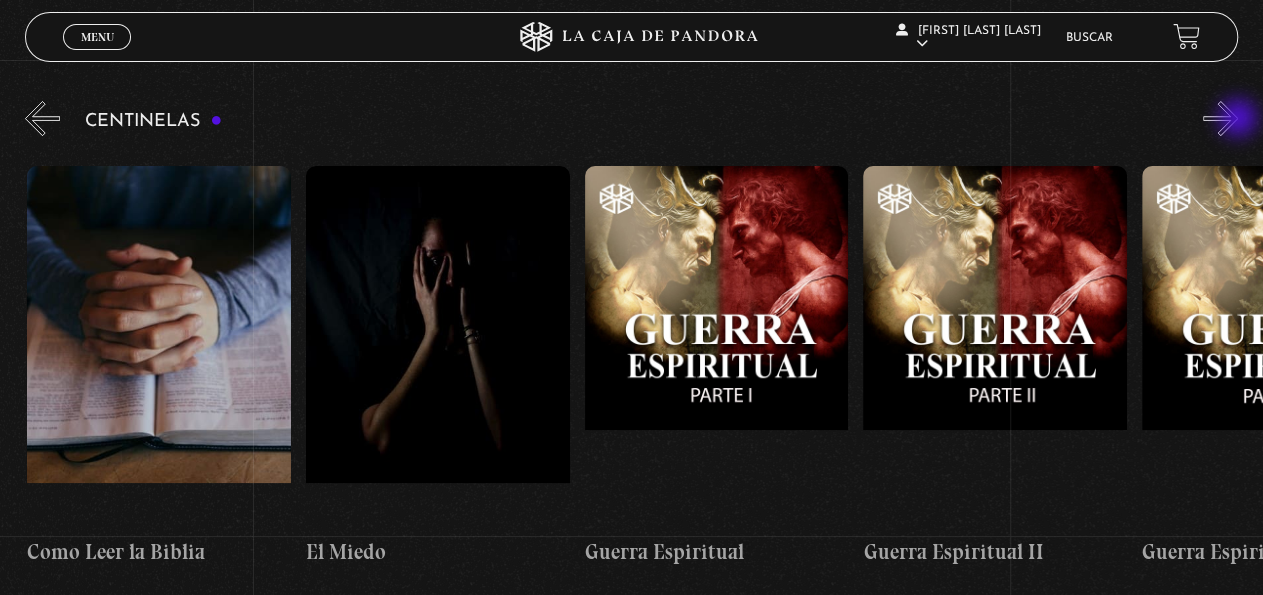click on "»" at bounding box center (1220, 118) 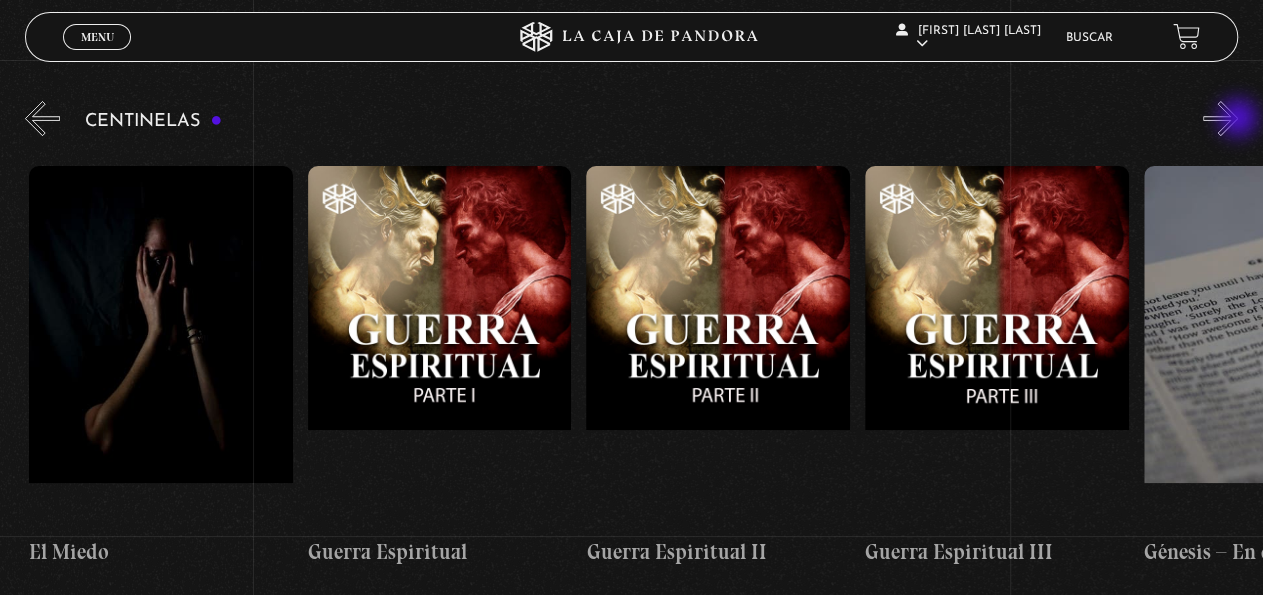 click on "»" at bounding box center [1220, 118] 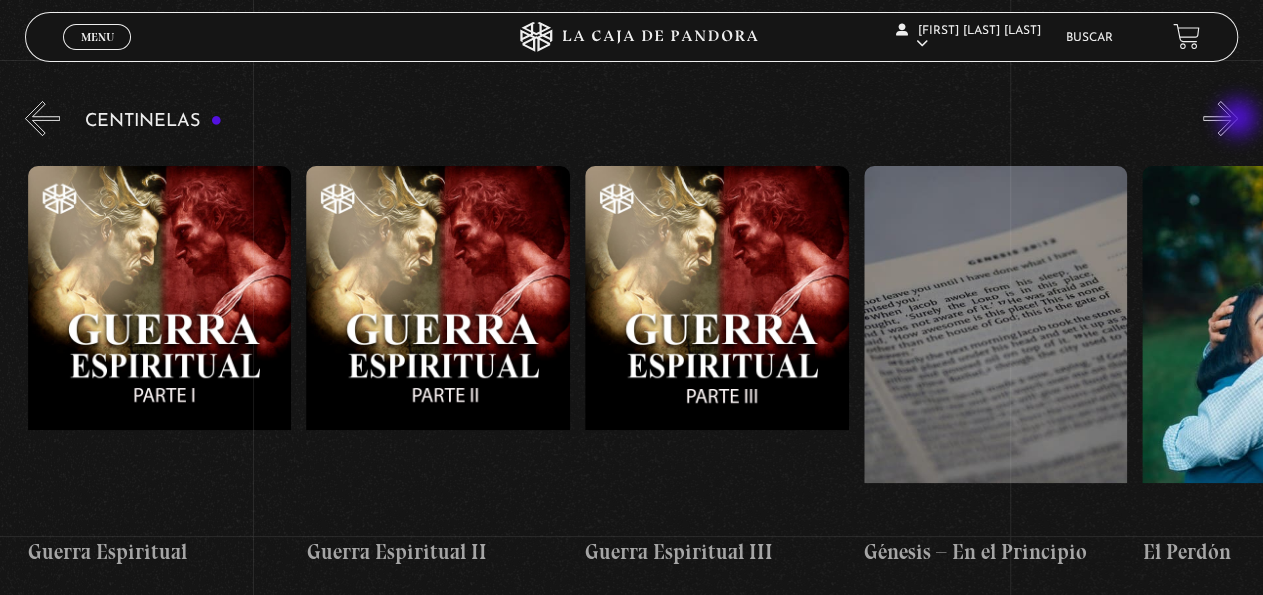click on "»" at bounding box center [1220, 118] 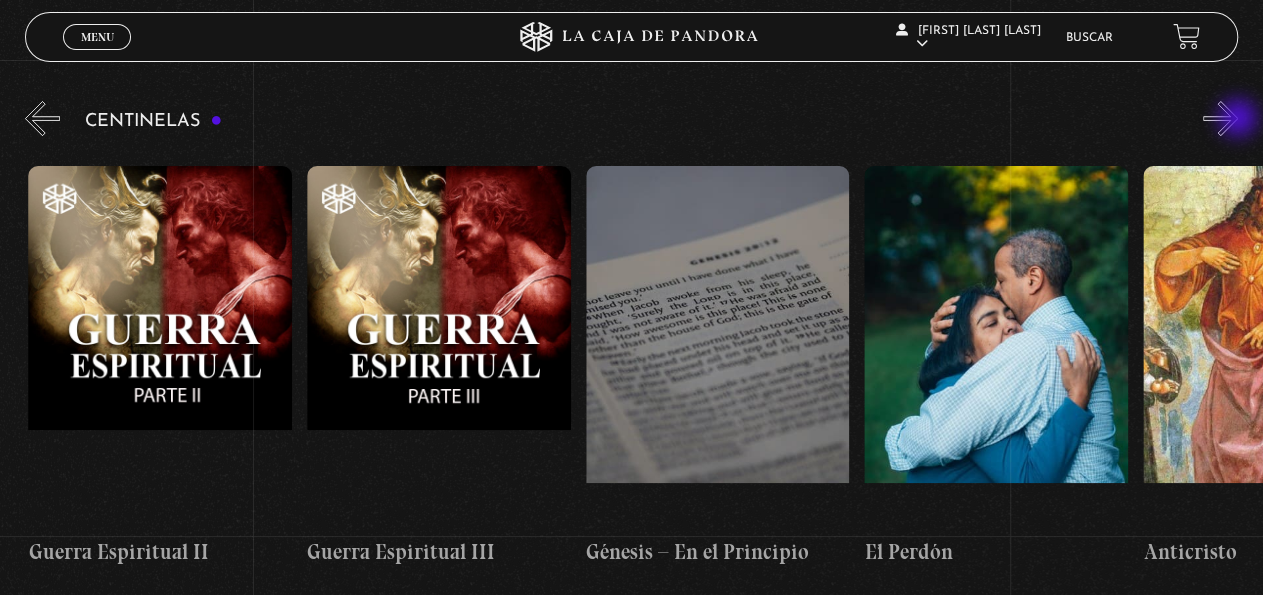 click on "»" at bounding box center [1220, 118] 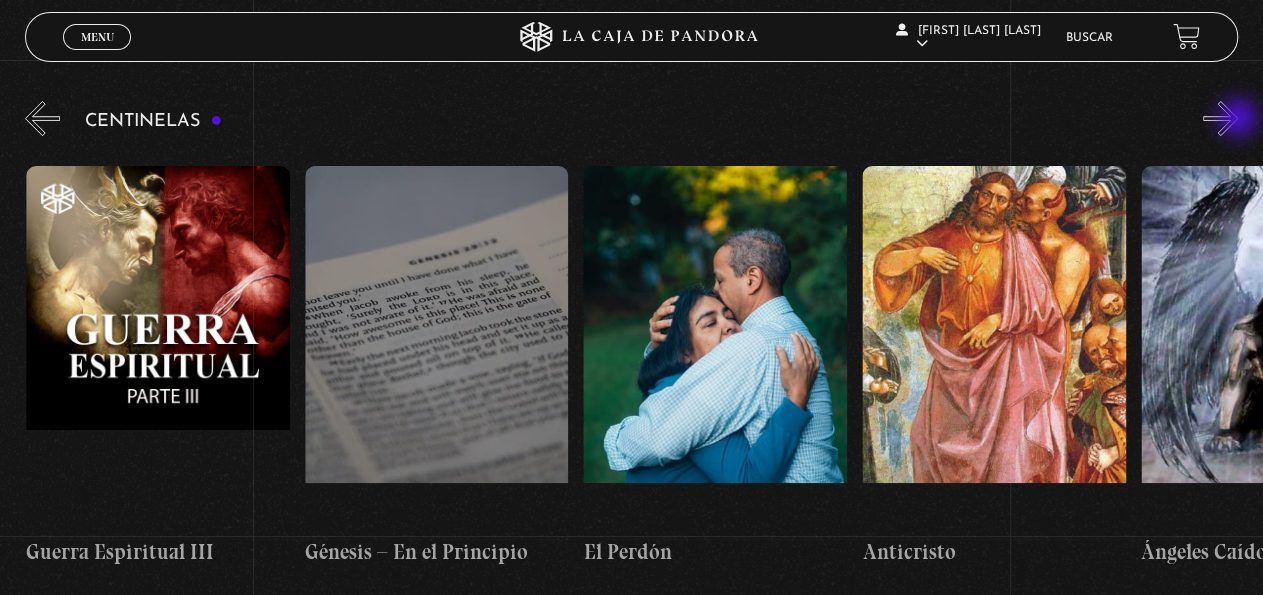 click on "»" at bounding box center [1220, 118] 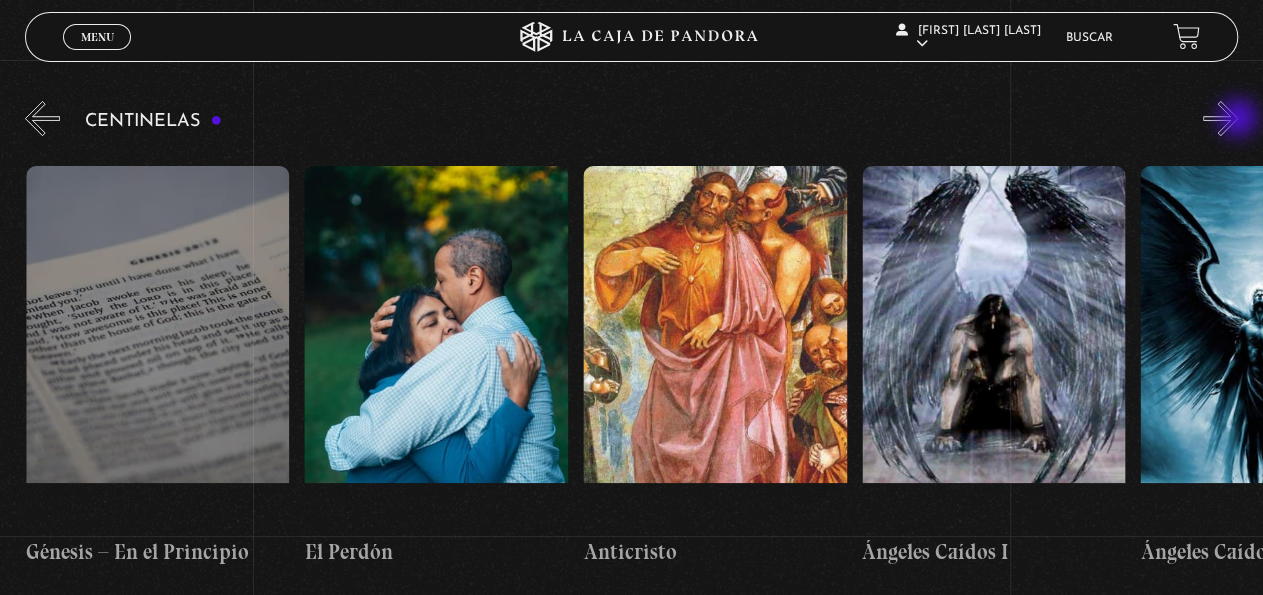 click on "»" at bounding box center [1220, 118] 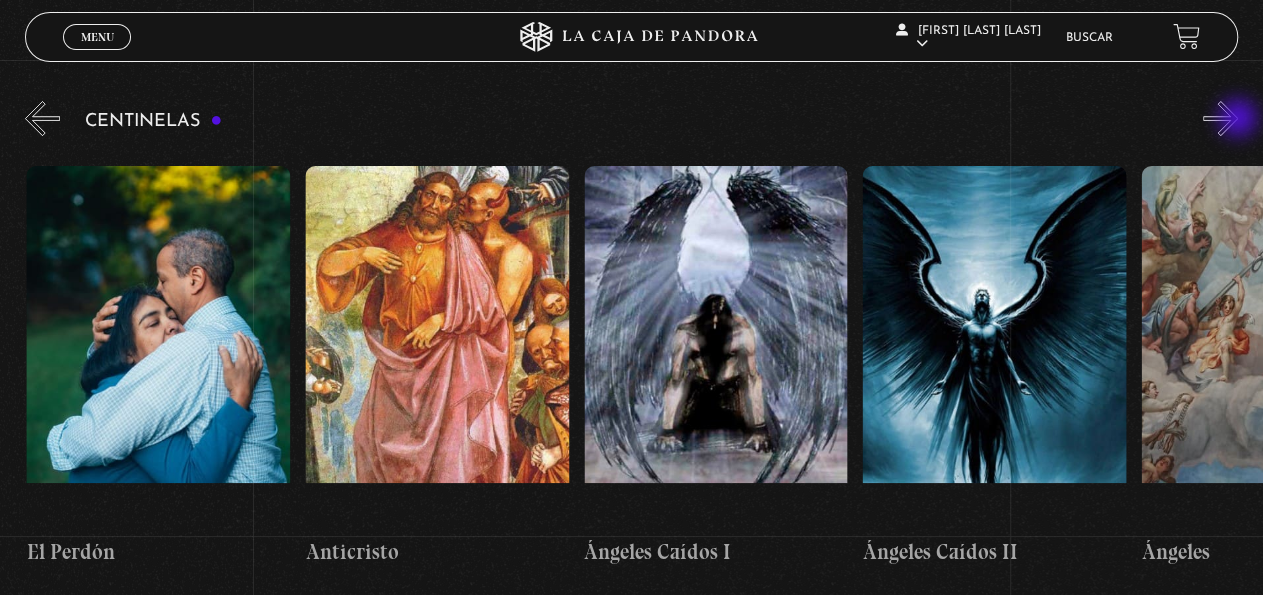 click on "»" at bounding box center (1220, 118) 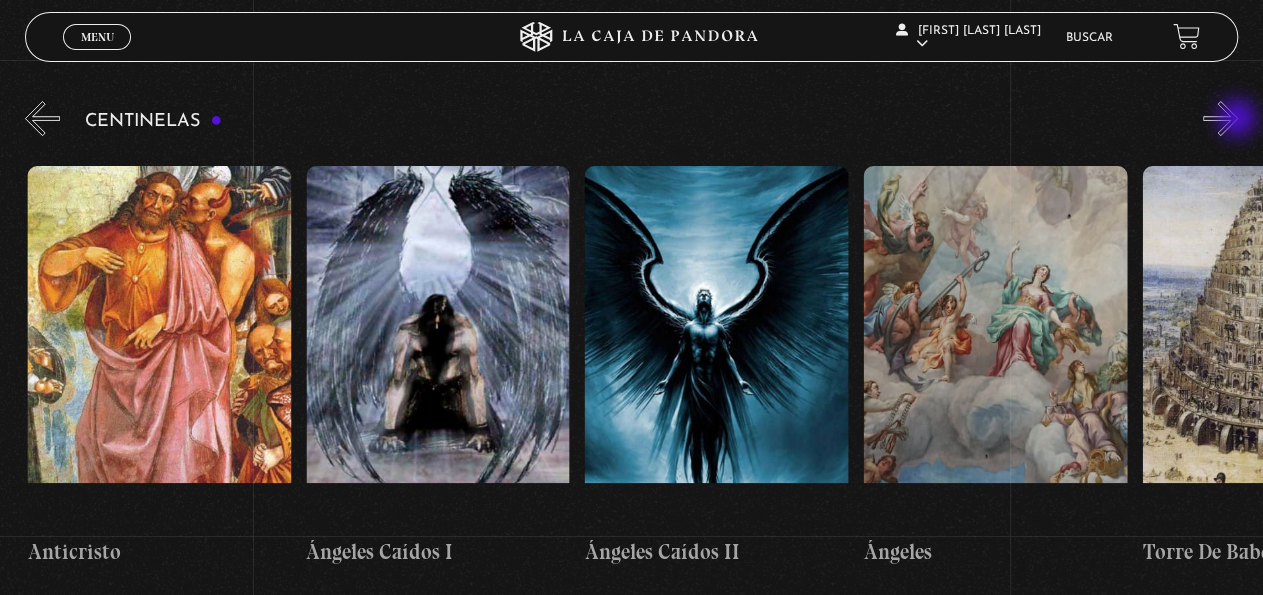 click on "»" at bounding box center (1220, 118) 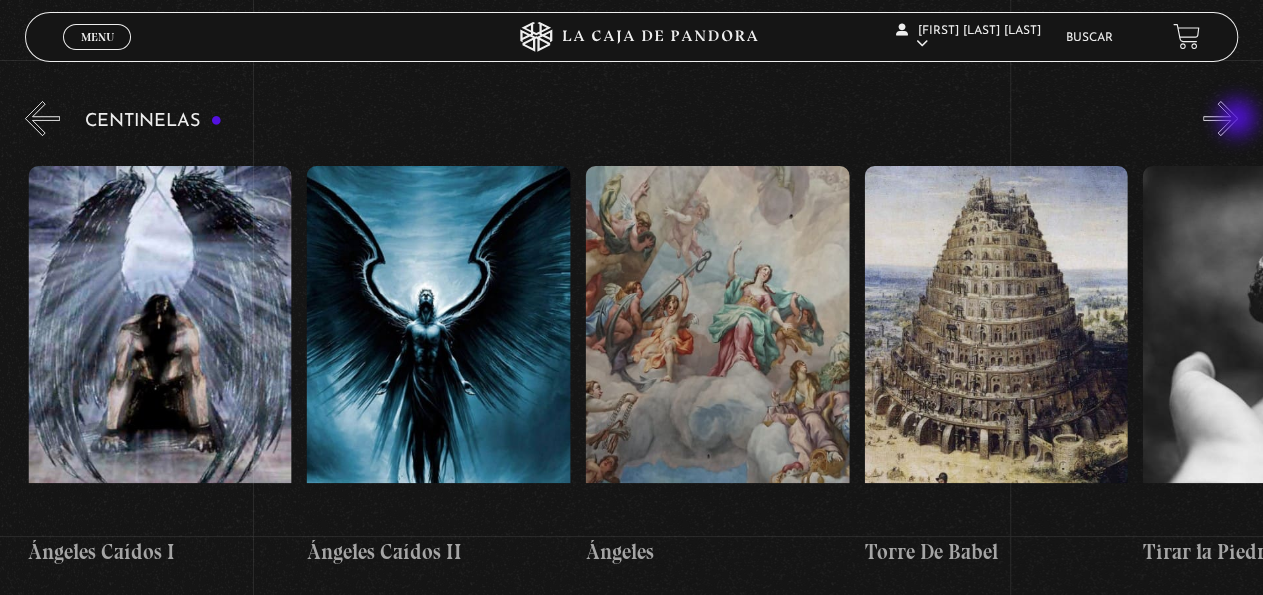 click on "»" at bounding box center (1220, 118) 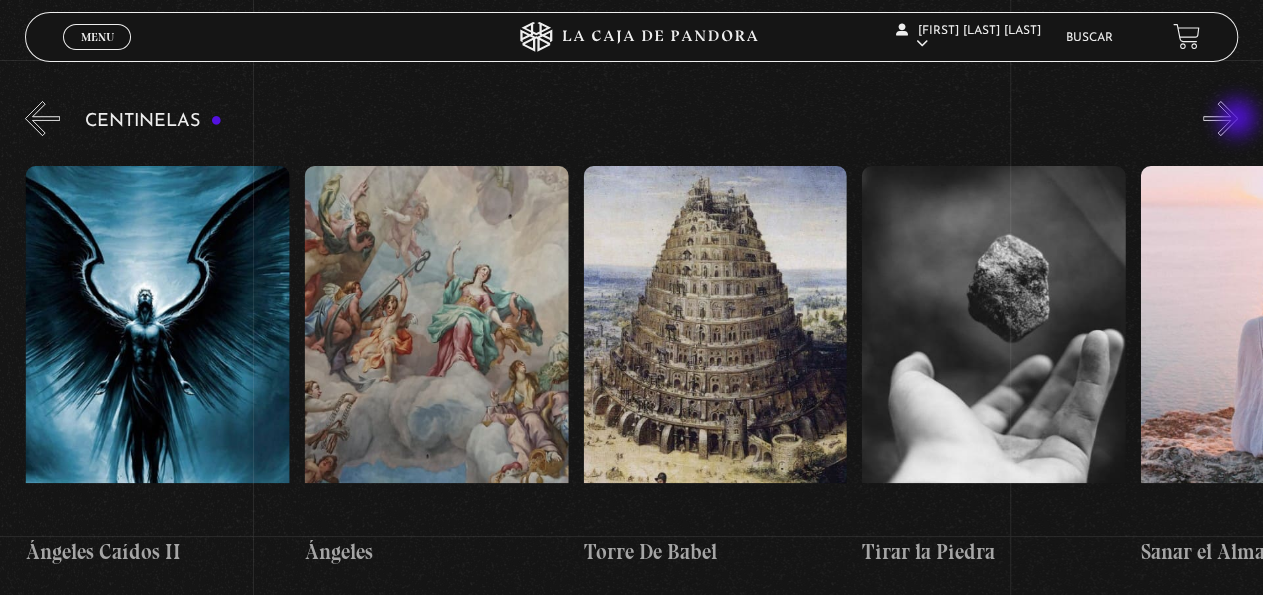 click on "»" at bounding box center [1220, 118] 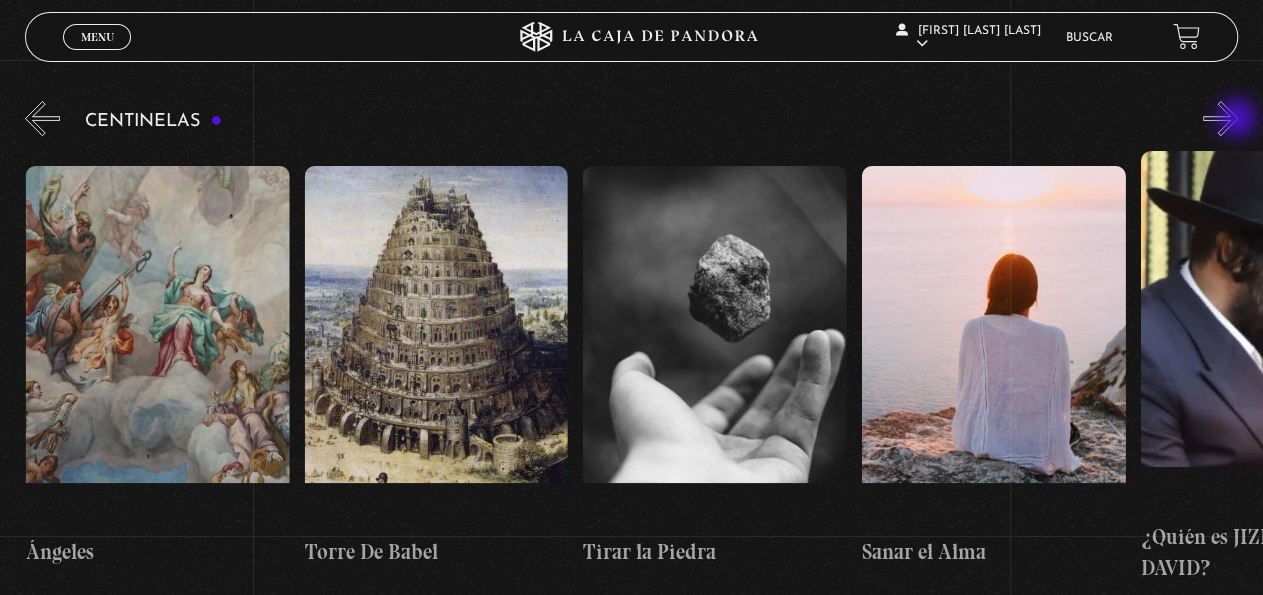 click on "»" at bounding box center [1220, 118] 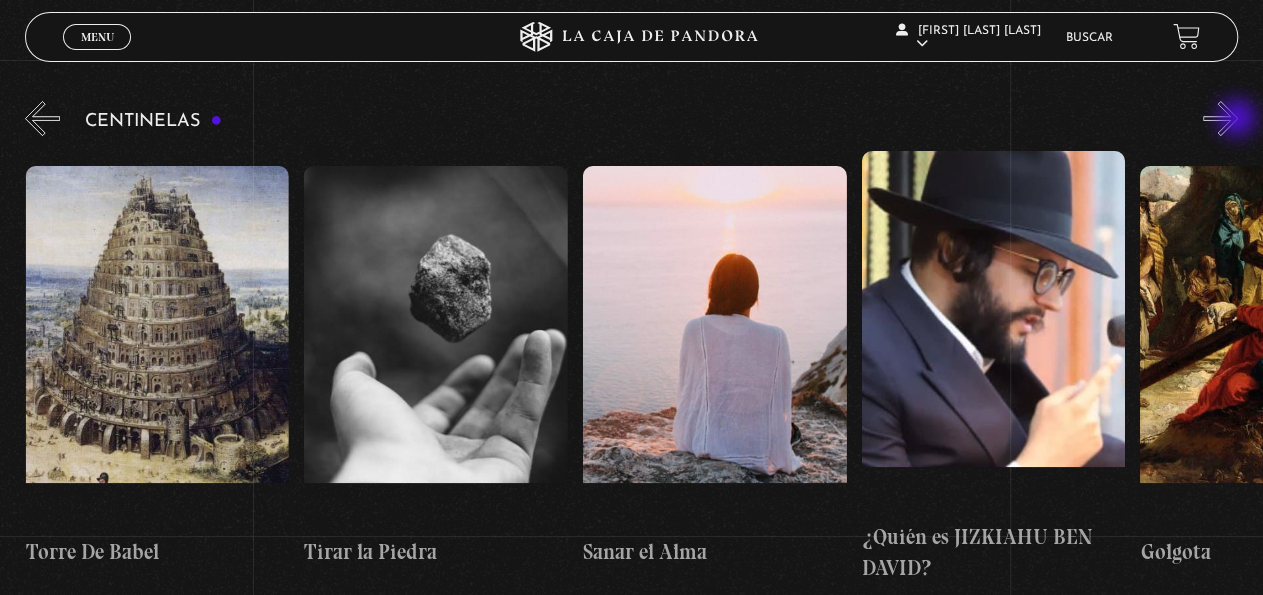 click on "»" at bounding box center [1220, 118] 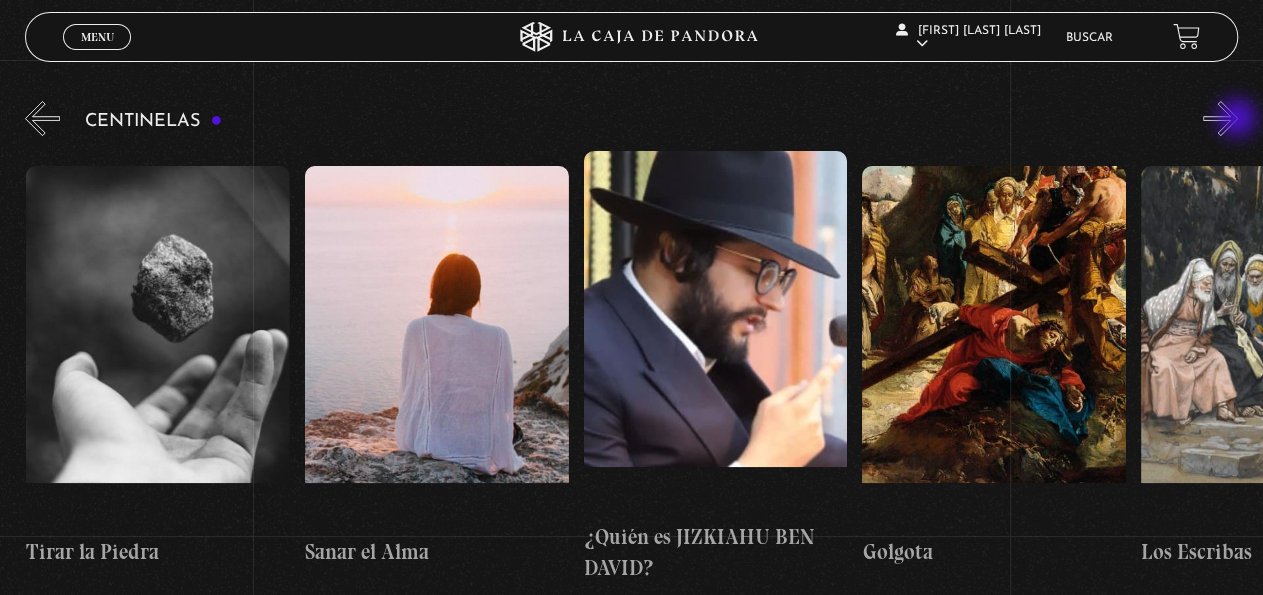 click on "»" at bounding box center (1220, 118) 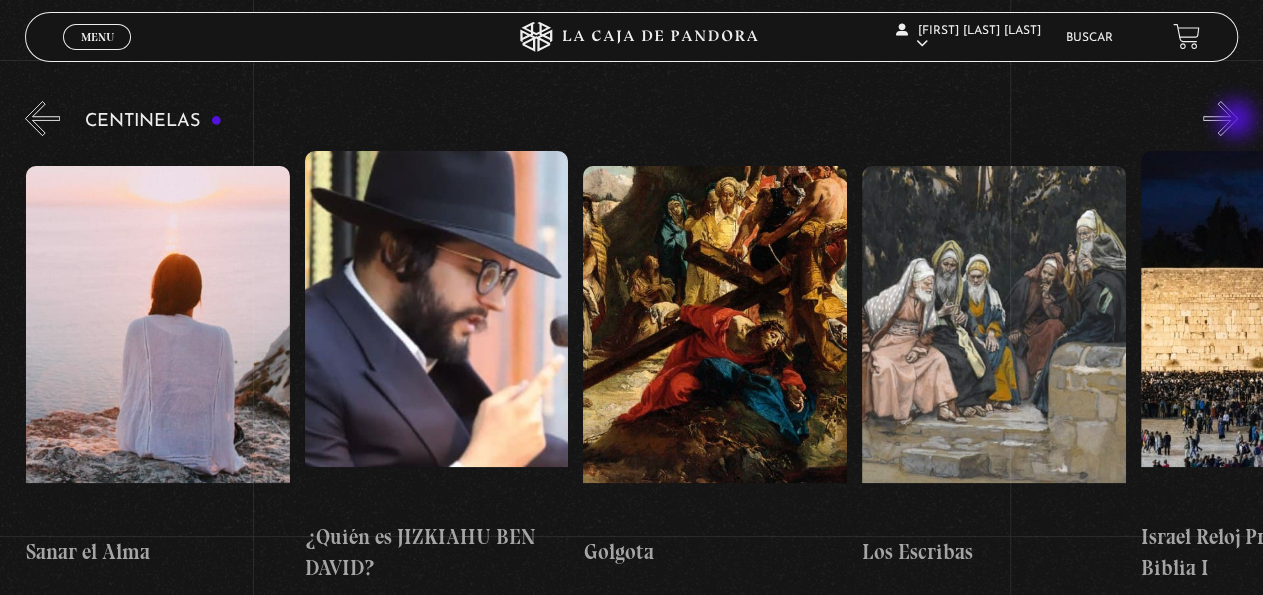 click on "»" at bounding box center [1220, 118] 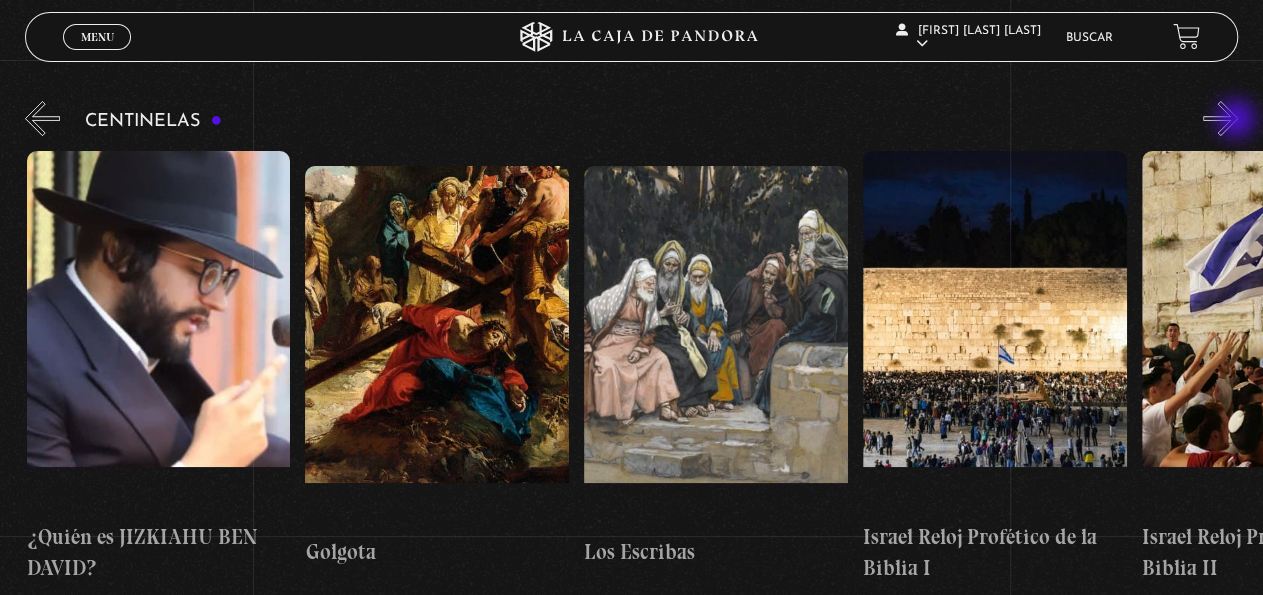 click on "»" at bounding box center (1220, 118) 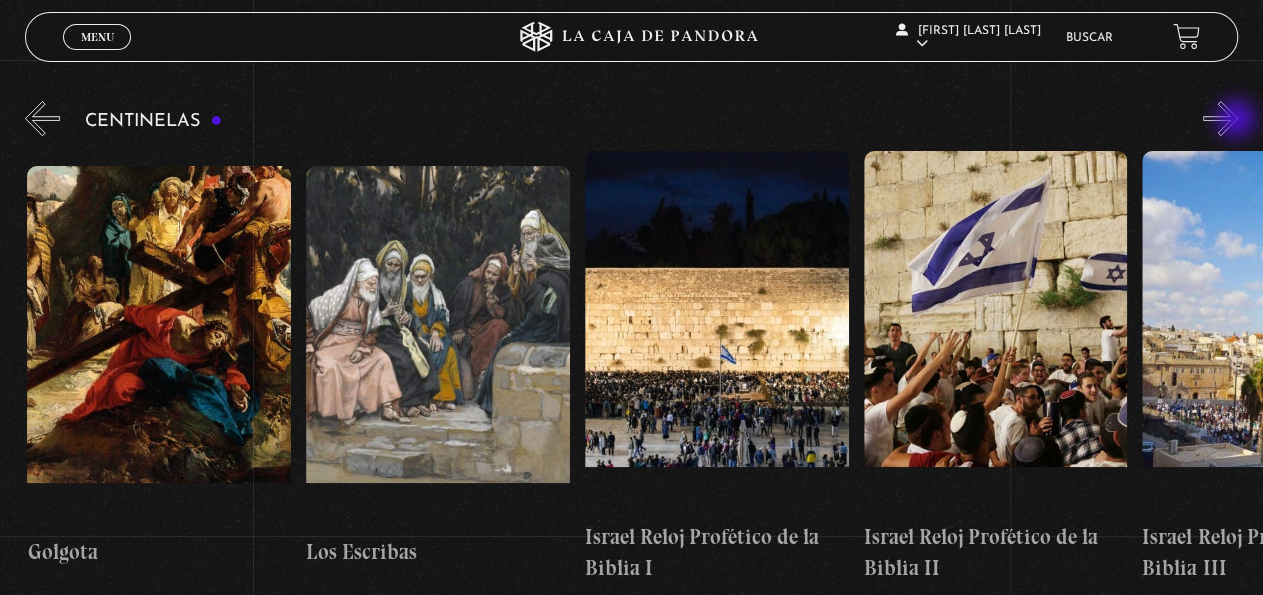 click on "»" at bounding box center (1220, 118) 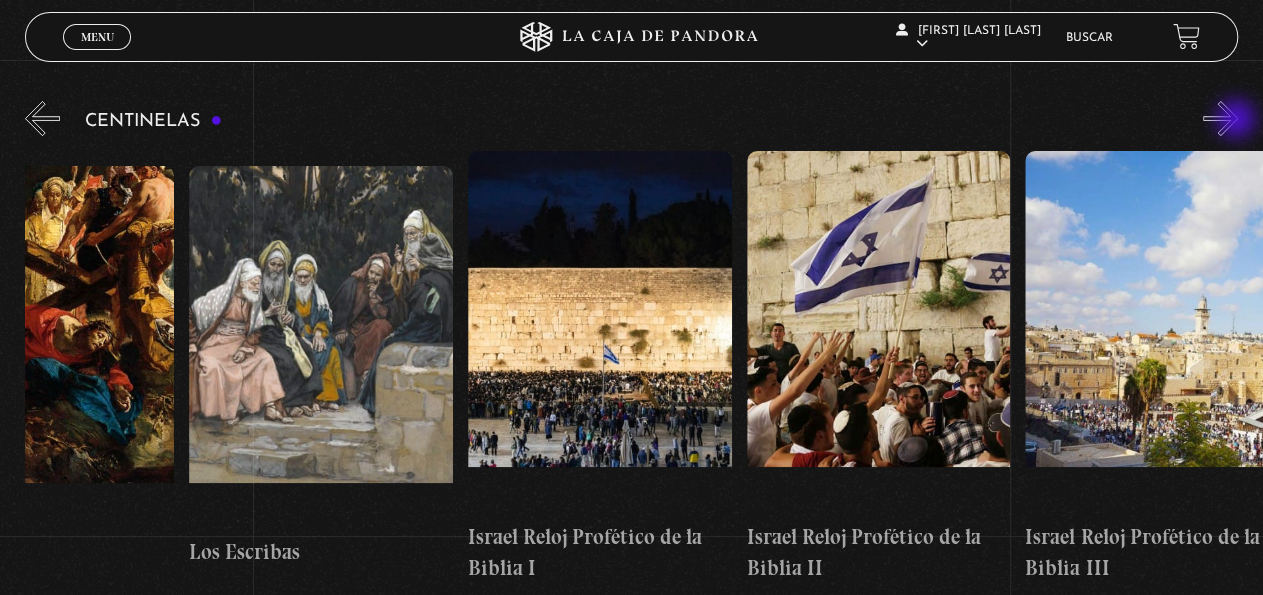 scroll, scrollTop: 0, scrollLeft: 30513, axis: horizontal 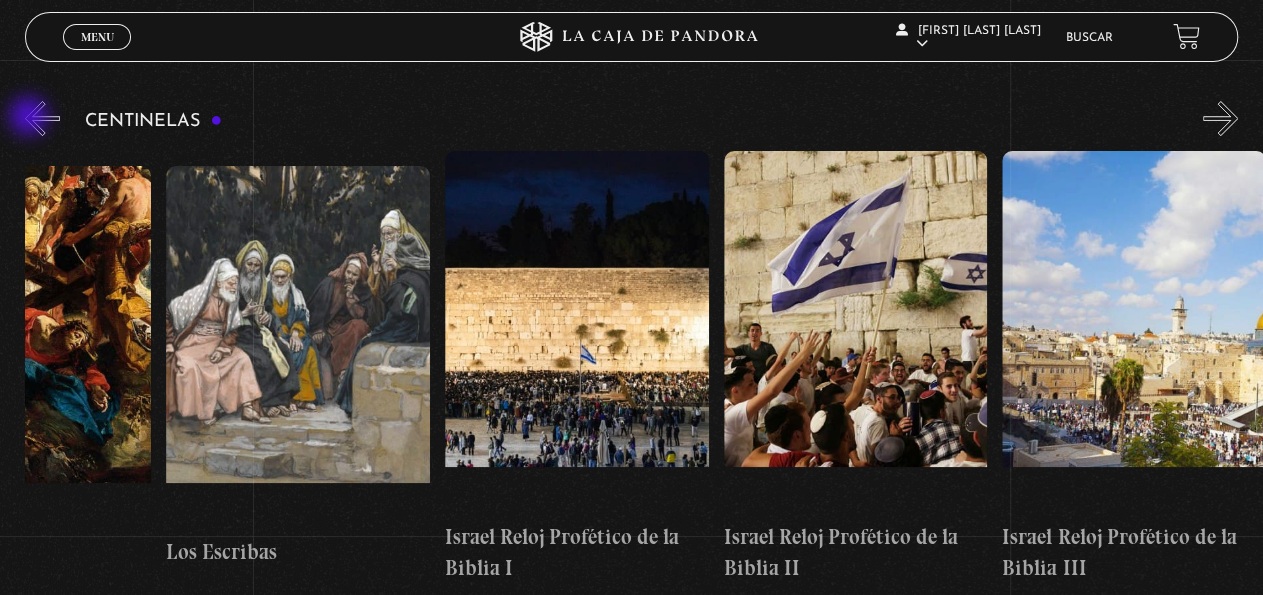 click on "«" at bounding box center (42, 118) 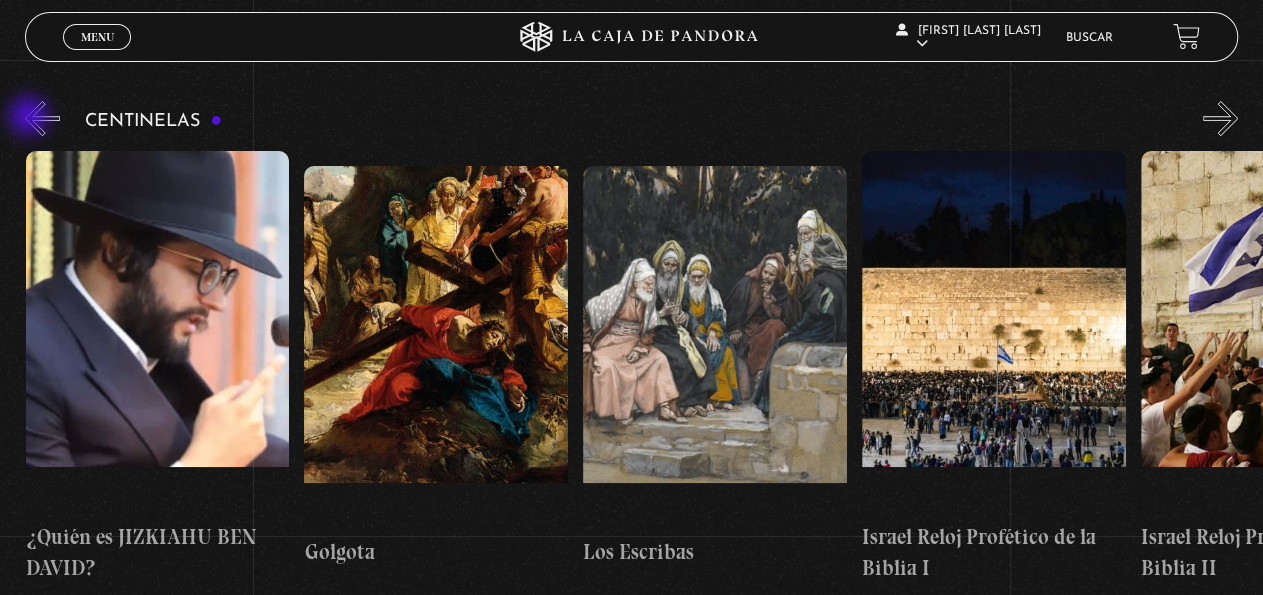 click on "«" at bounding box center [42, 118] 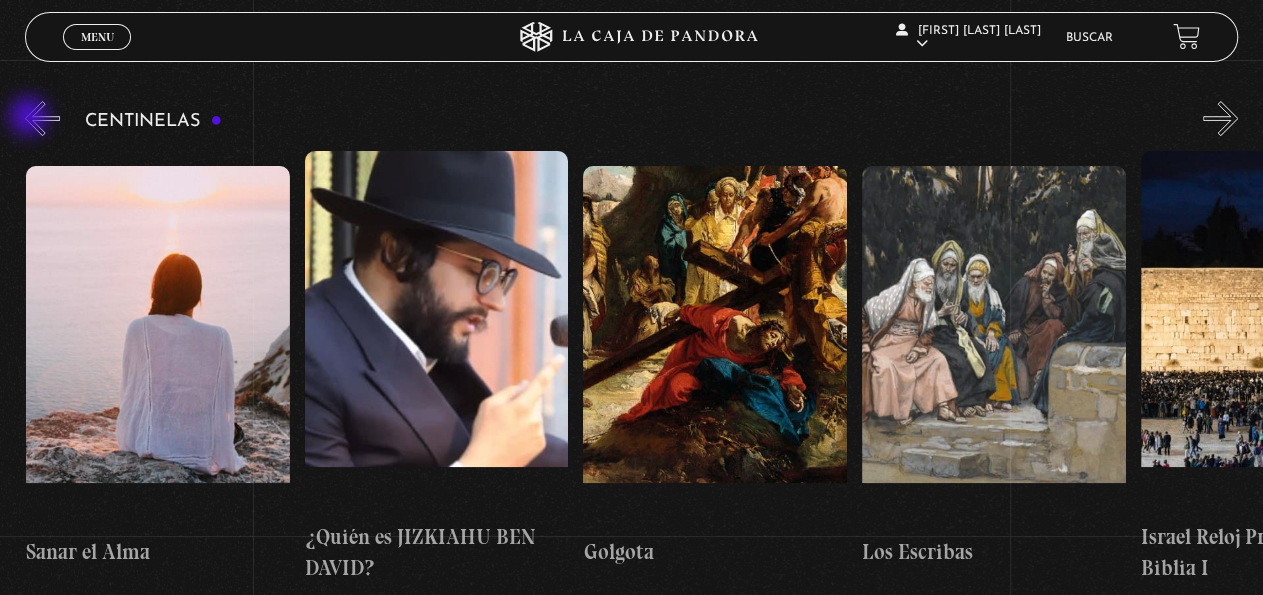 click on "«" at bounding box center (42, 118) 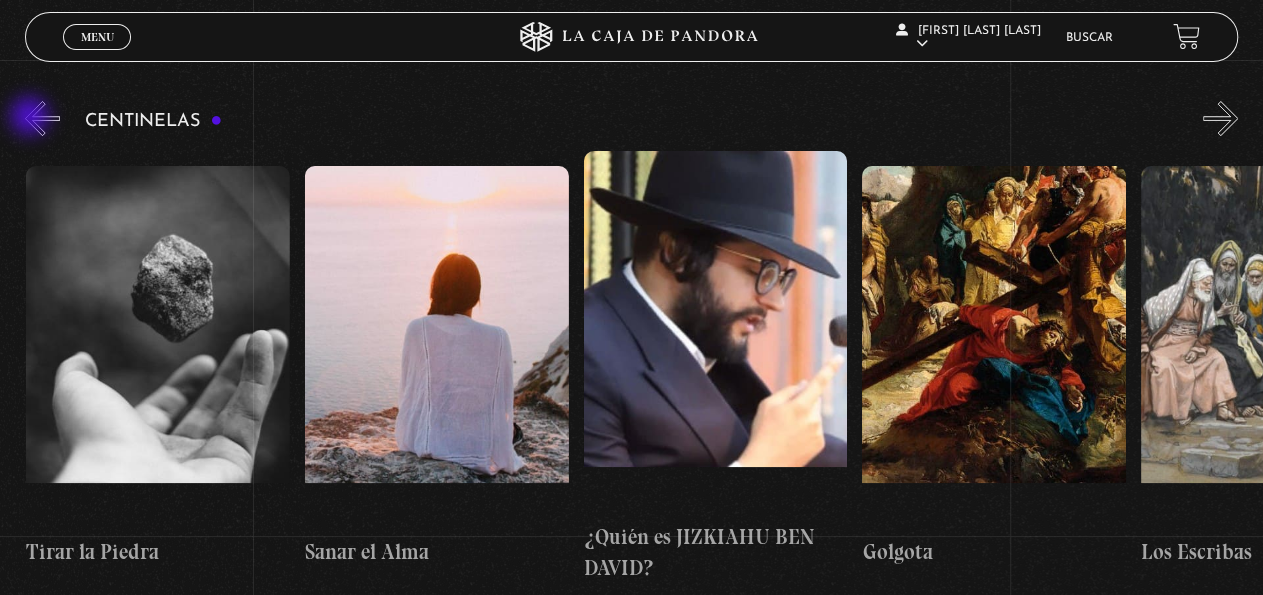 click on "«" at bounding box center [42, 118] 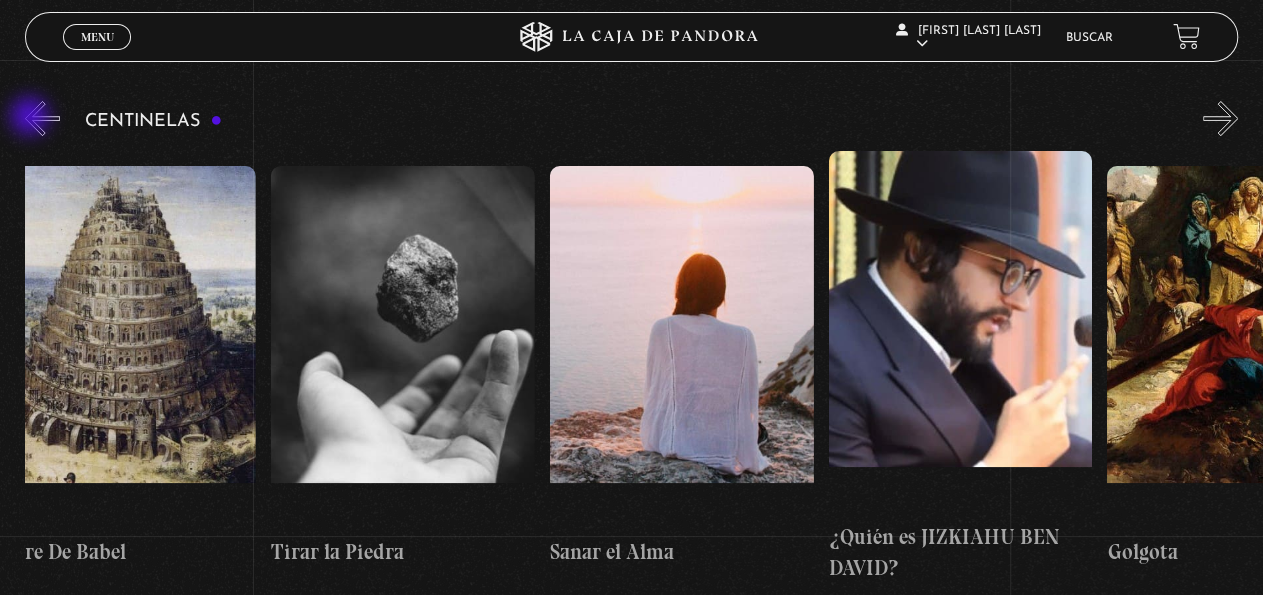 scroll, scrollTop: 0, scrollLeft: 29260, axis: horizontal 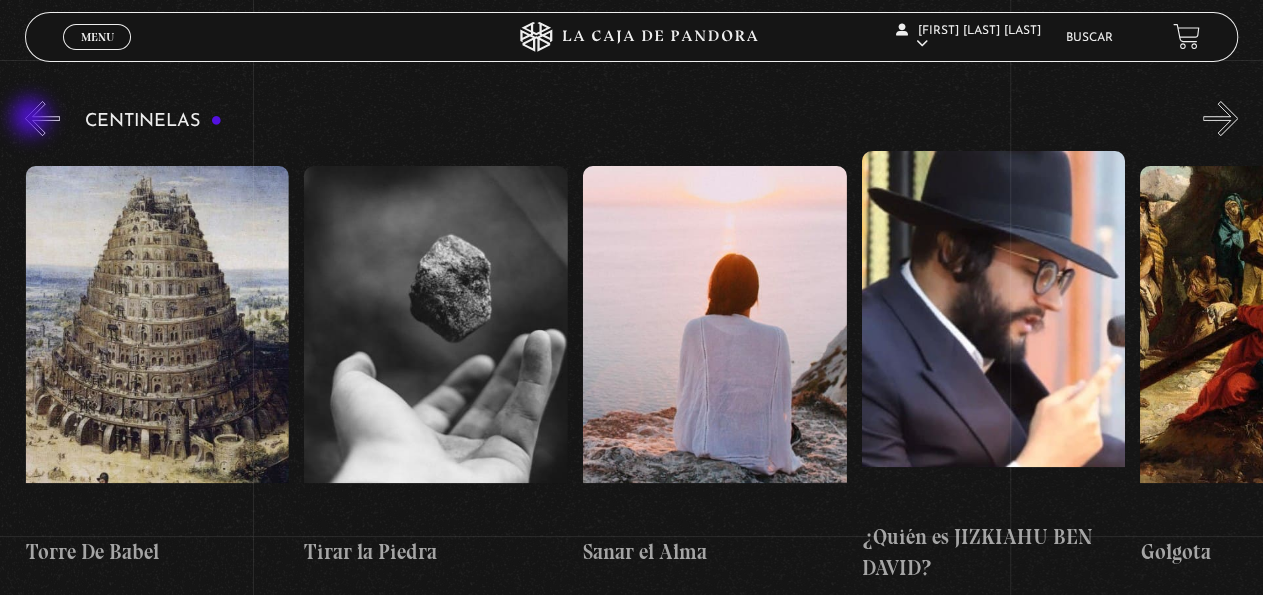 click on "«" at bounding box center (42, 118) 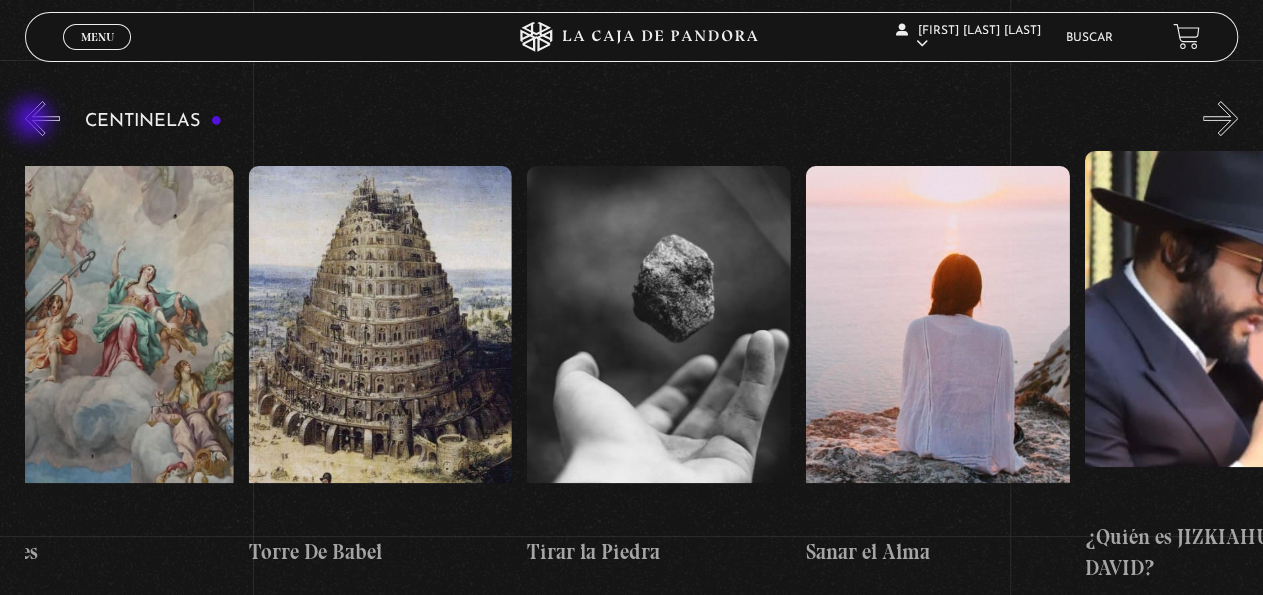 scroll, scrollTop: 0, scrollLeft: 28981, axis: horizontal 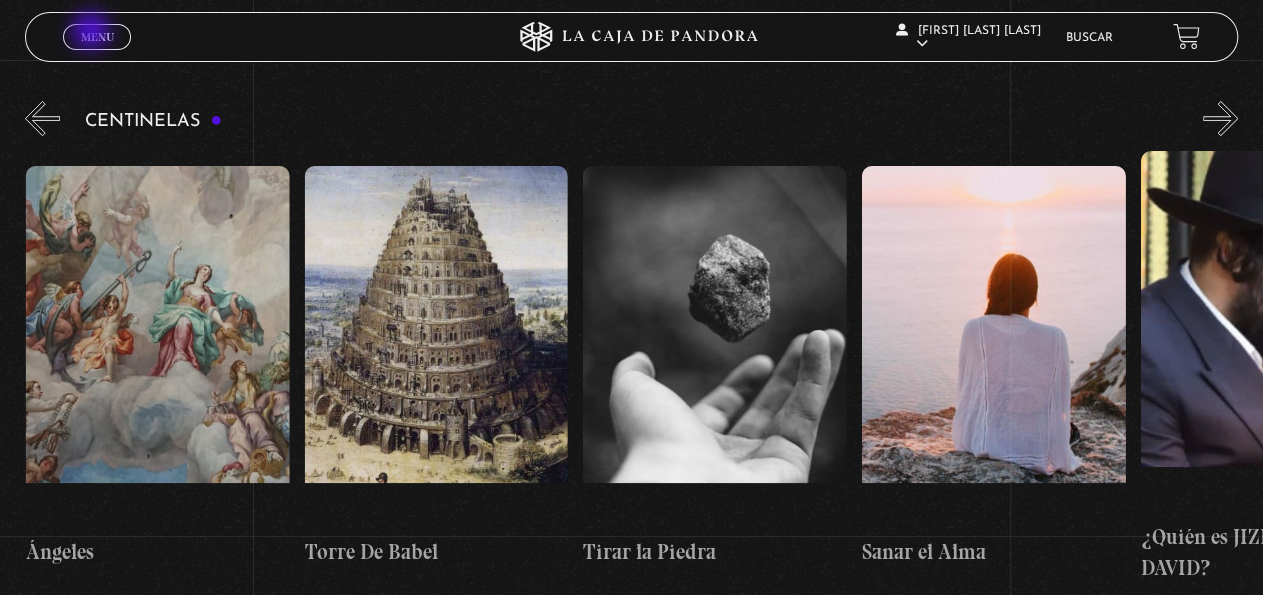 click on "Menu" at bounding box center (97, 37) 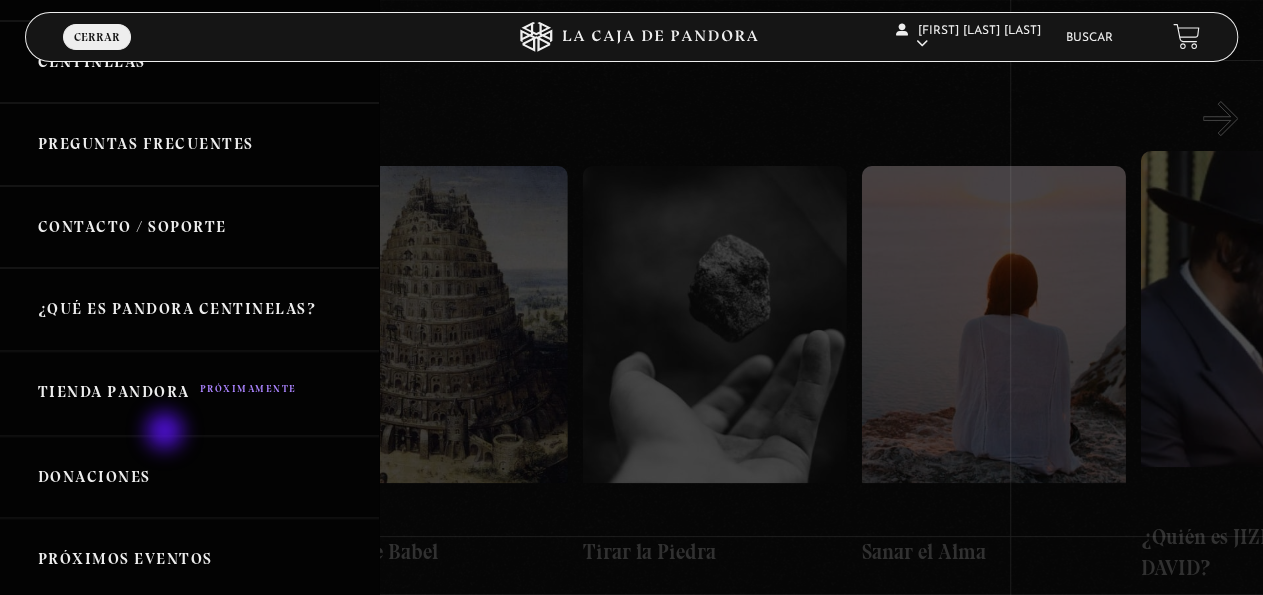 scroll, scrollTop: 0, scrollLeft: 0, axis: both 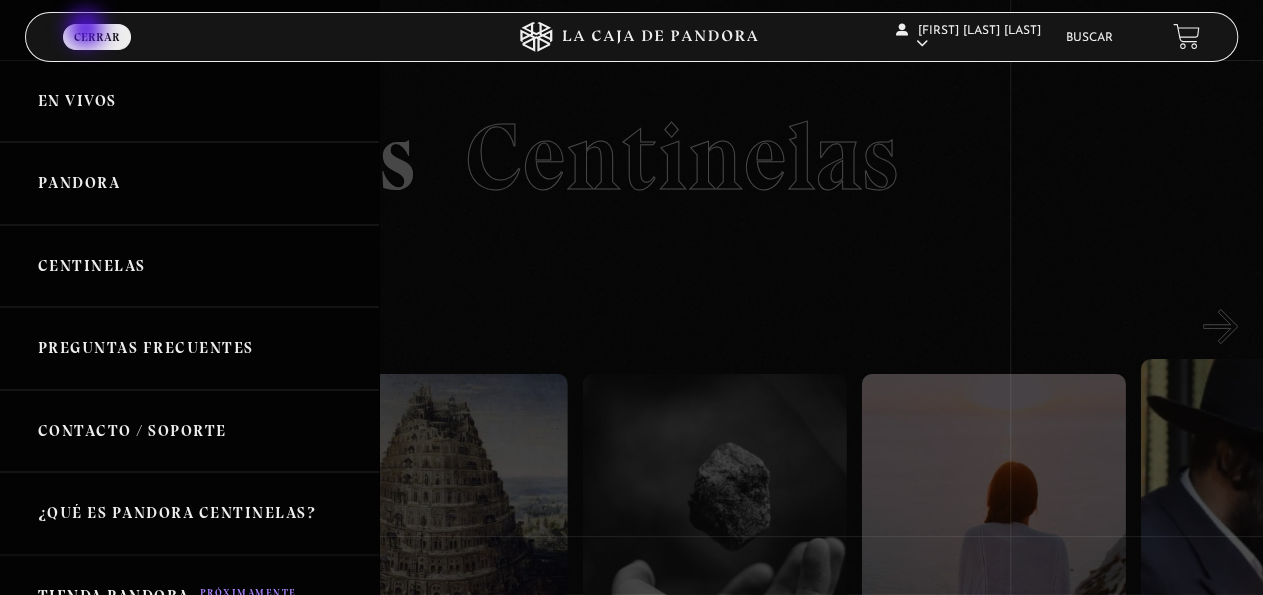 click on "Cerrar" at bounding box center (97, 37) 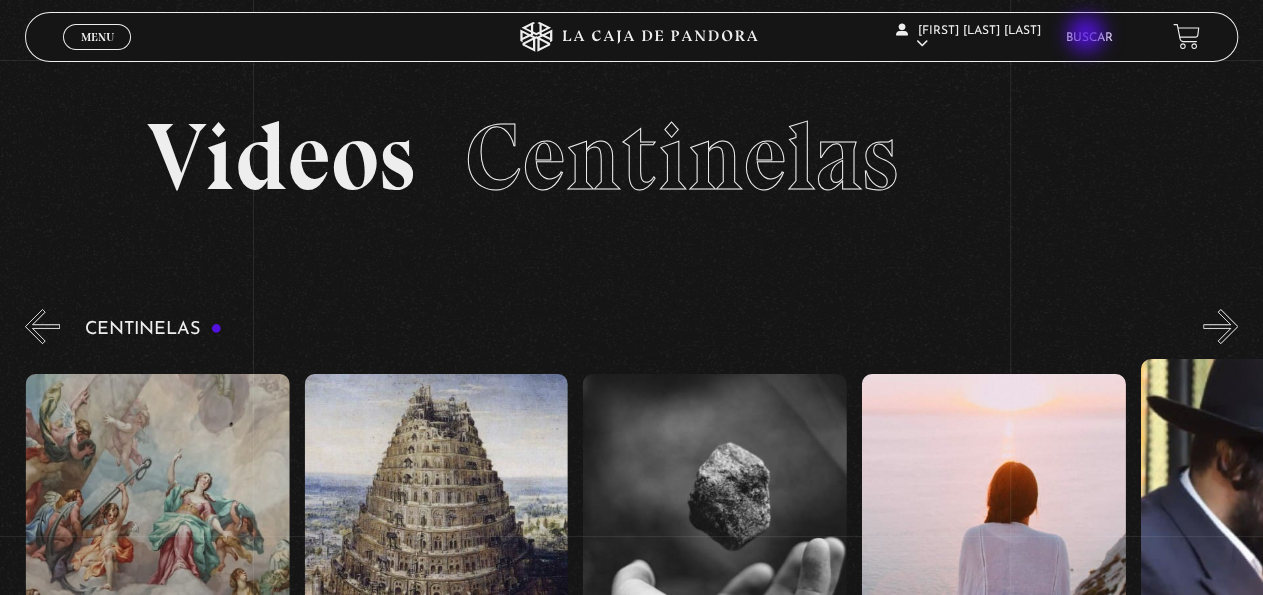 click on "Buscar" at bounding box center (1089, 38) 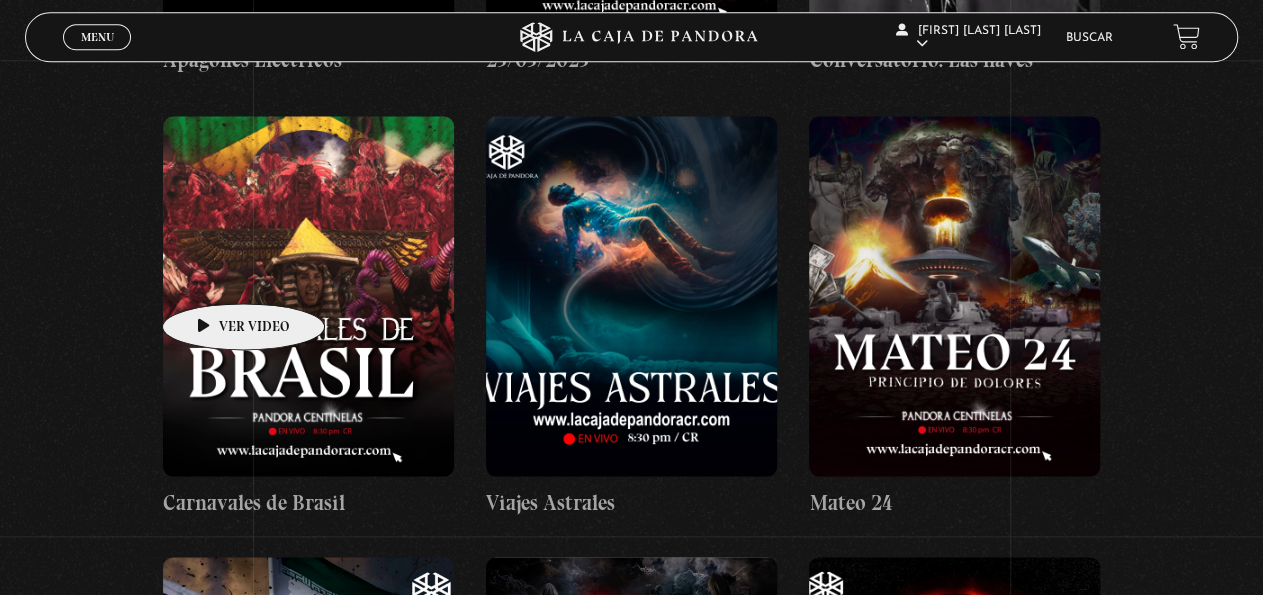 scroll, scrollTop: 13104, scrollLeft: 0, axis: vertical 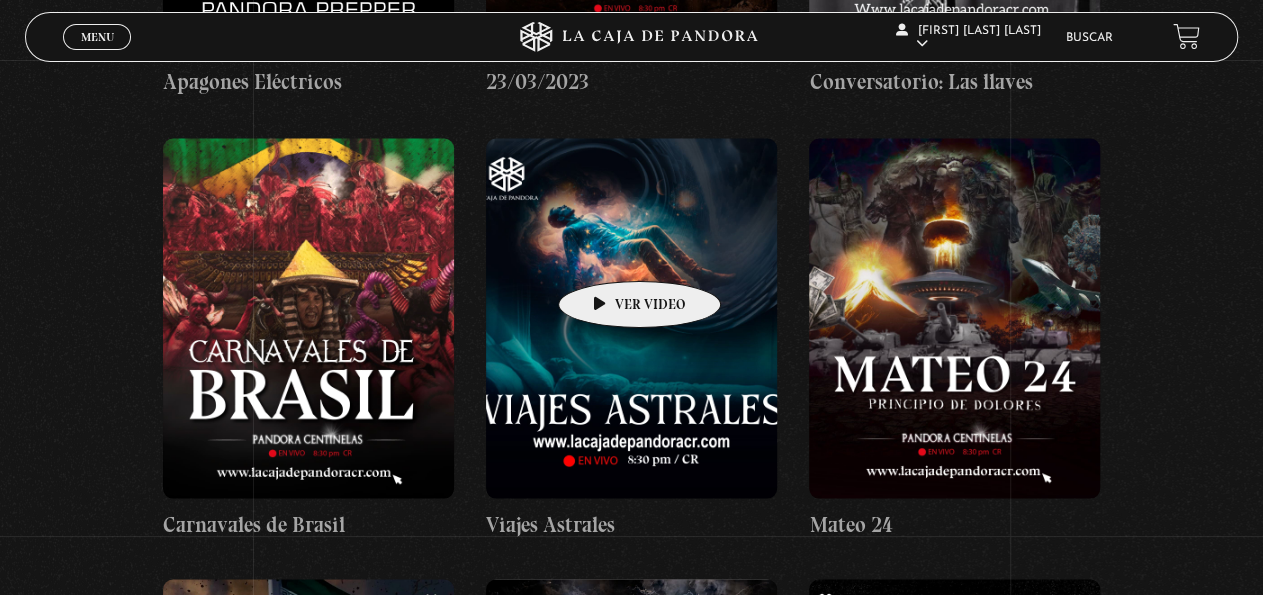 click at bounding box center [631, 318] 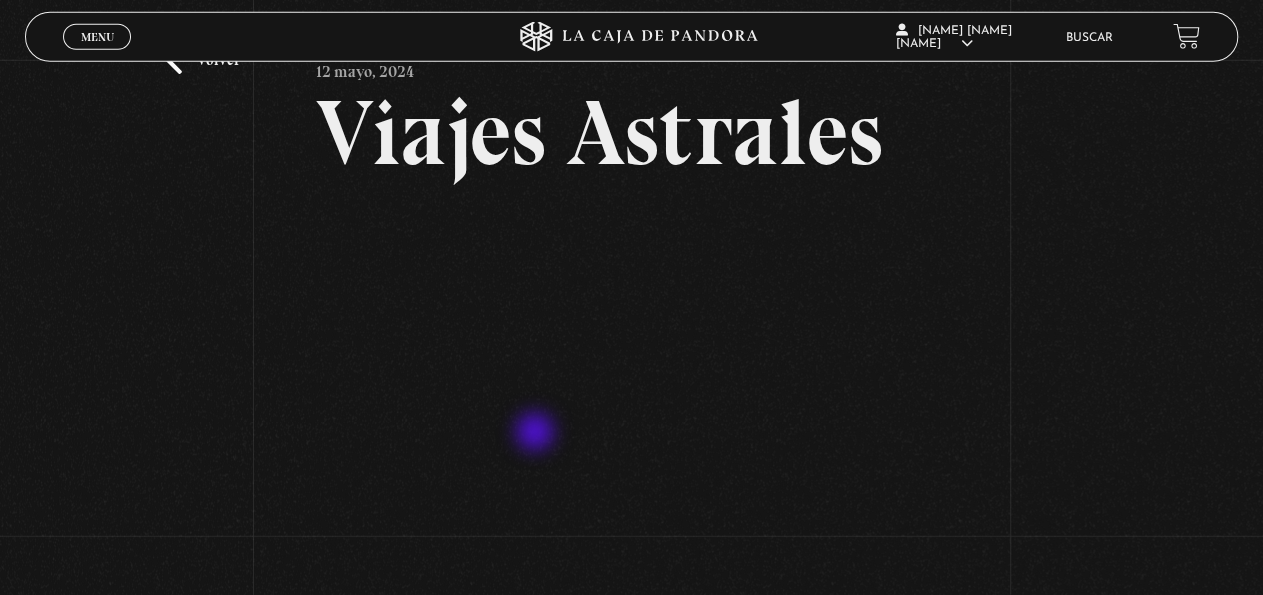 scroll, scrollTop: 104, scrollLeft: 0, axis: vertical 